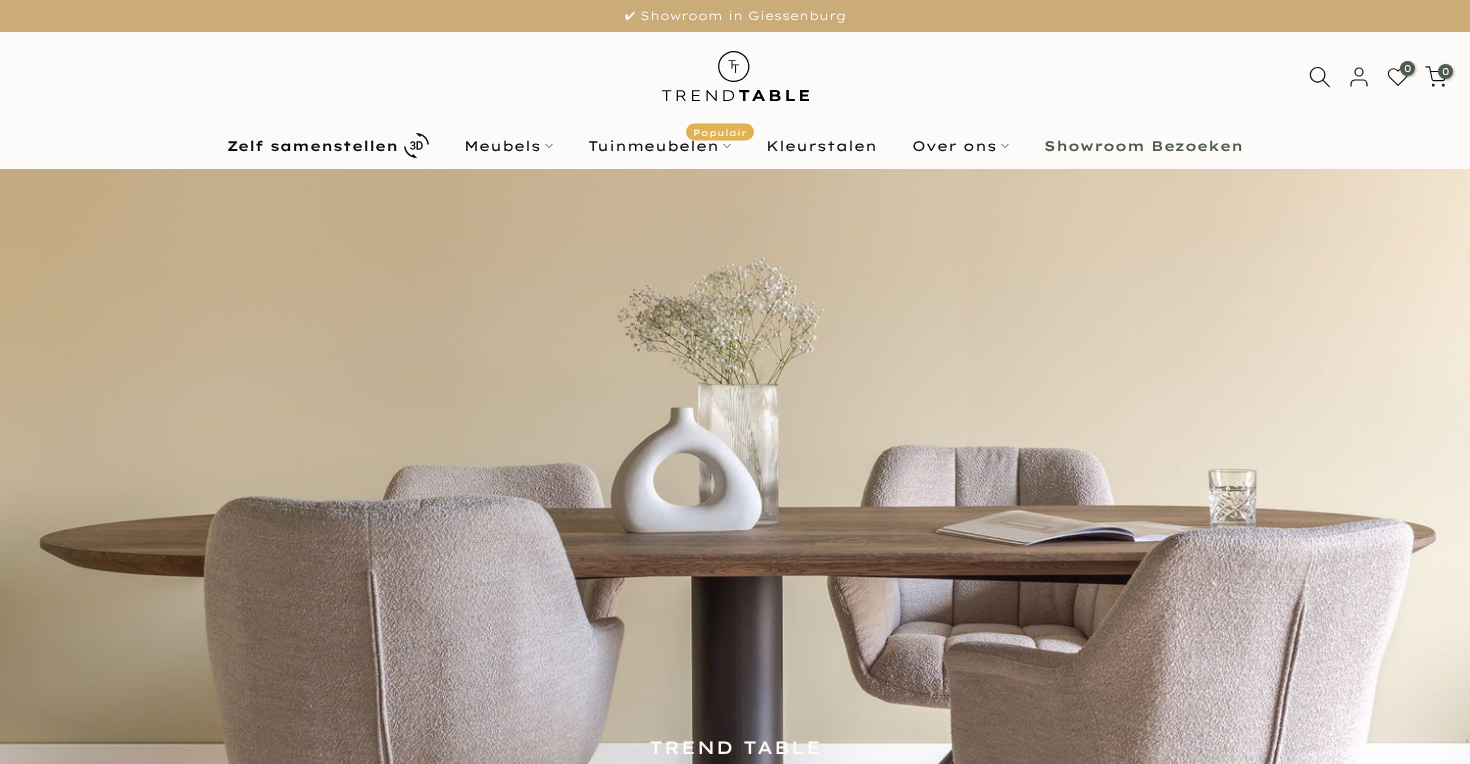 scroll, scrollTop: 0, scrollLeft: 0, axis: both 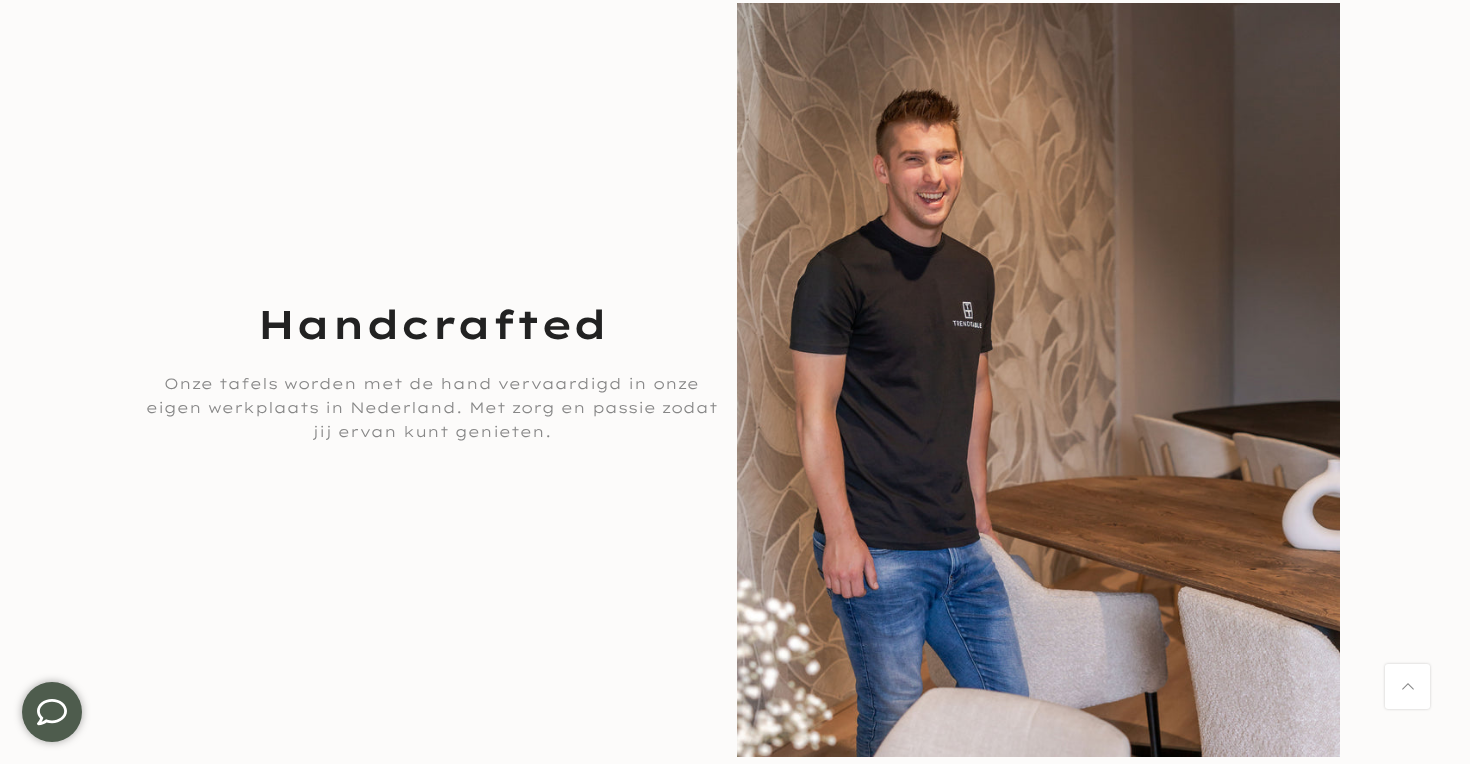 click on "Onze tafels worden met de hand vervaardigd in onze eigen werkplaats in Nederland. Met zorg en passie zodat jij ervan kunt genieten." at bounding box center [431, 408] 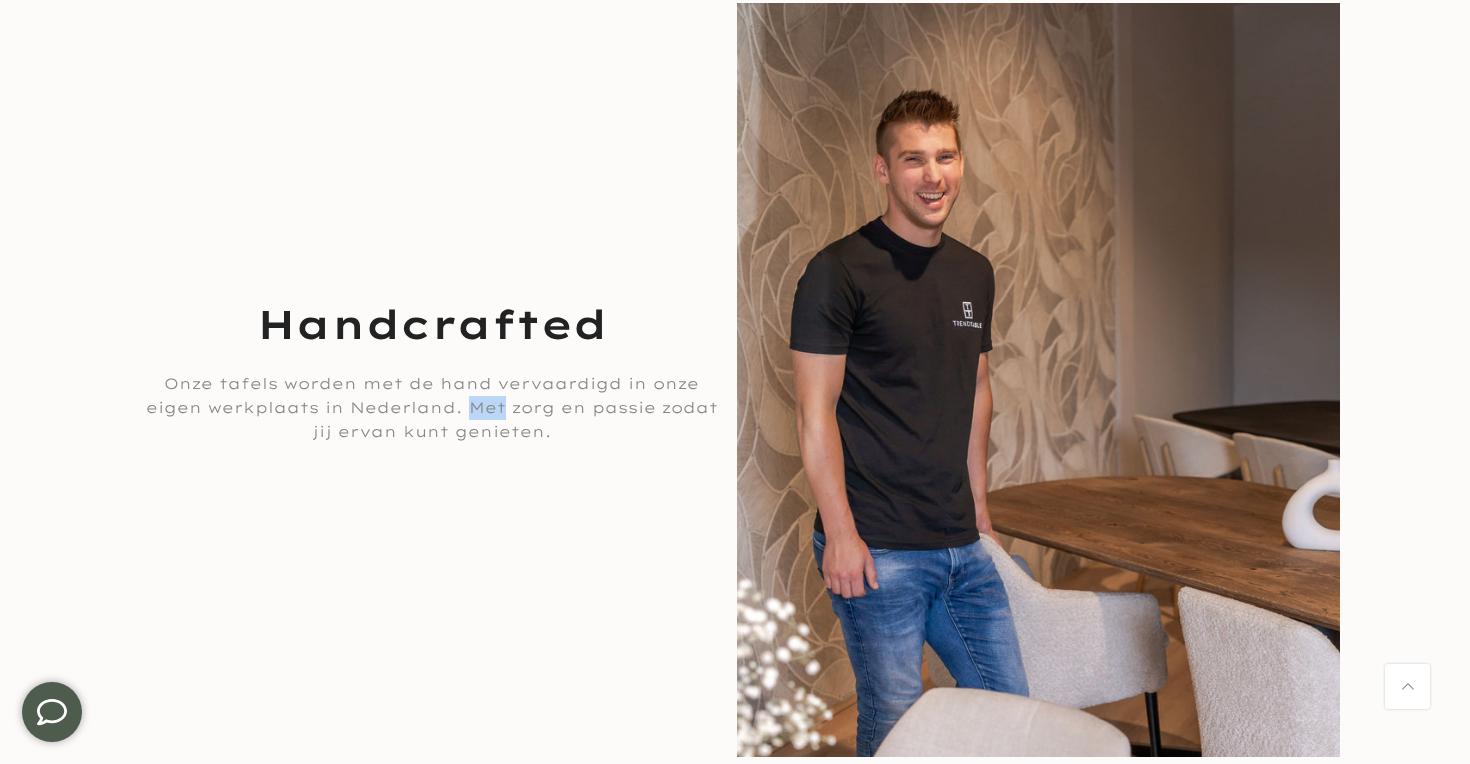 click on "Onze tafels worden met de hand vervaardigd in onze eigen werkplaats in Nederland. Met zorg en passie zodat jij ervan kunt genieten." at bounding box center [431, 408] 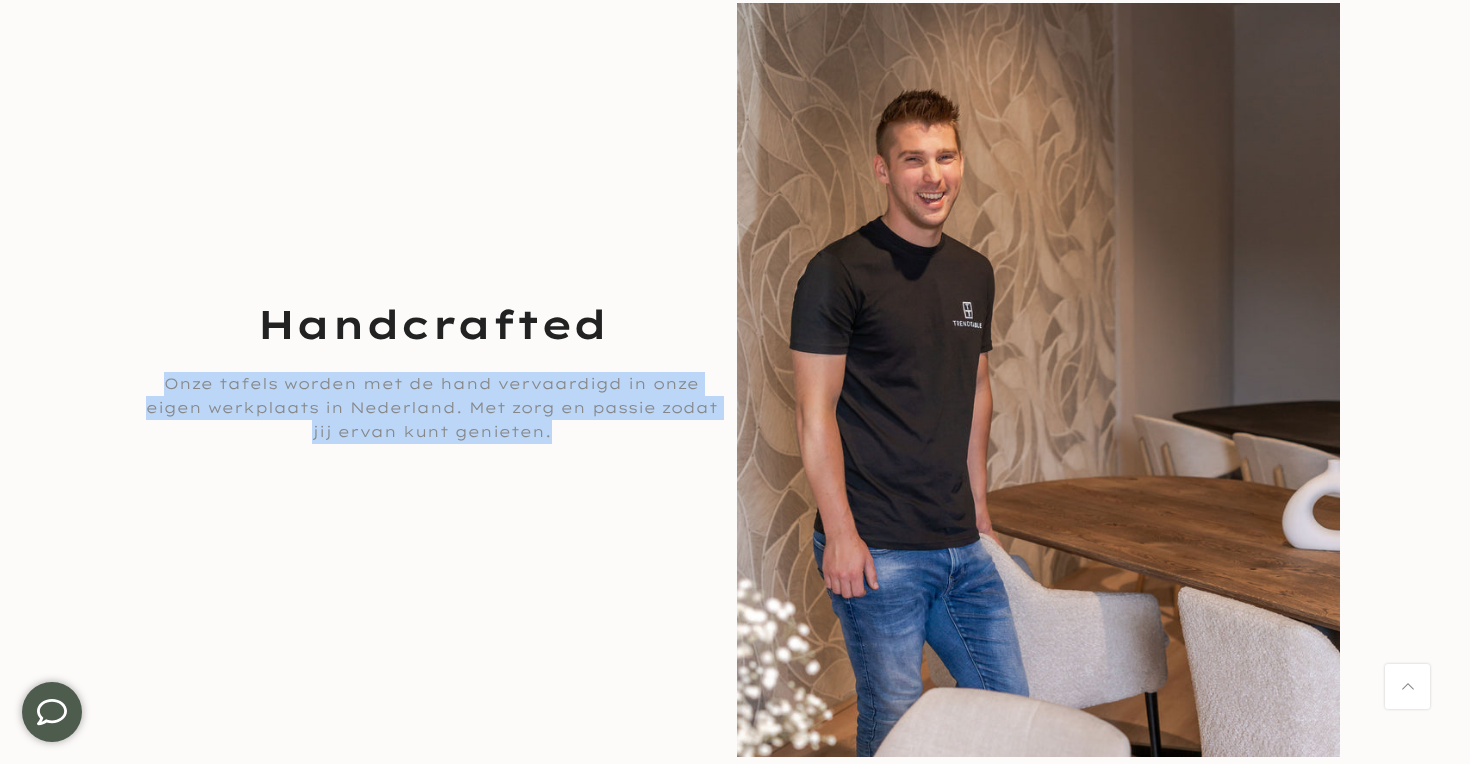 click on "Onze tafels worden met de hand vervaardigd in onze eigen werkplaats in Nederland. Met zorg en passie zodat jij ervan kunt genieten." at bounding box center [431, 408] 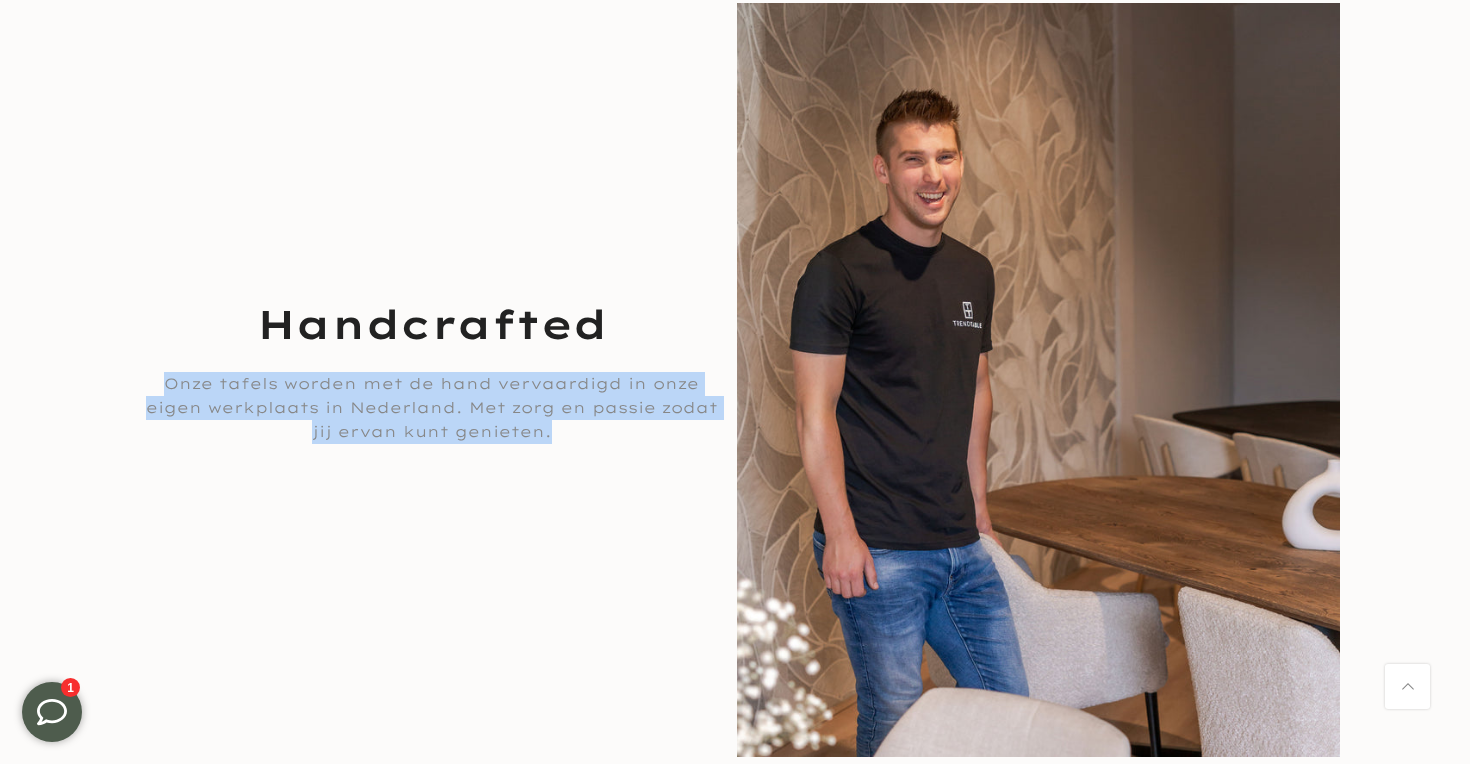 click on "Onze tafels worden met de hand vervaardigd in onze eigen werkplaats in Nederland. Met zorg en passie zodat jij ervan kunt genieten." at bounding box center [431, 408] 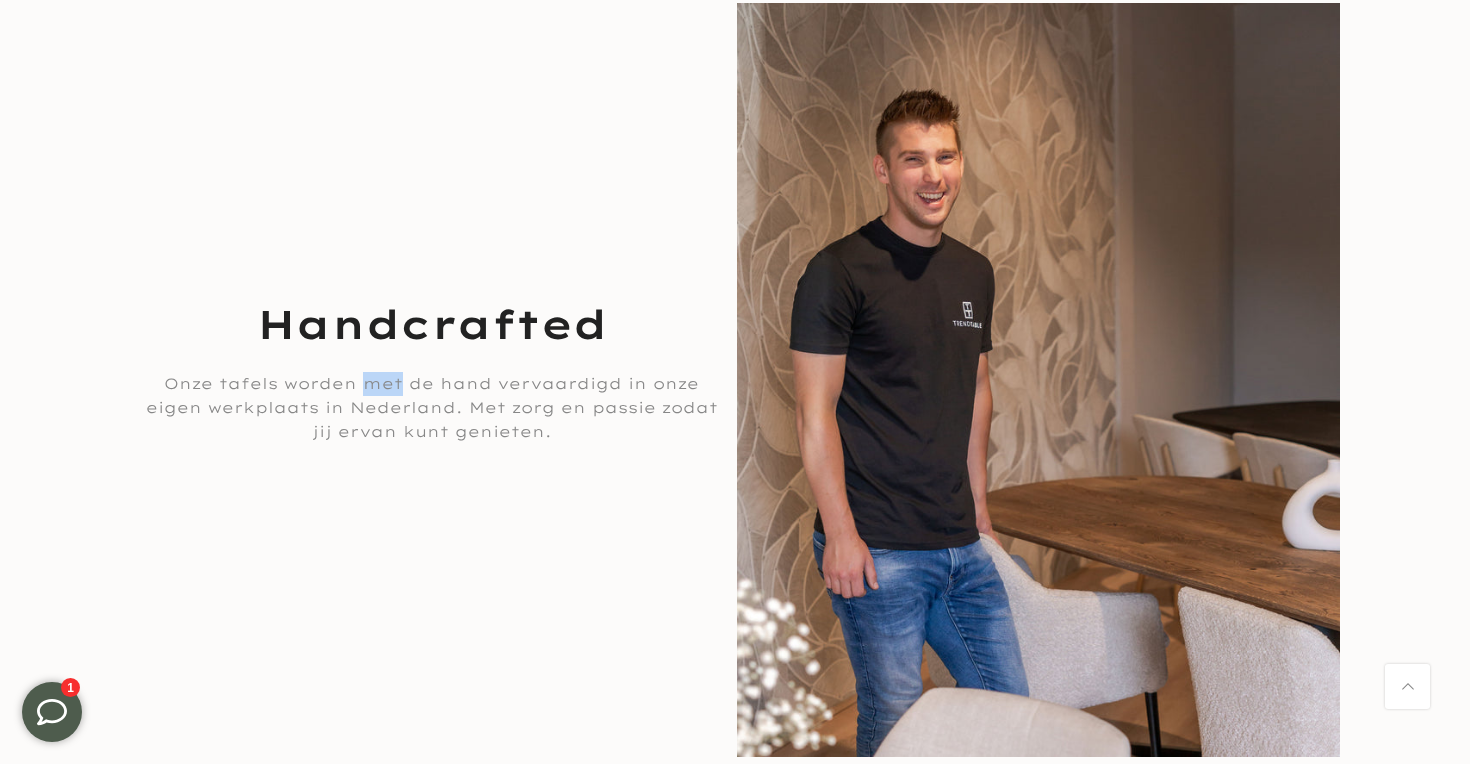 click on "Onze tafels worden met de hand vervaardigd in onze eigen werkplaats in Nederland. Met zorg en passie zodat jij ervan kunt genieten." at bounding box center (431, 408) 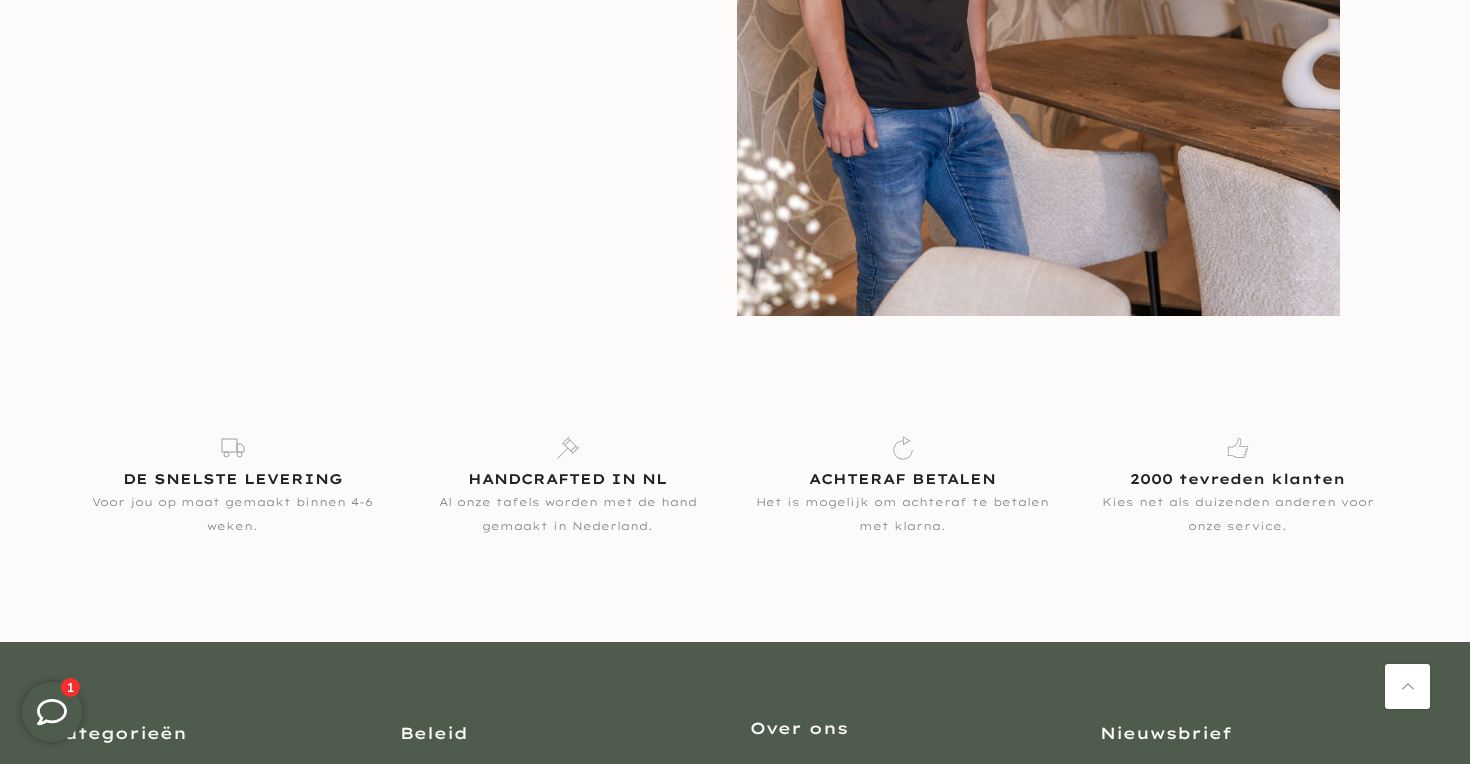 click on "Voor jou op maat gemaakt binnen 4-6 weken." at bounding box center [232, 514] 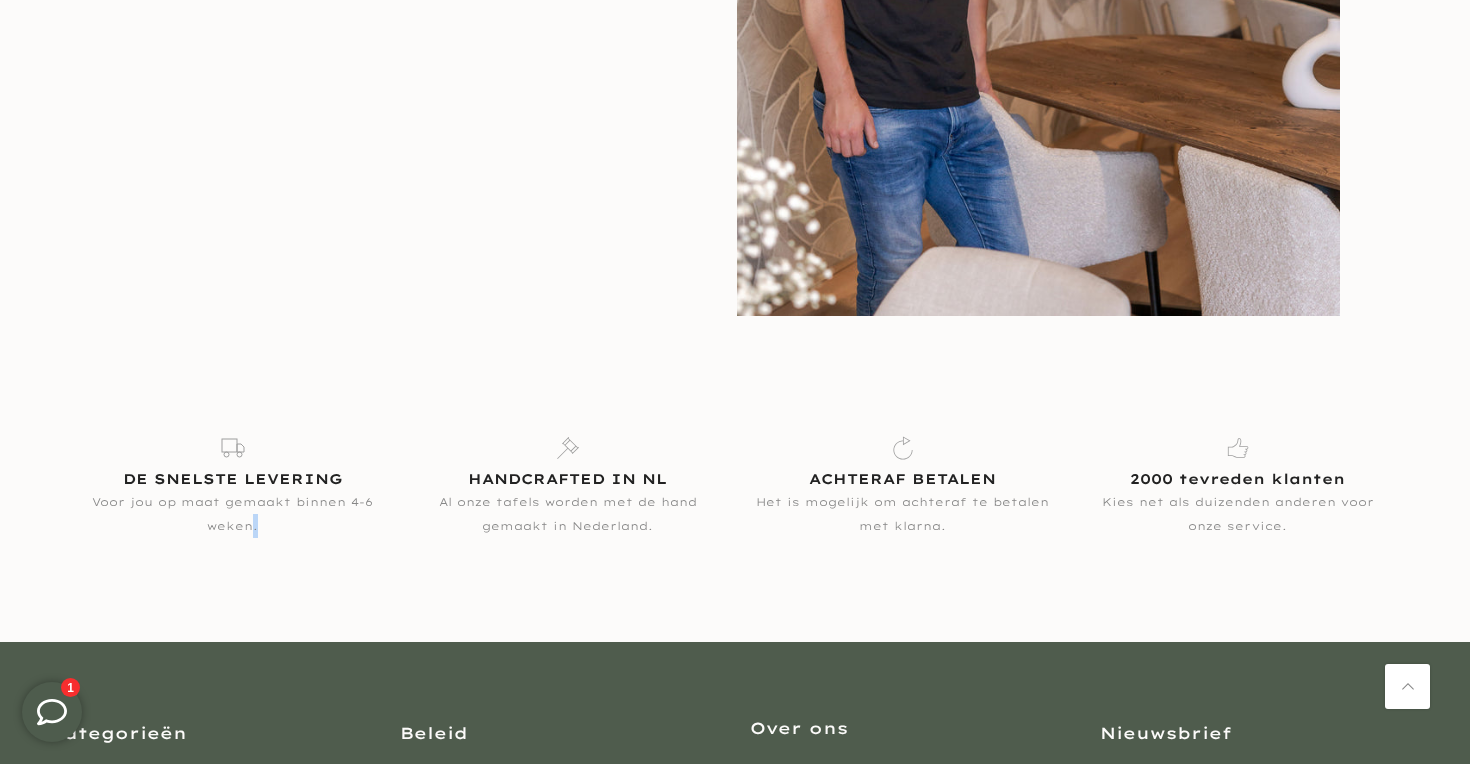 click on "Voor jou op maat gemaakt binnen 4-6 weken." at bounding box center (232, 514) 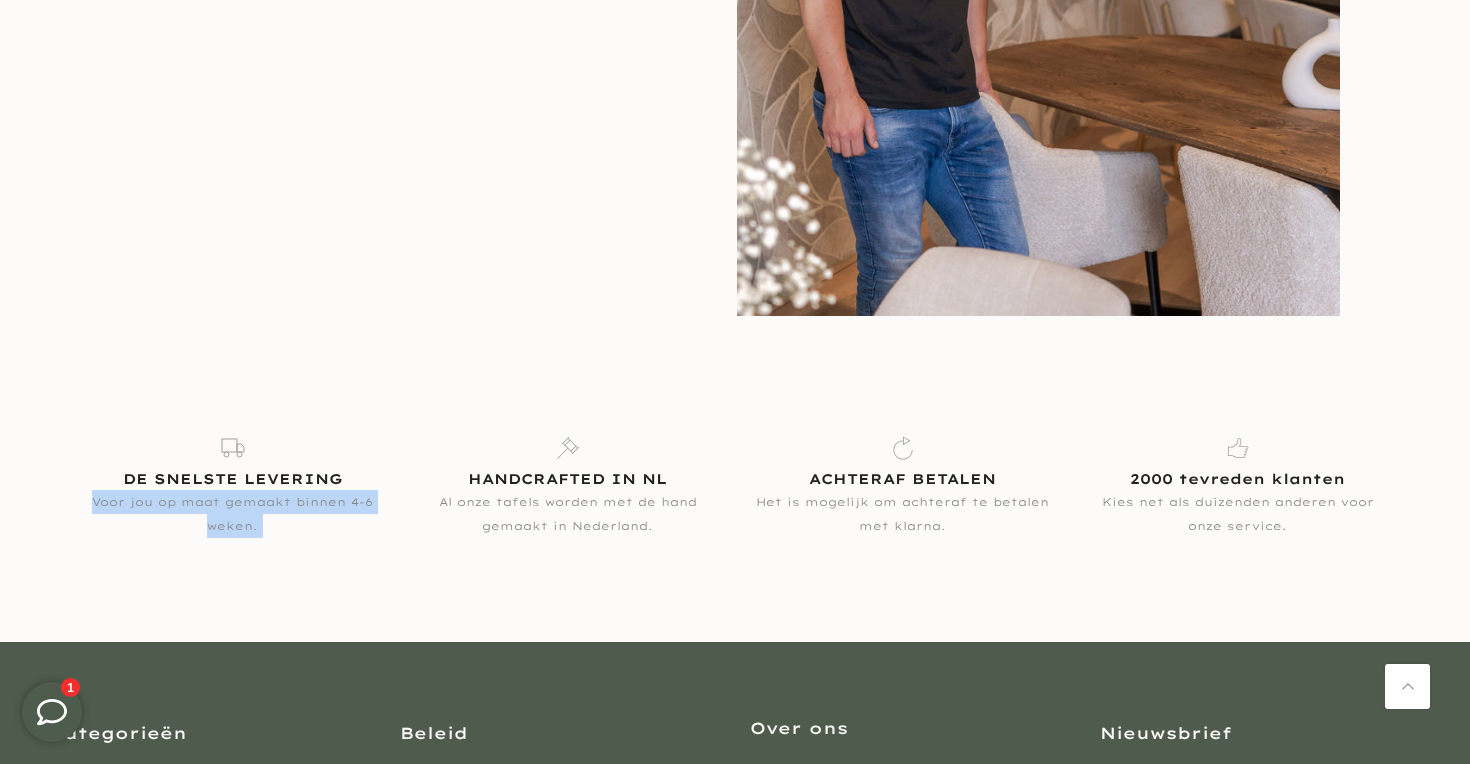 click on "Voor jou op maat gemaakt binnen 4-6 weken." at bounding box center [232, 514] 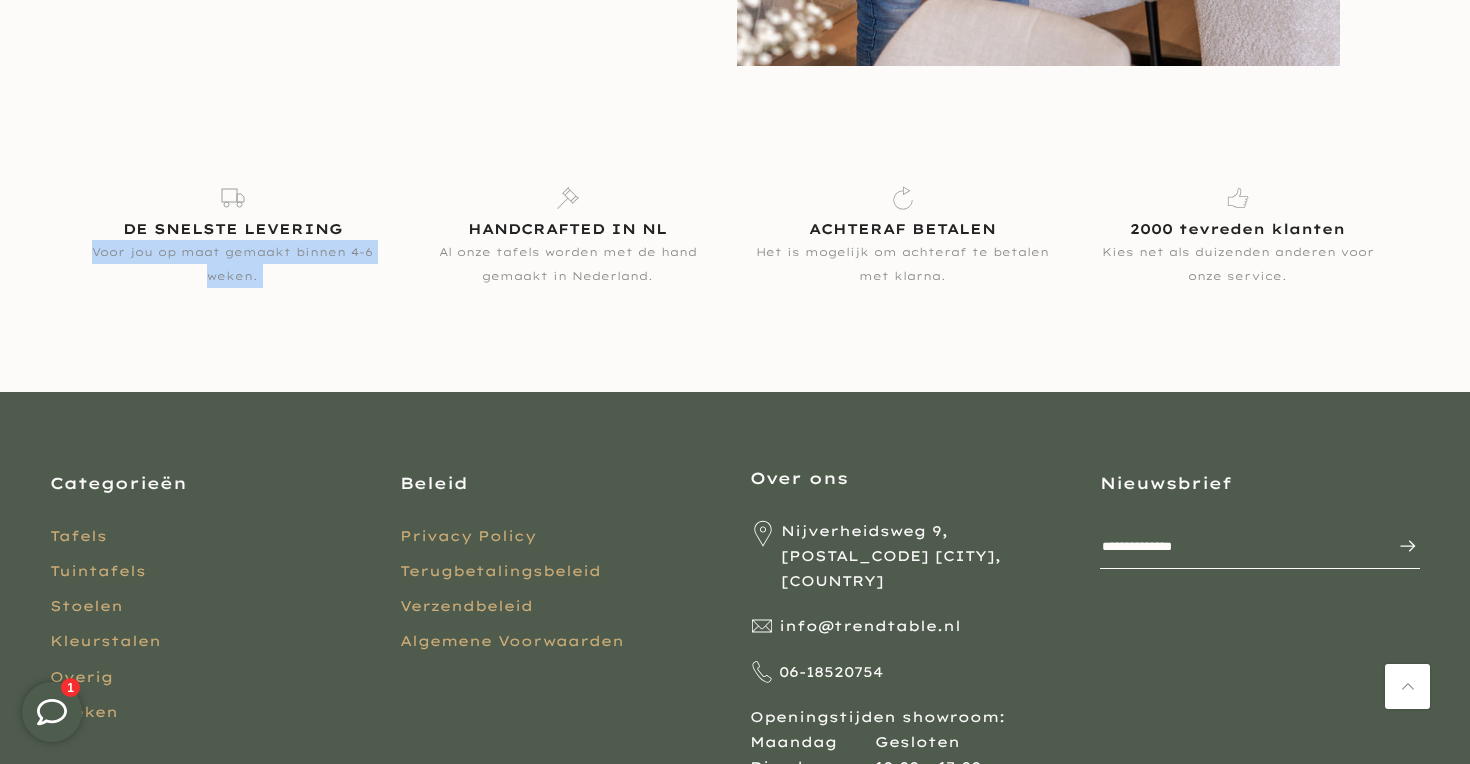 scroll, scrollTop: 3660, scrollLeft: 0, axis: vertical 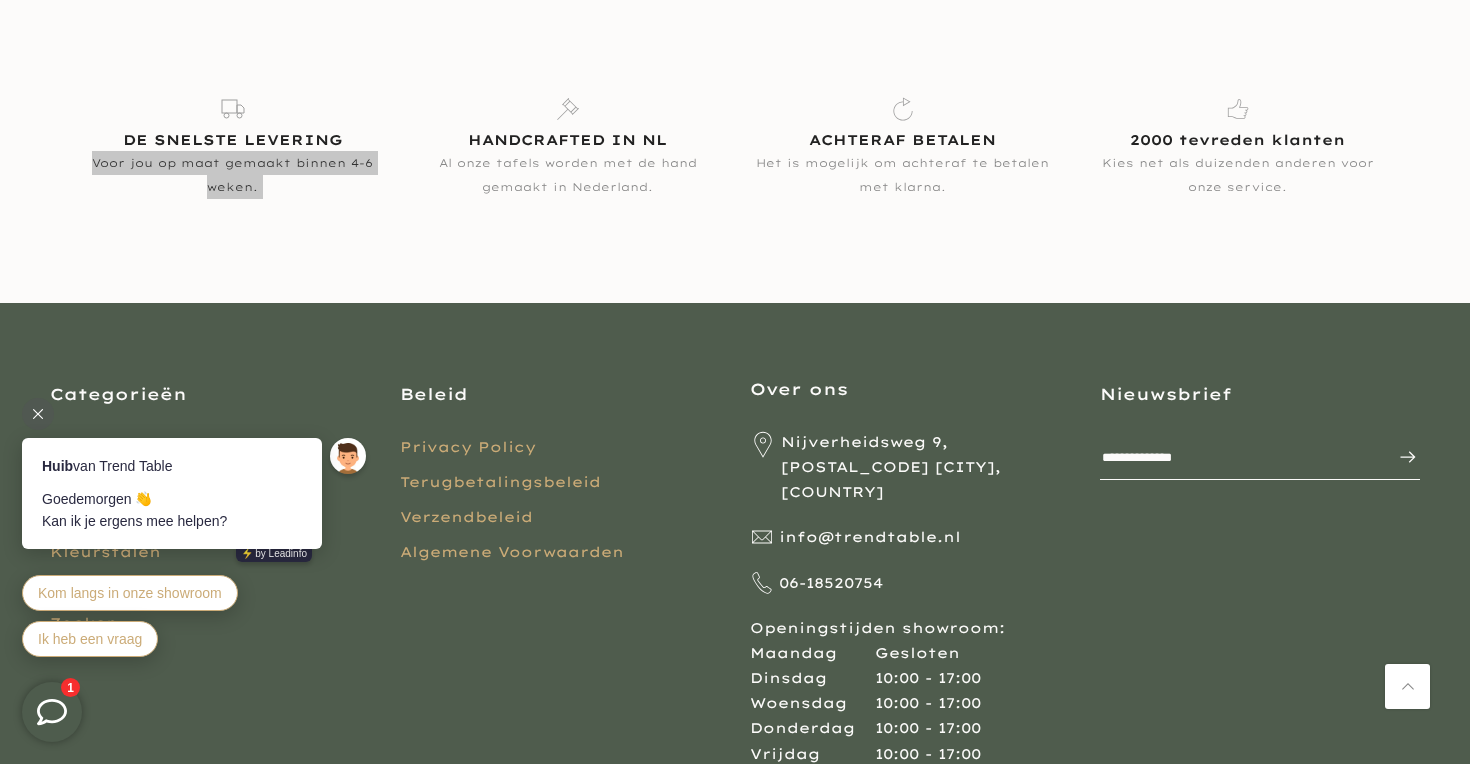 click at bounding box center [38, 414] 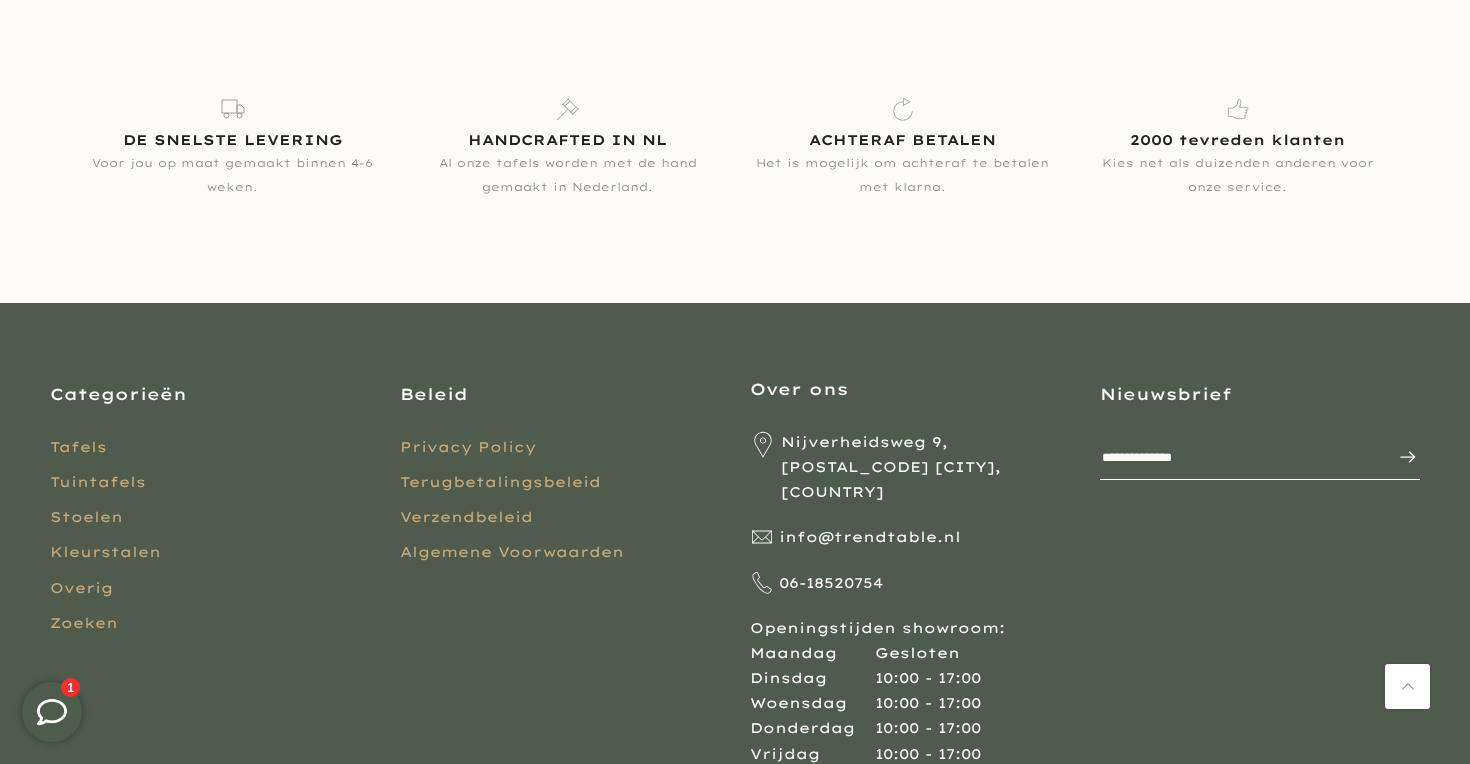 click on "Categorieën" at bounding box center (210, 394) 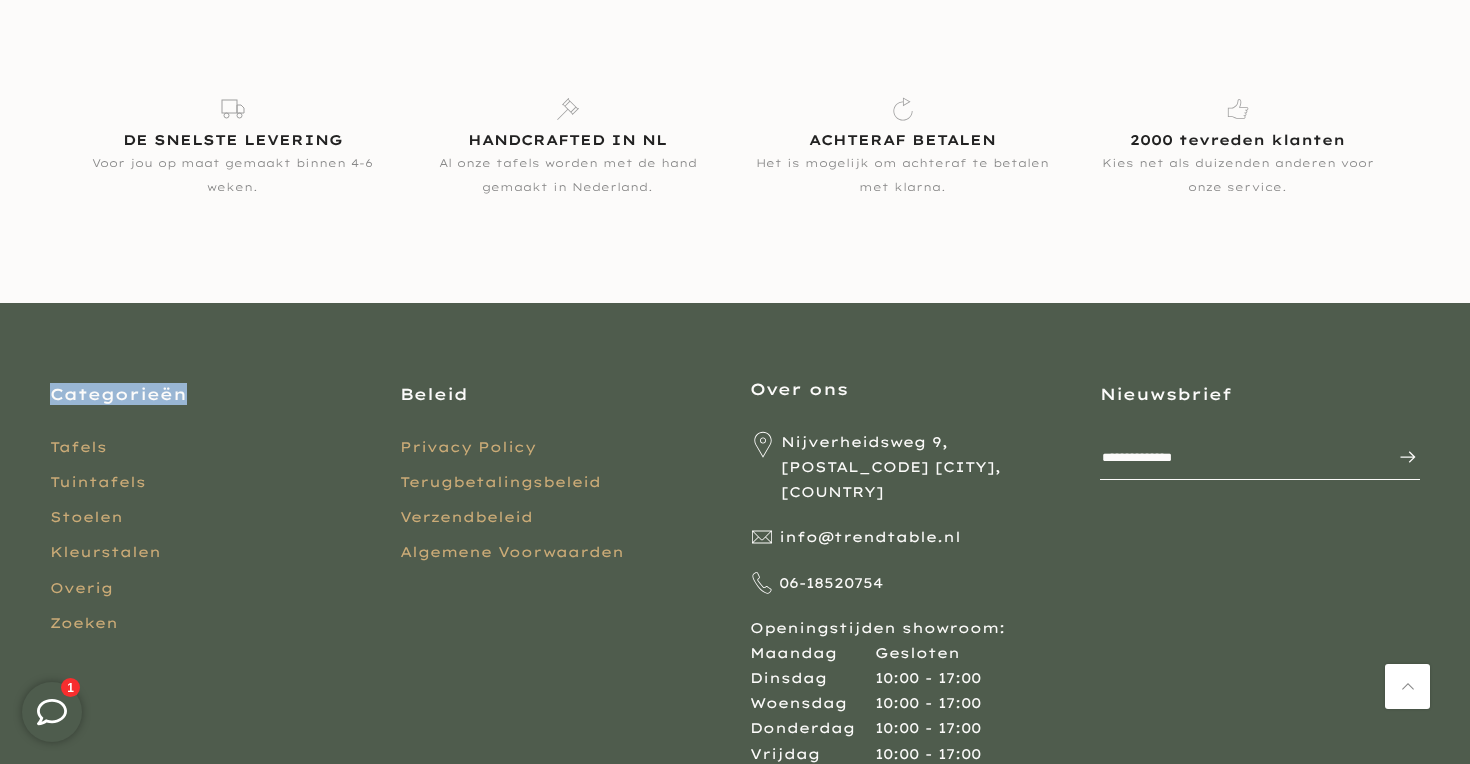 click on "Categorieën" at bounding box center [210, 394] 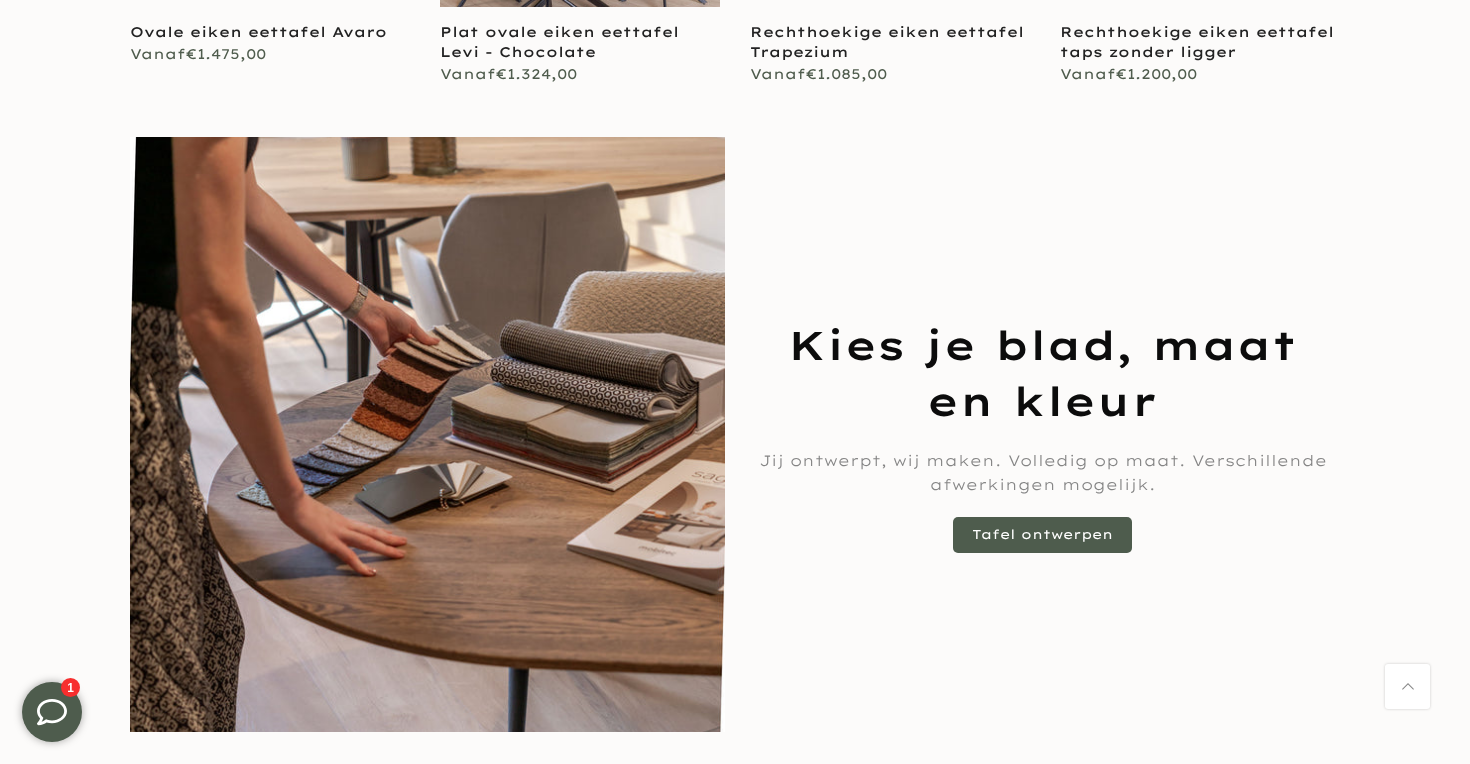 scroll, scrollTop: 0, scrollLeft: 0, axis: both 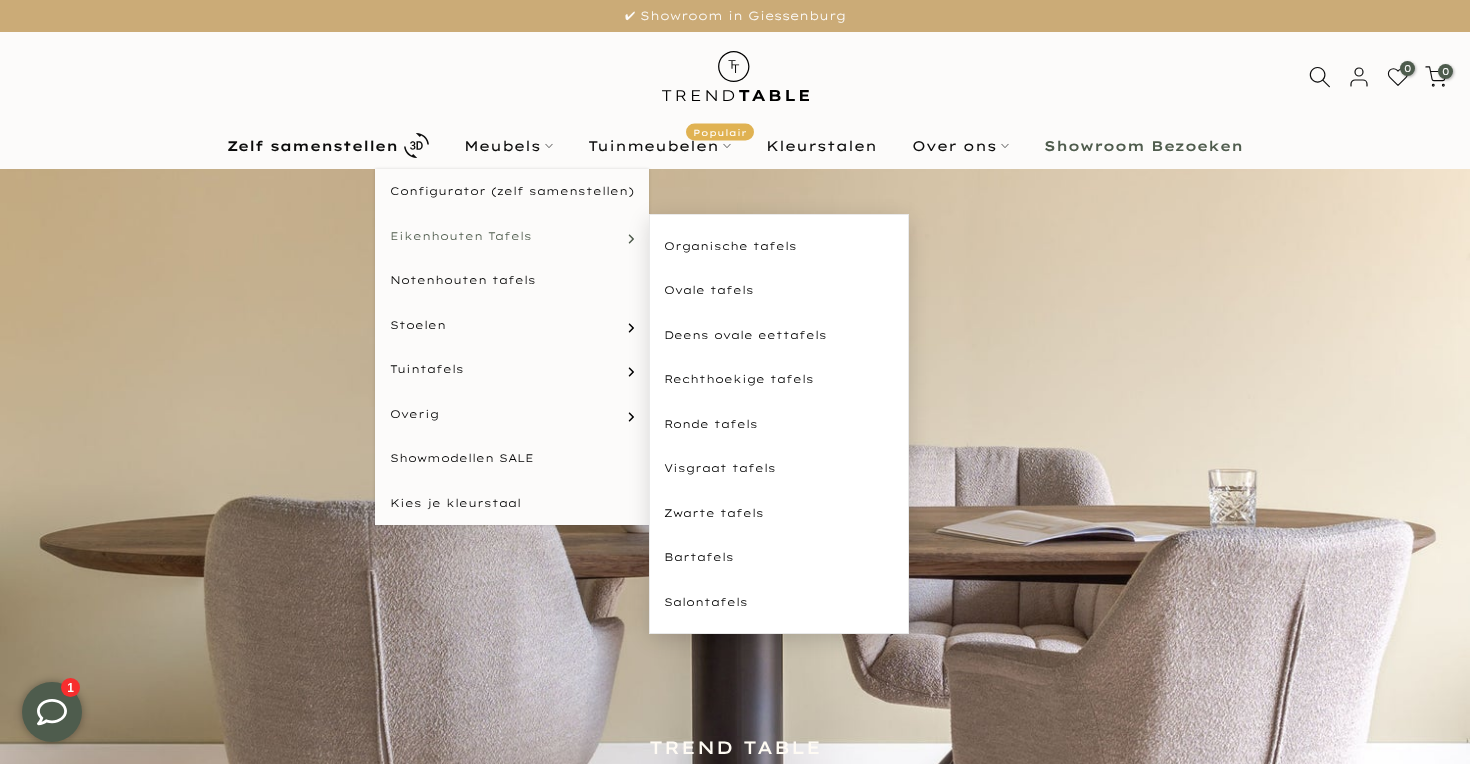 click on "Eikenhouten Tafels" at bounding box center (512, 236) 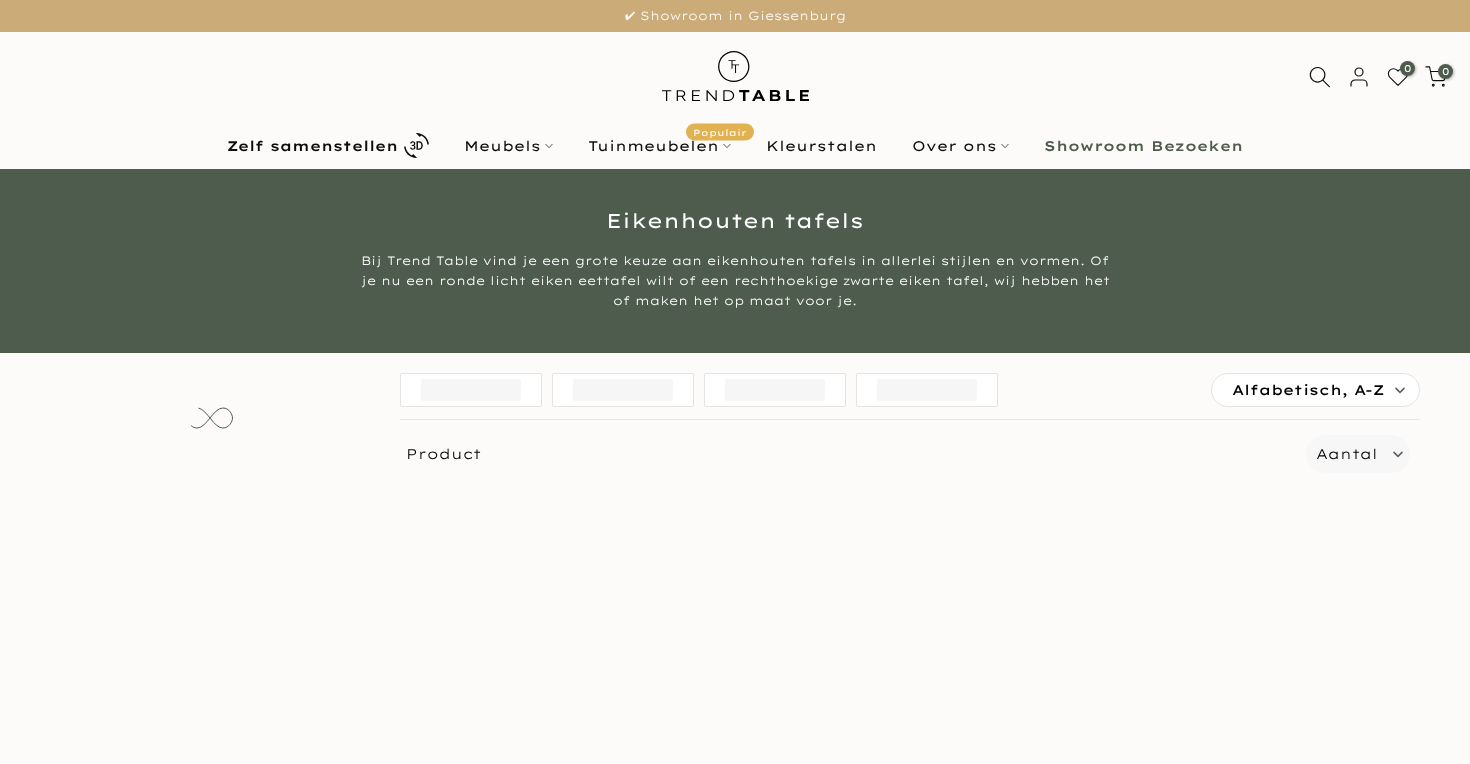 scroll, scrollTop: 0, scrollLeft: 0, axis: both 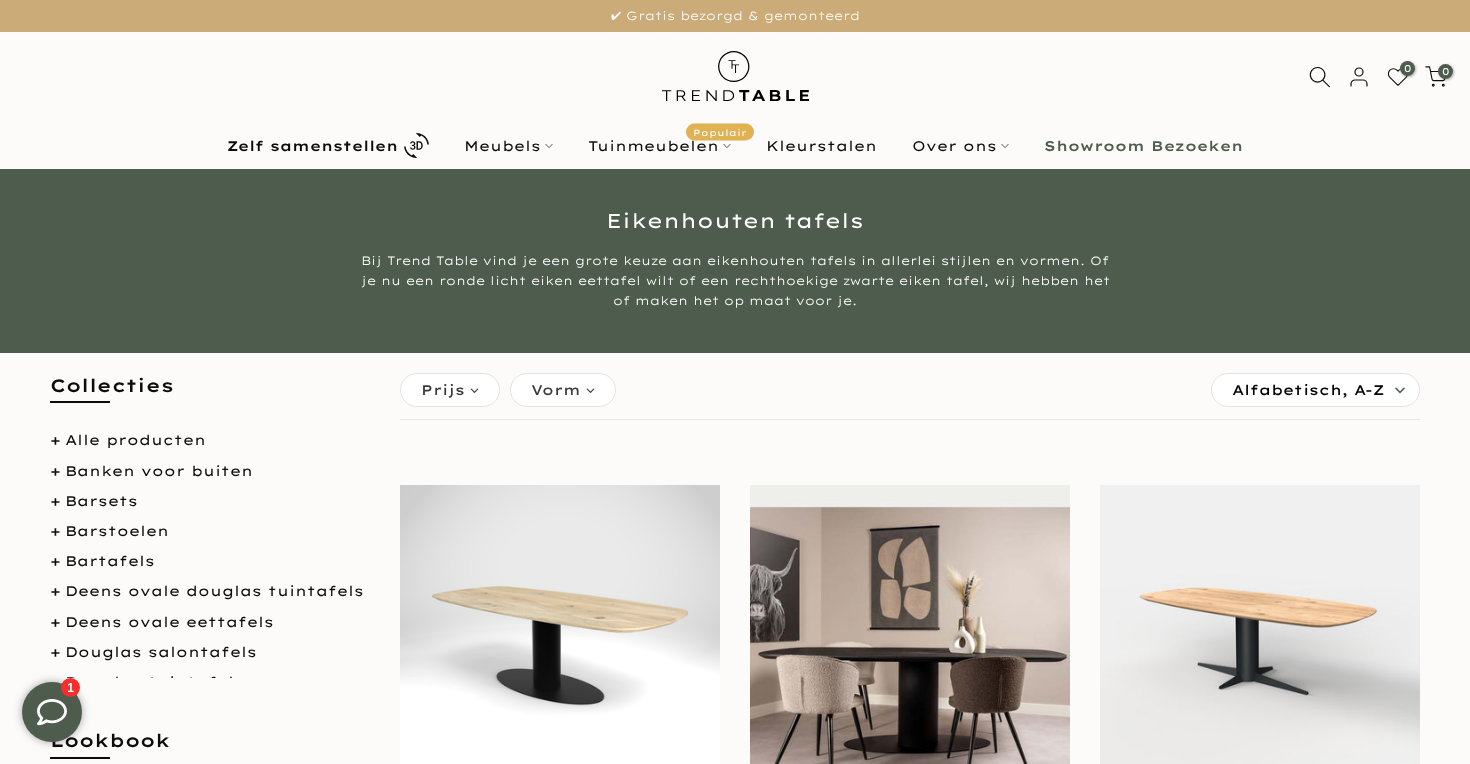 click on "Bij Trend Table vind je een grote keuze aan eikenhouten tafels in allerlei stijlen en vormen. Of je nu een ronde licht eiken eettafel wilt of een rechthoekige zwarte eiken tafel, wij hebben het of maken het op maat voor je." at bounding box center [735, 281] 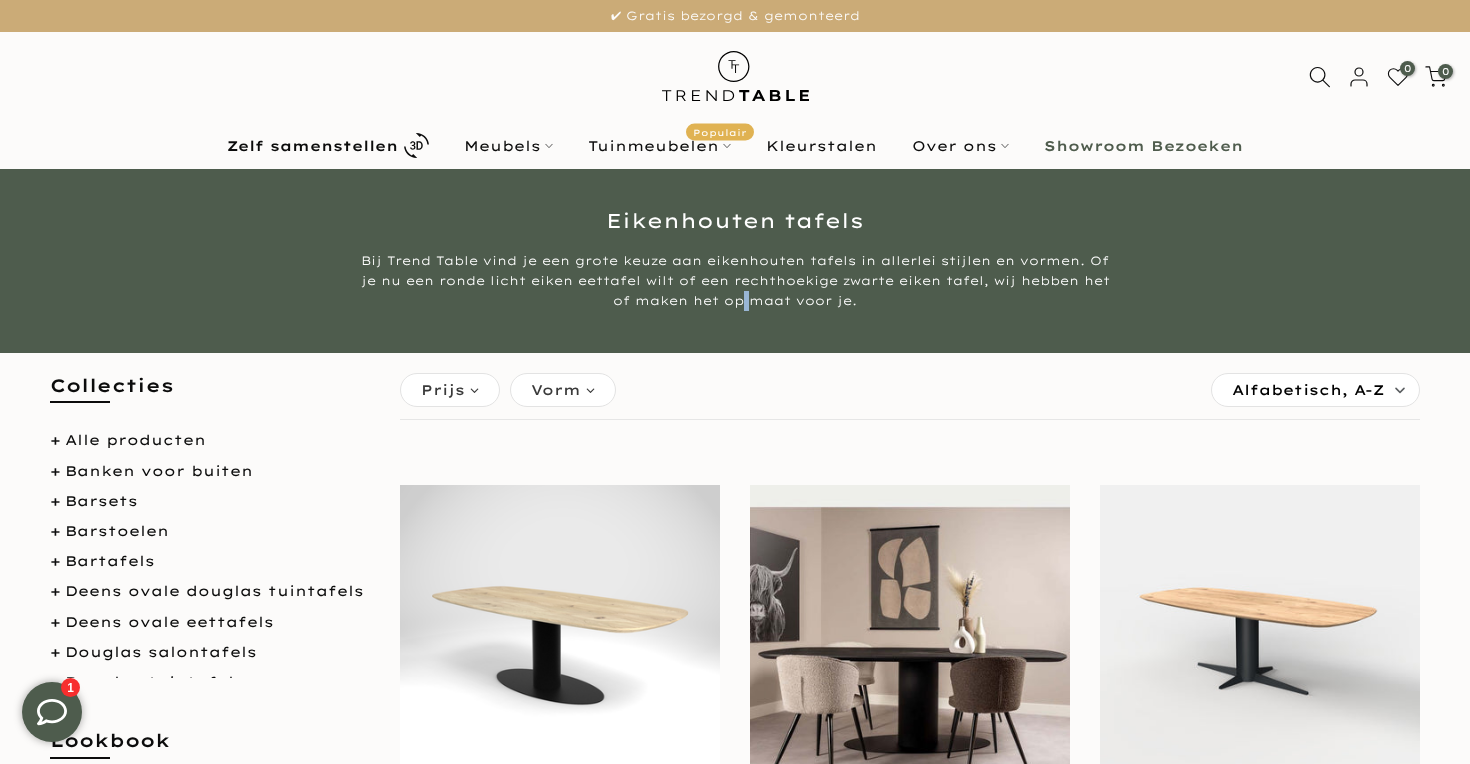 click on "Bij Trend Table vind je een grote keuze aan eikenhouten tafels in allerlei stijlen en vormen. Of je nu een ronde licht eiken eettafel wilt of een rechthoekige zwarte eiken tafel, wij hebben het of maken het op maat voor je." at bounding box center (735, 281) 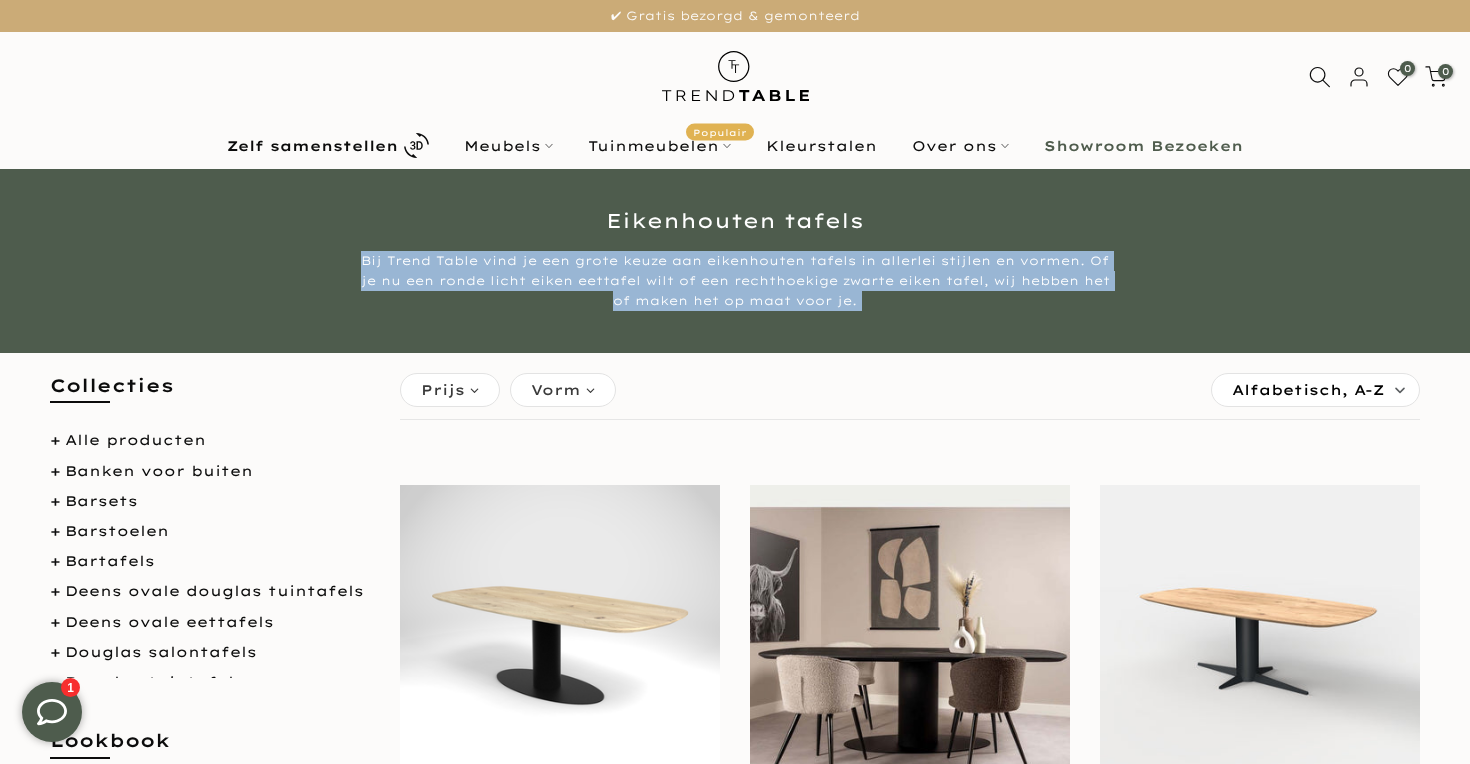 click on "Bij Trend Table vind je een grote keuze aan eikenhouten tafels in allerlei stijlen en vormen. Of je nu een ronde licht eiken eettafel wilt of een rechthoekige zwarte eiken tafel, wij hebben het of maken het op maat voor je." at bounding box center [735, 281] 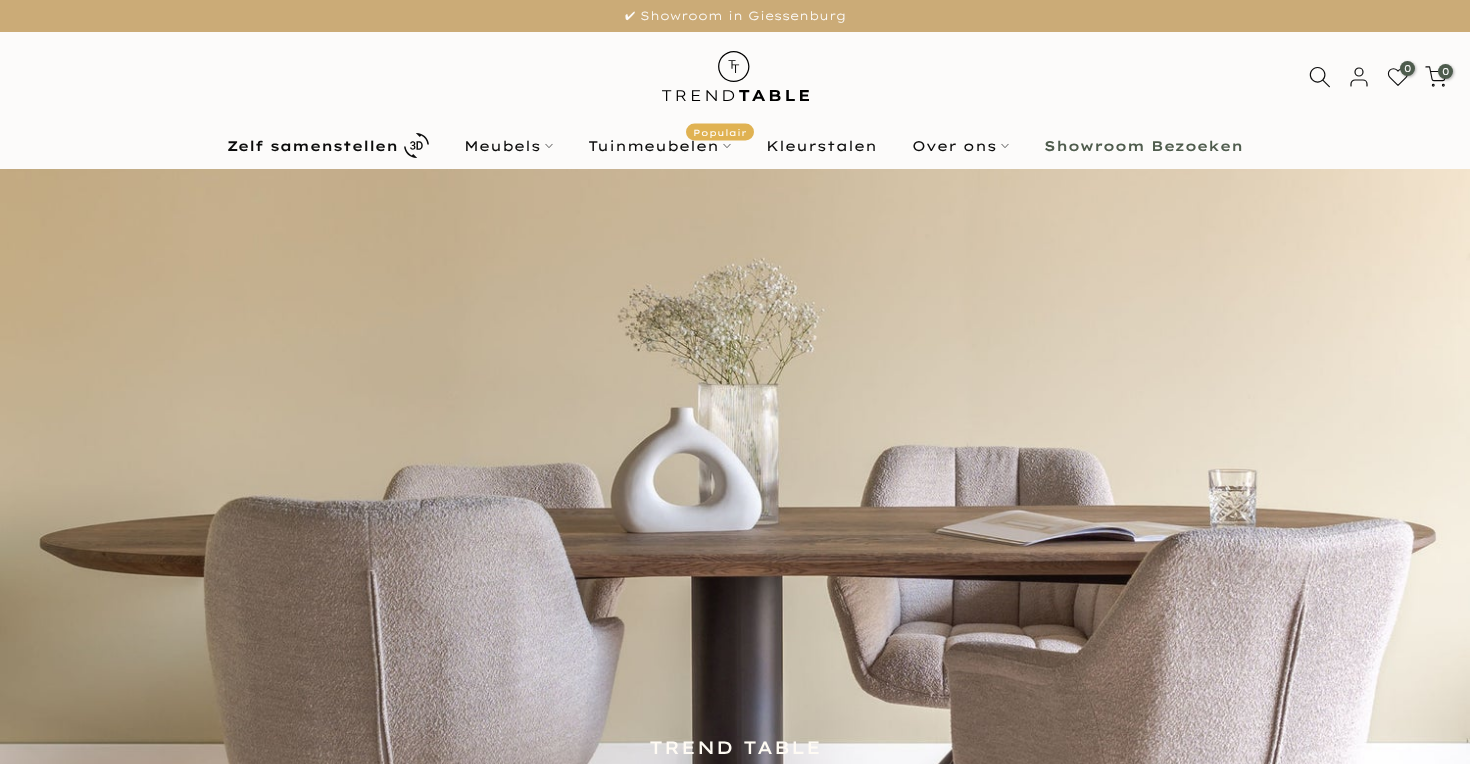 scroll, scrollTop: 0, scrollLeft: 0, axis: both 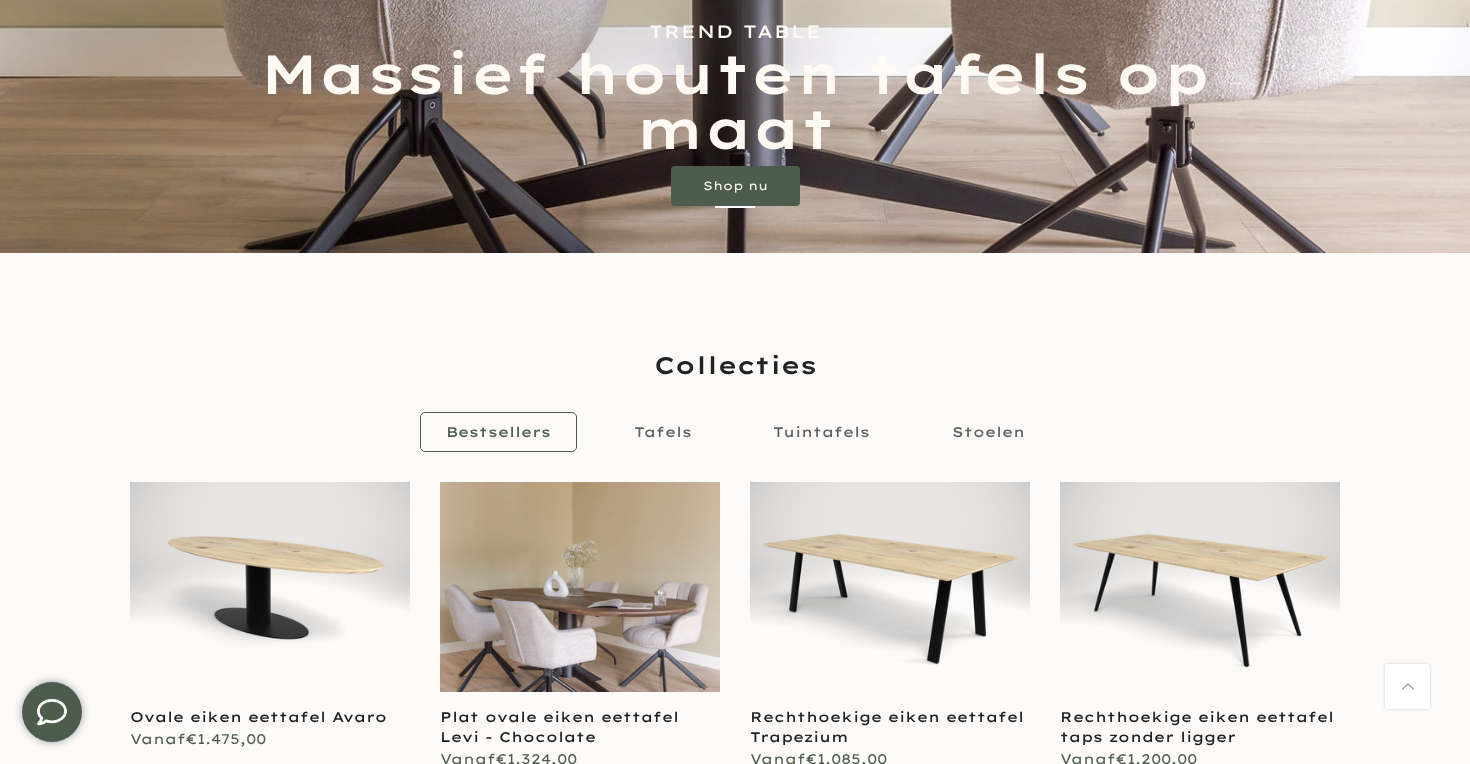 click on "Collecties" at bounding box center (735, 365) 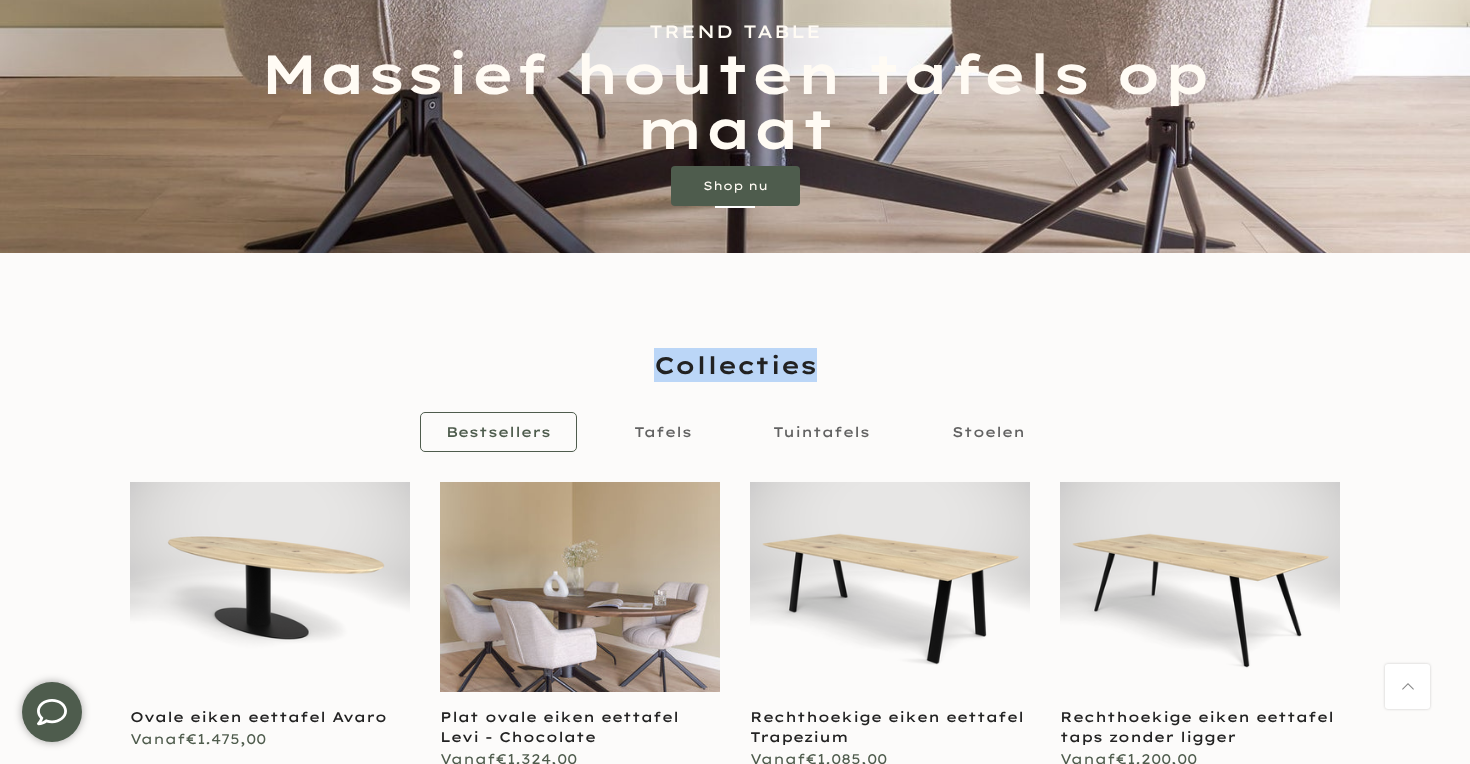 click on "Collecties" at bounding box center [735, 365] 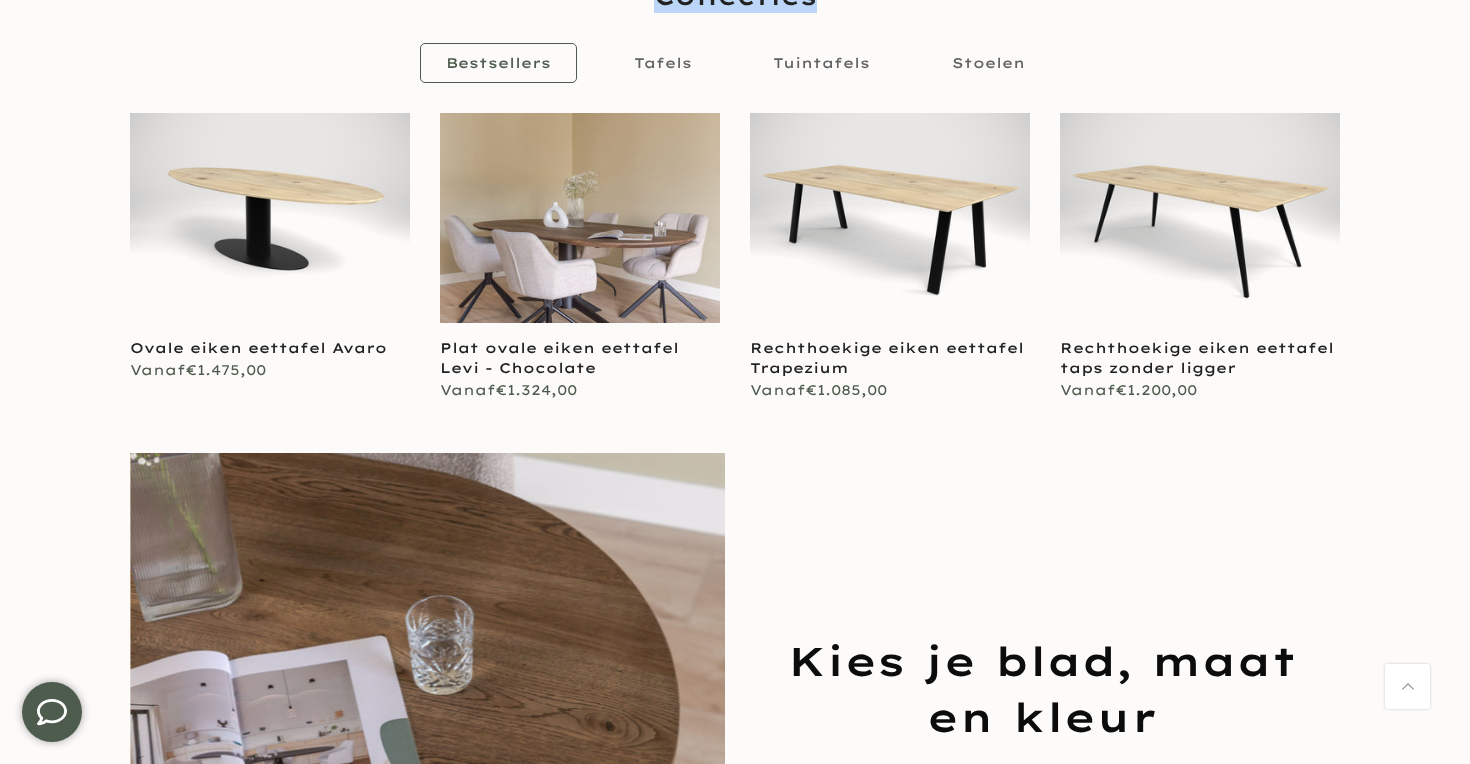 scroll, scrollTop: 1116, scrollLeft: 0, axis: vertical 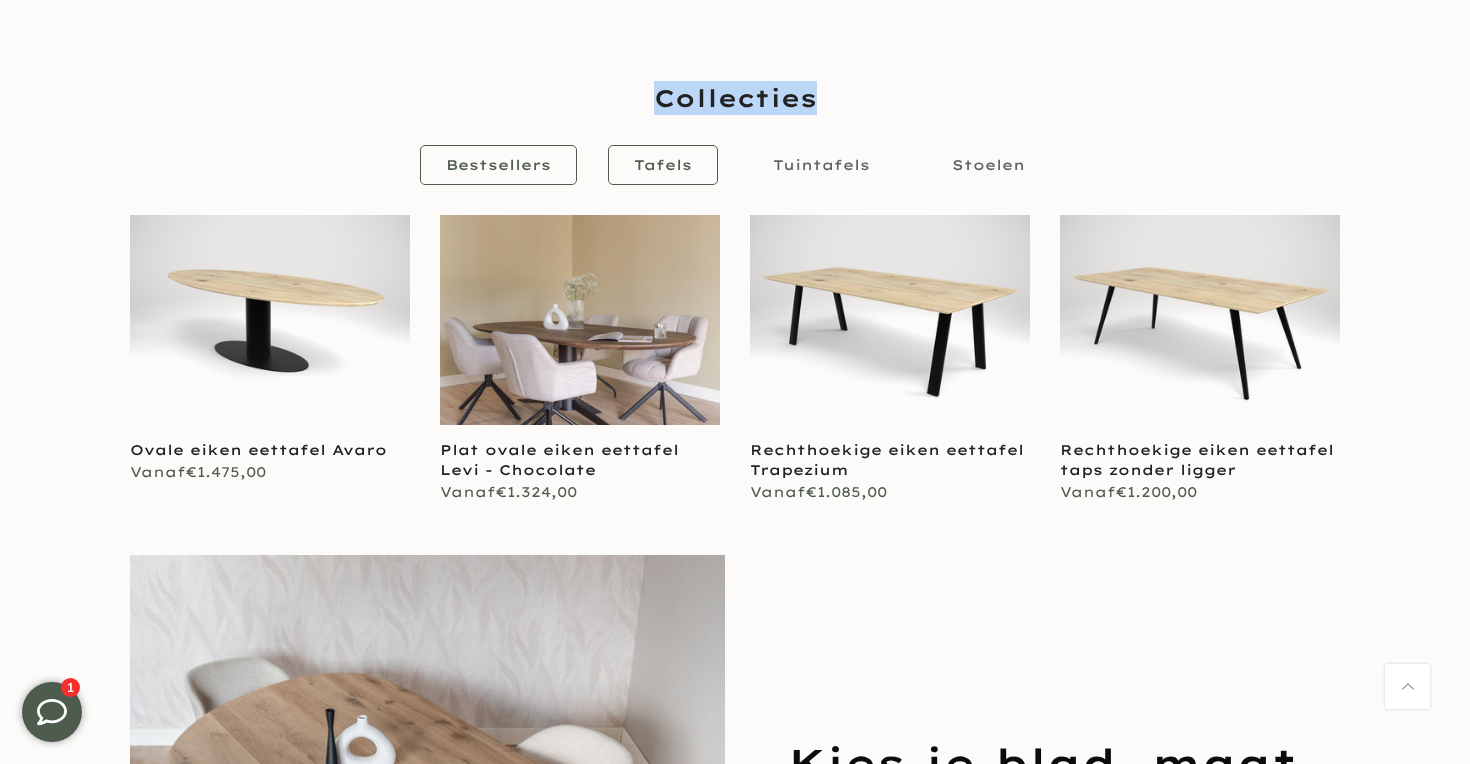click on "Tafels" at bounding box center (663, 165) 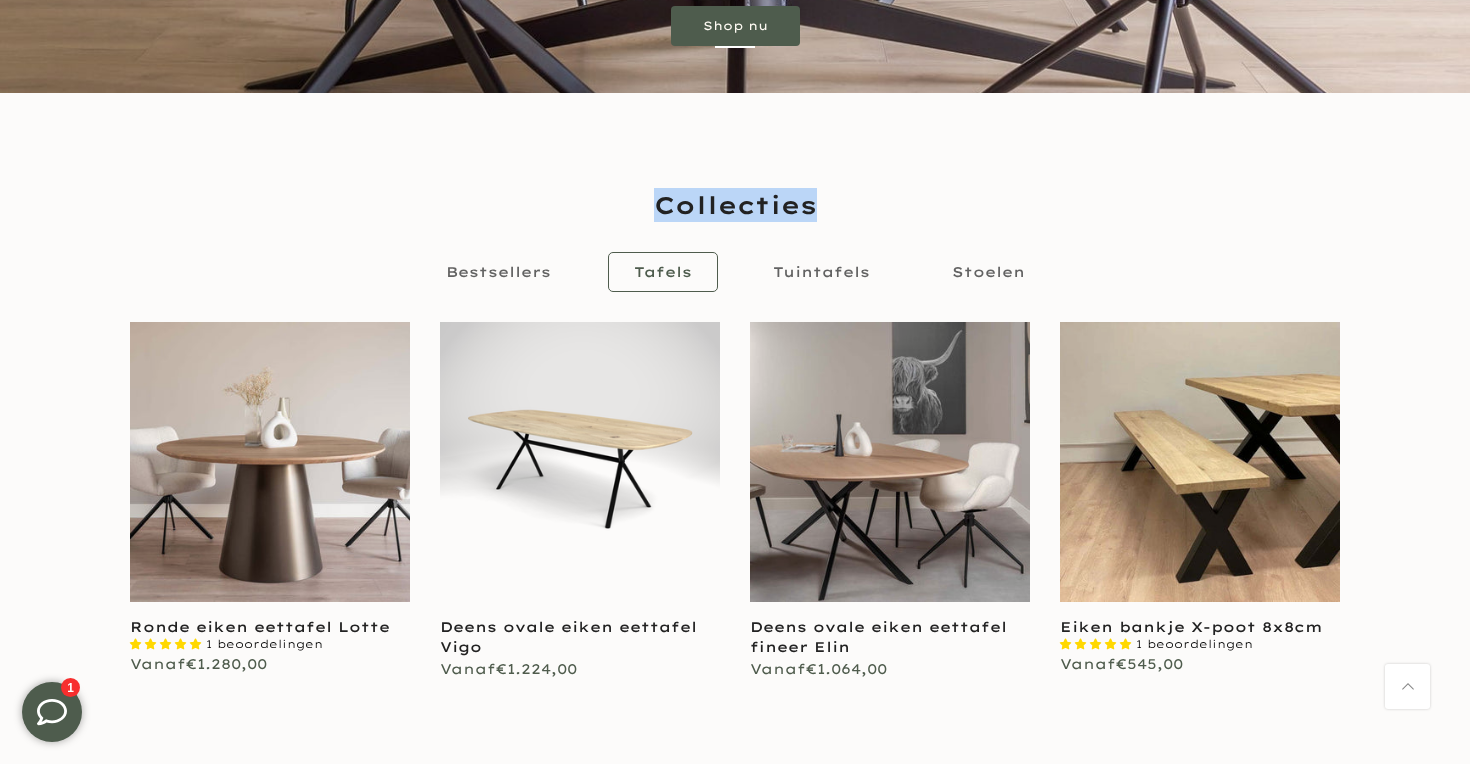 scroll, scrollTop: 872, scrollLeft: 0, axis: vertical 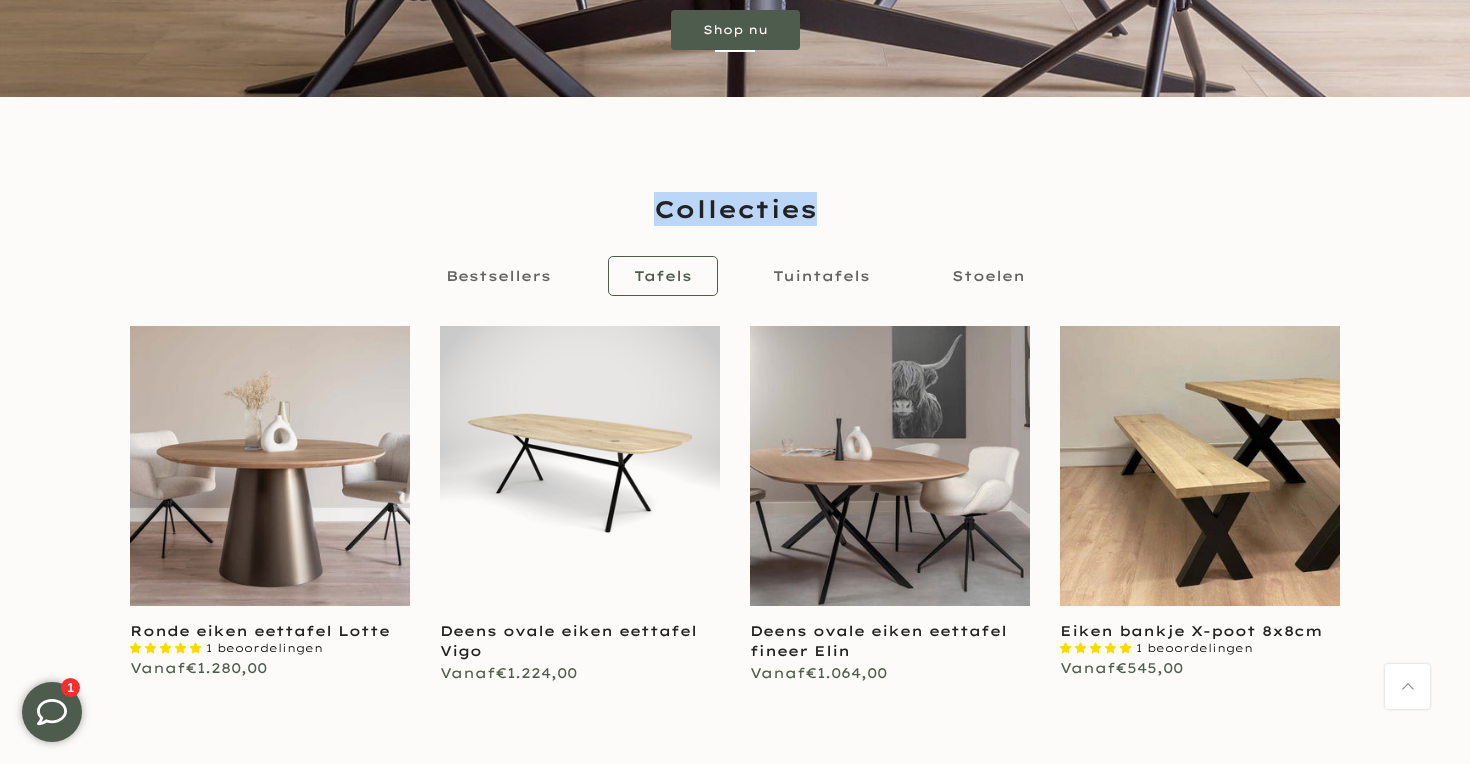 click on "Collecties
Bestsellers
Tafels
Tuintafels
Stoelen
Voeg toe aan Wishlist Vergelijk
Ovale eiken eettafel Avaro
Geen beoordelingen
Vanaf  €1.475,00
Voeg toe aan Wishlist Vergelijk
Plat ovale eiken eettafel Levi - Chocolate" at bounding box center [735, 474] 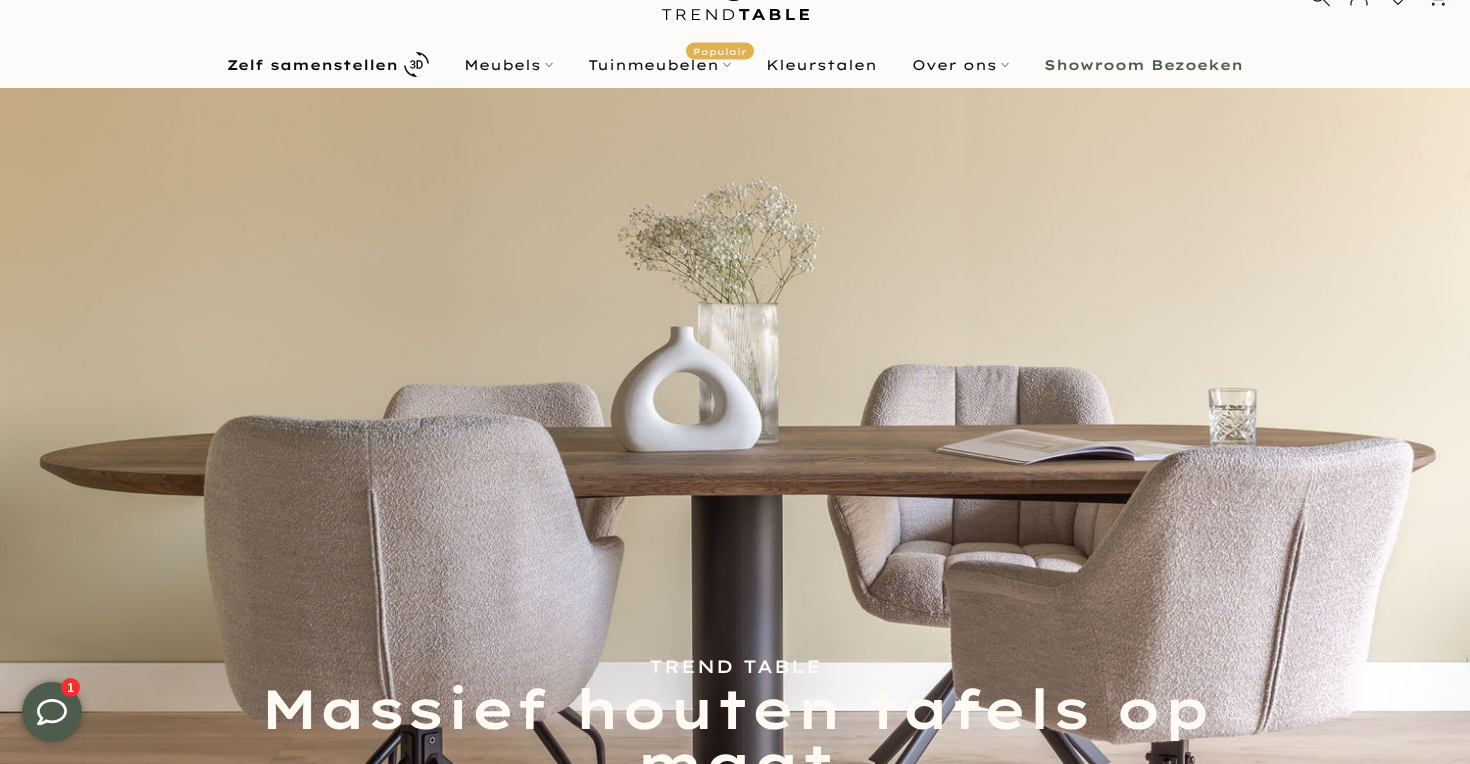 scroll, scrollTop: 0, scrollLeft: 0, axis: both 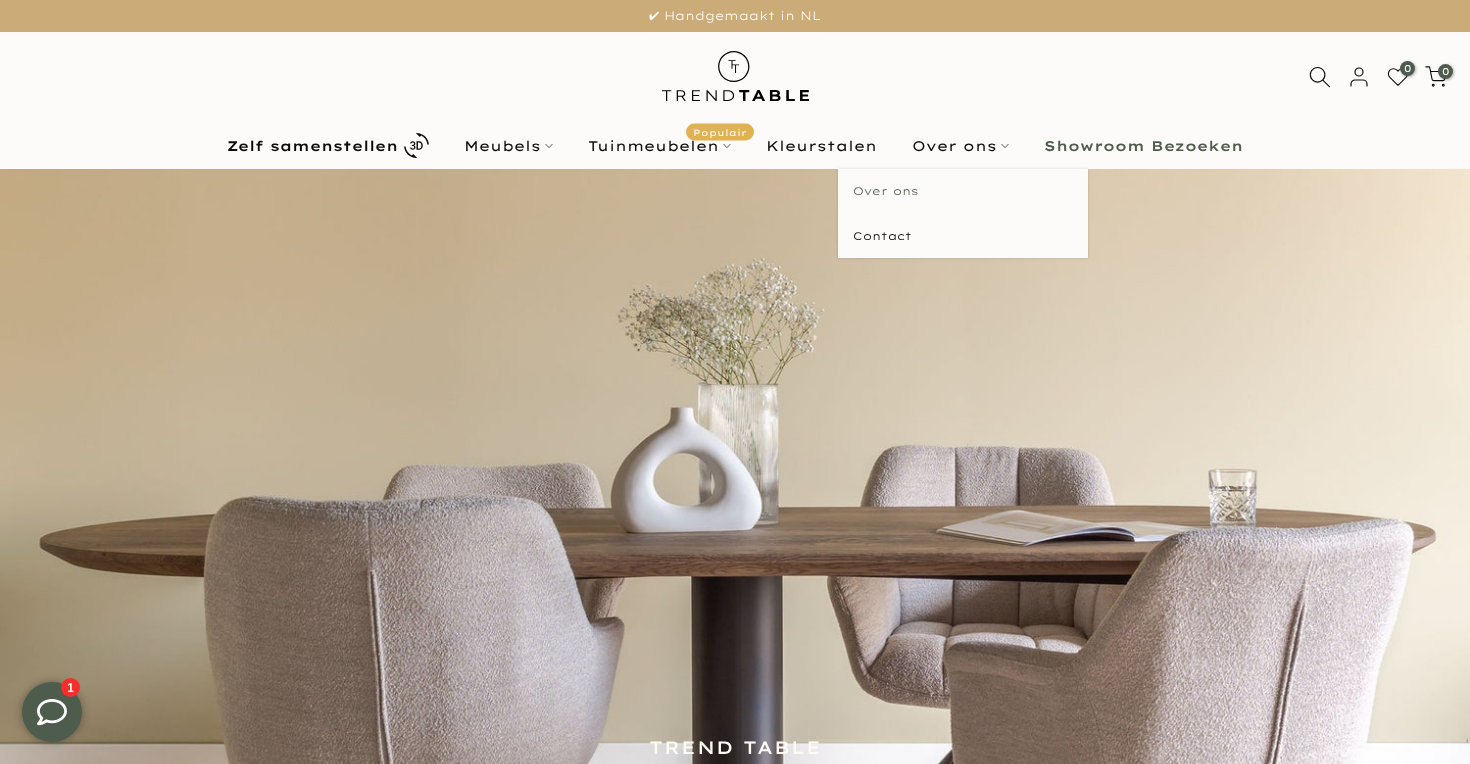 click on "Over ons" at bounding box center (963, 191) 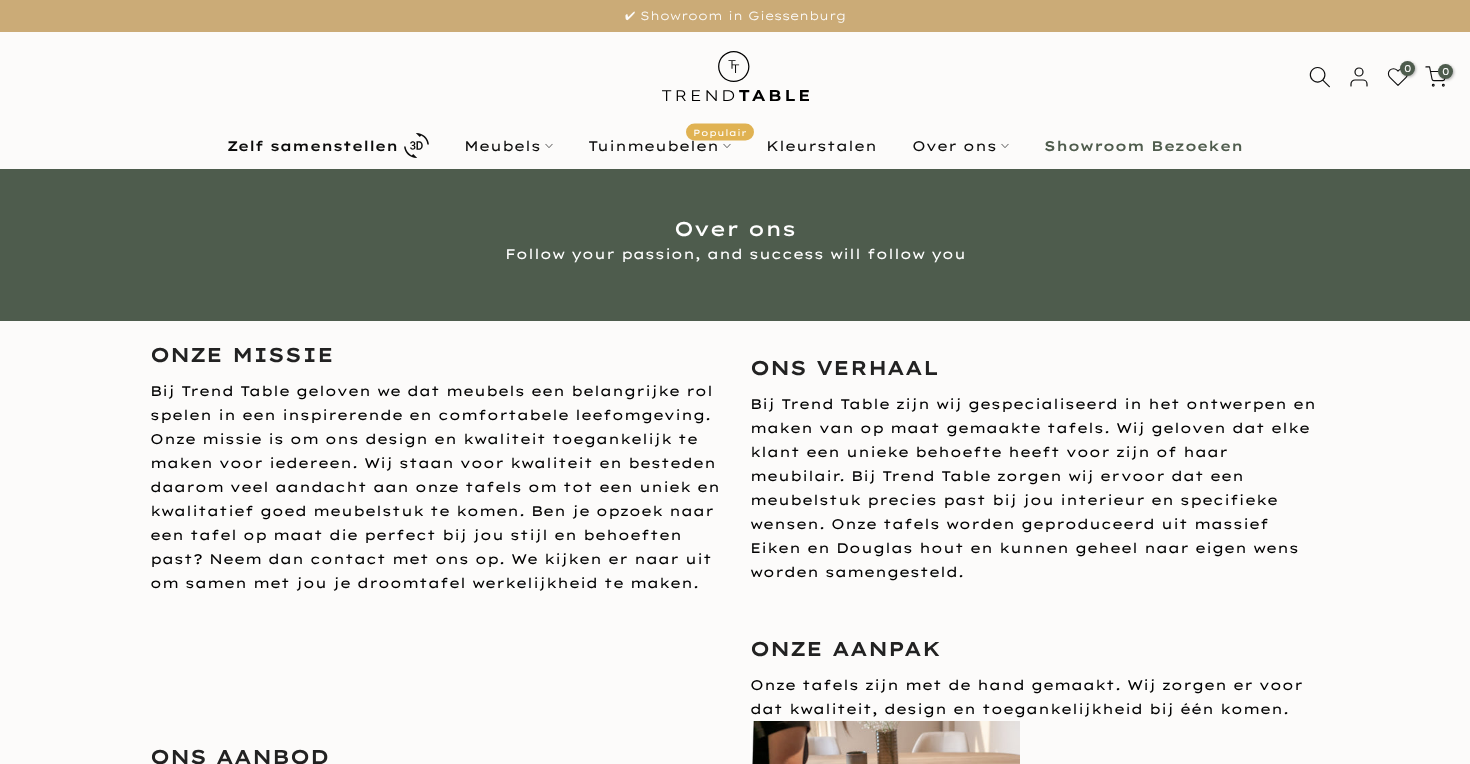 scroll, scrollTop: 0, scrollLeft: 0, axis: both 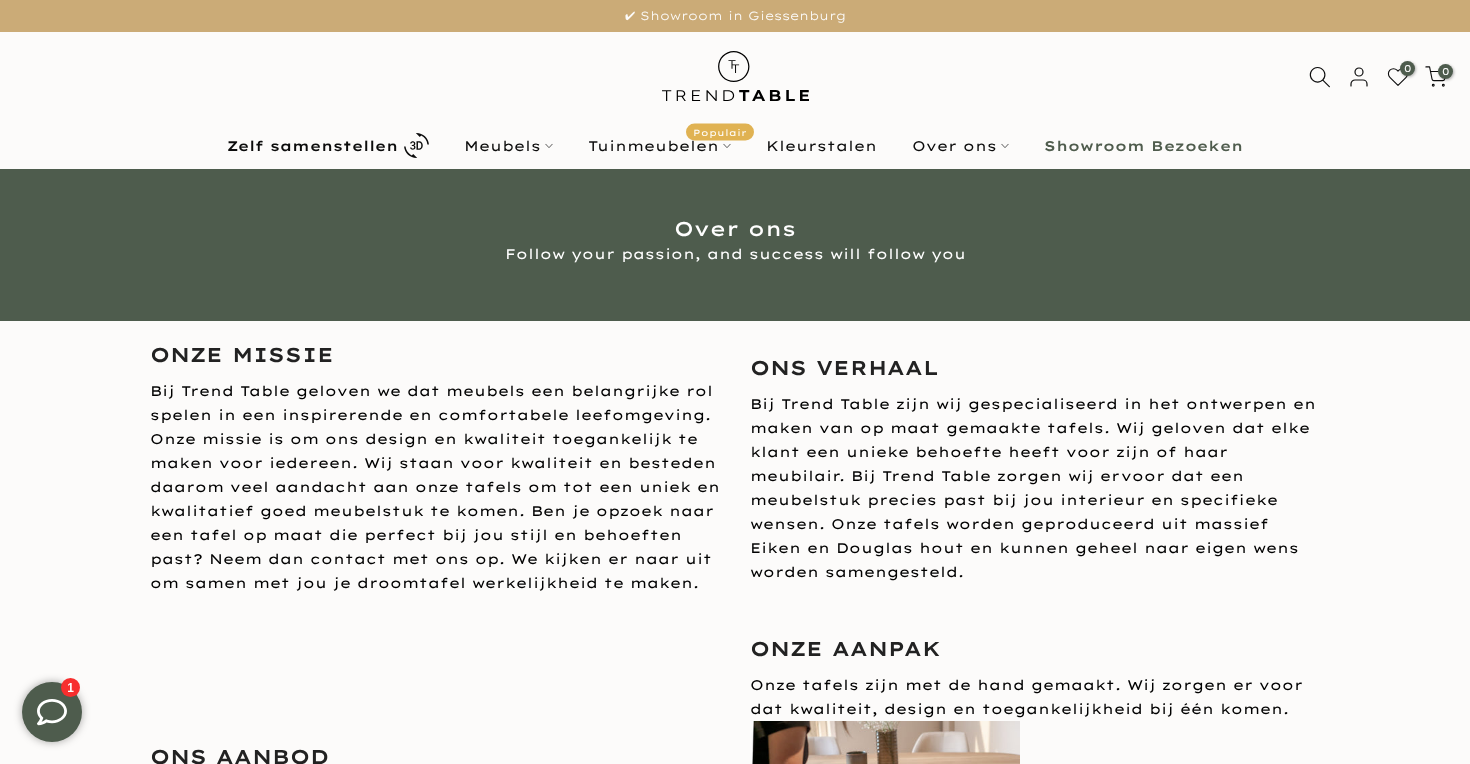 click at bounding box center [735, 76] 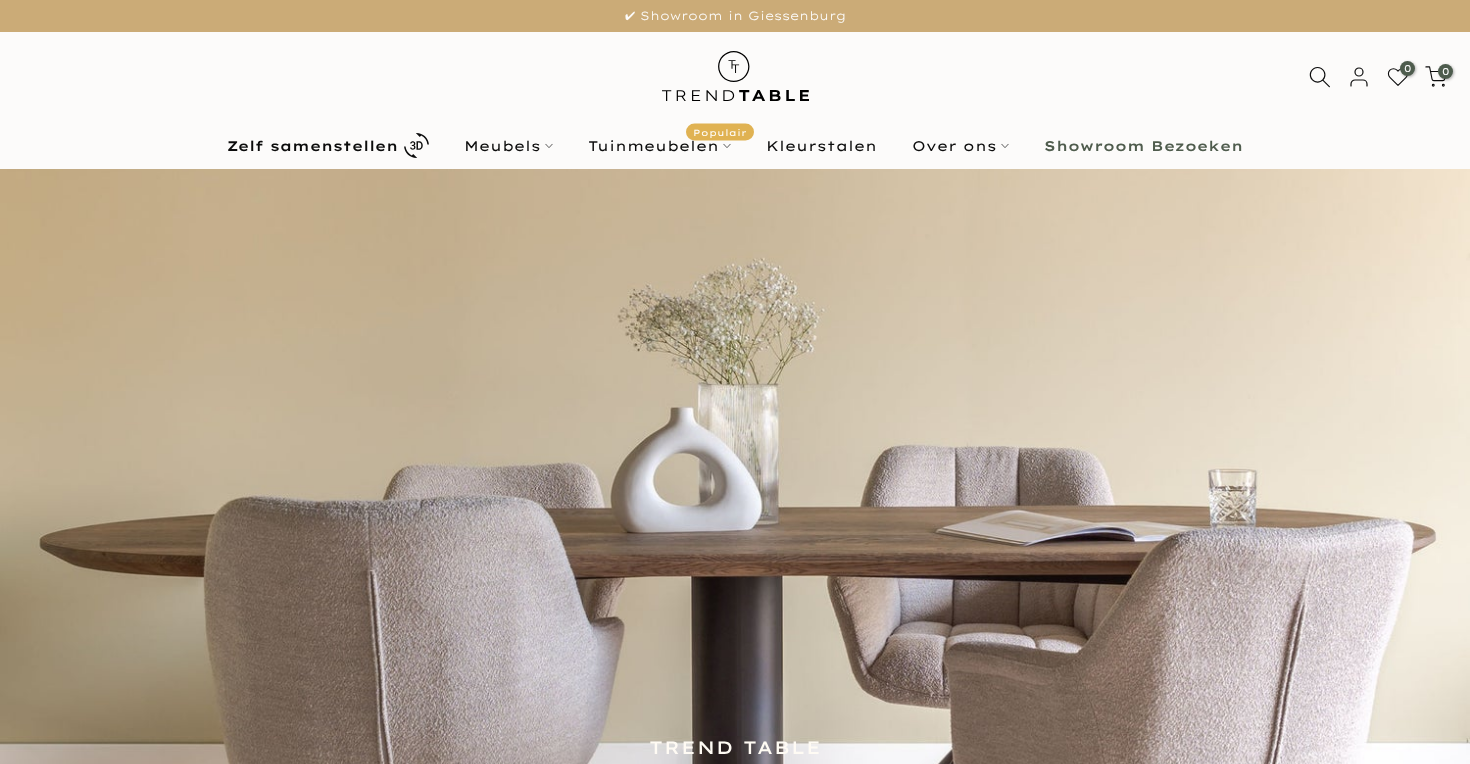 scroll, scrollTop: 0, scrollLeft: 0, axis: both 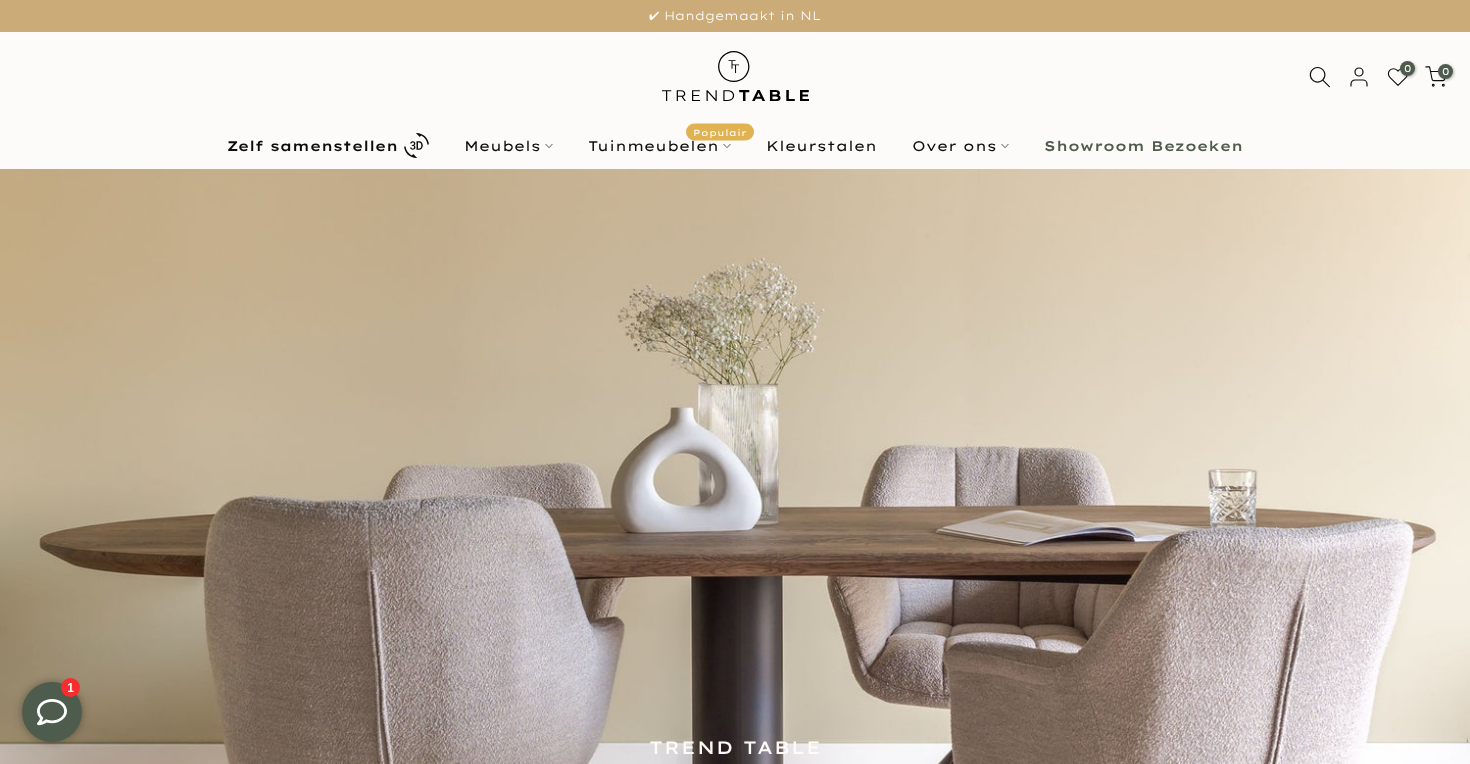 click at bounding box center [735, 569] 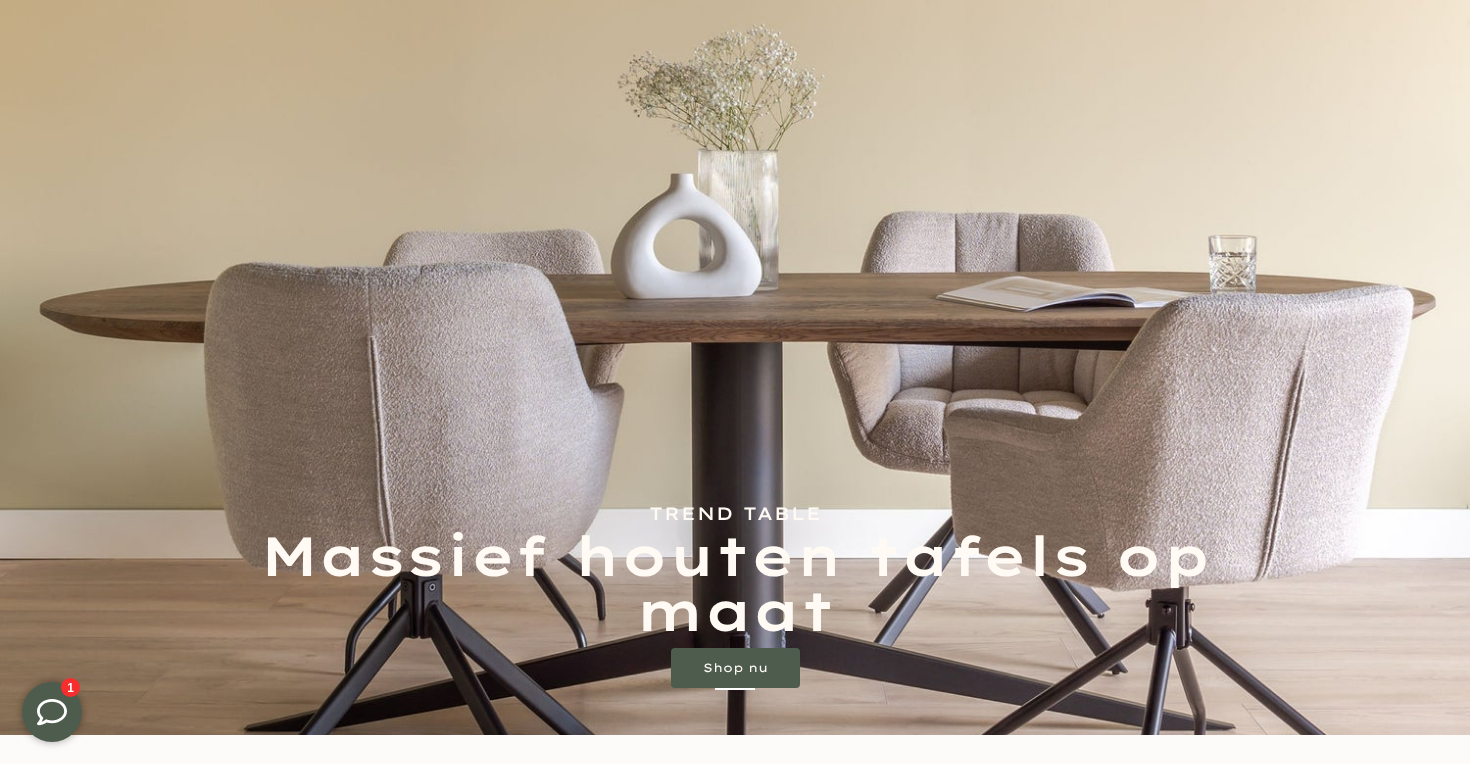 scroll, scrollTop: 427, scrollLeft: 0, axis: vertical 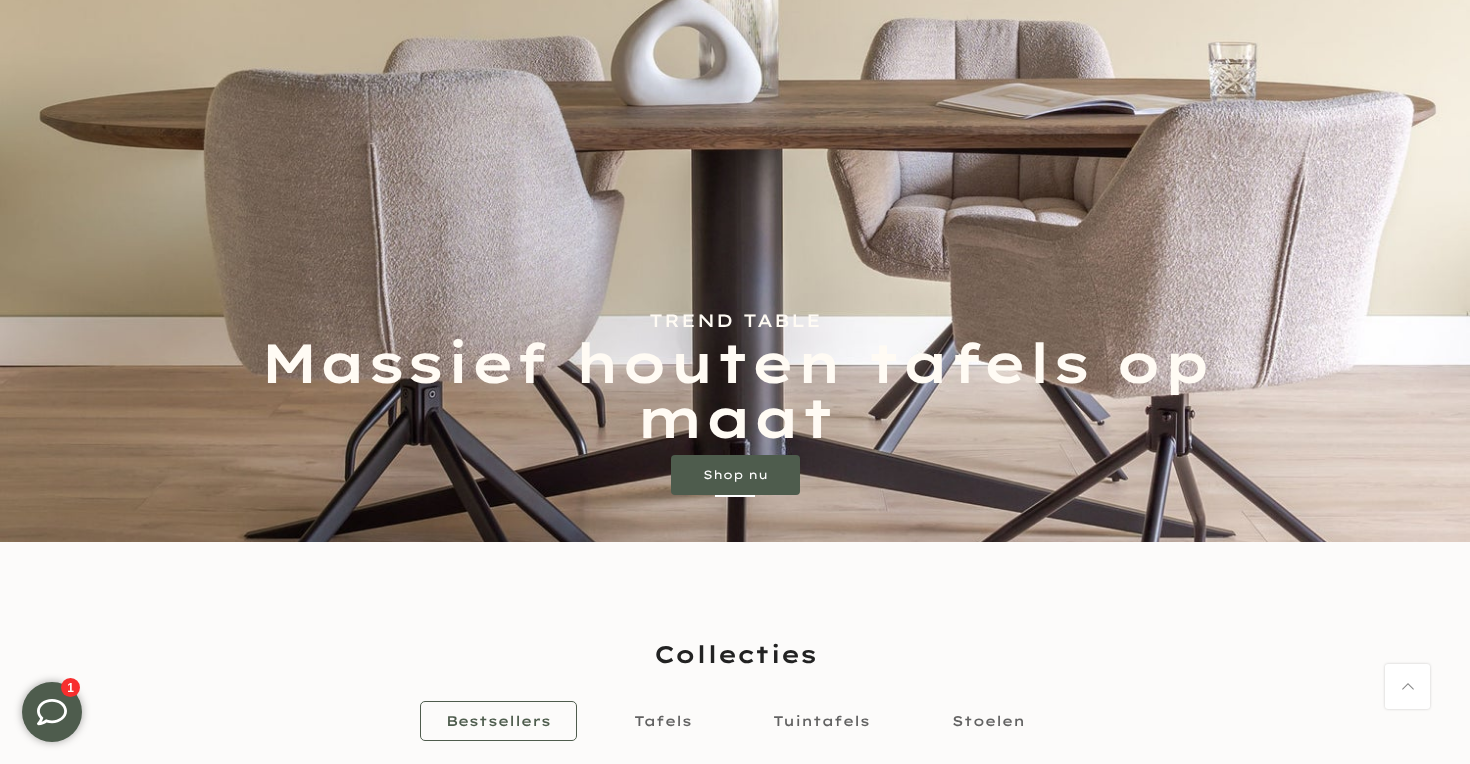 click on "Shop nu" at bounding box center [735, 475] 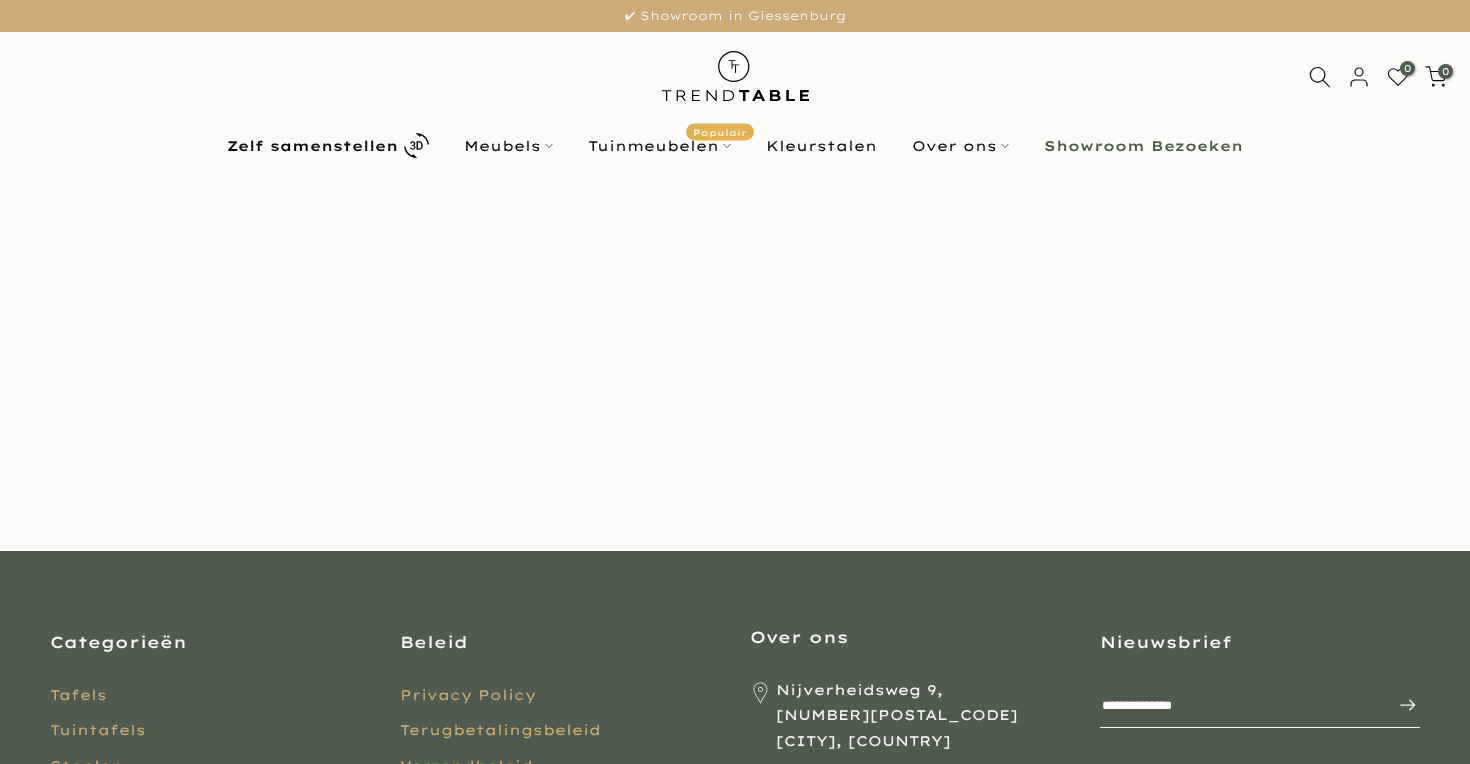 scroll, scrollTop: 0, scrollLeft: 0, axis: both 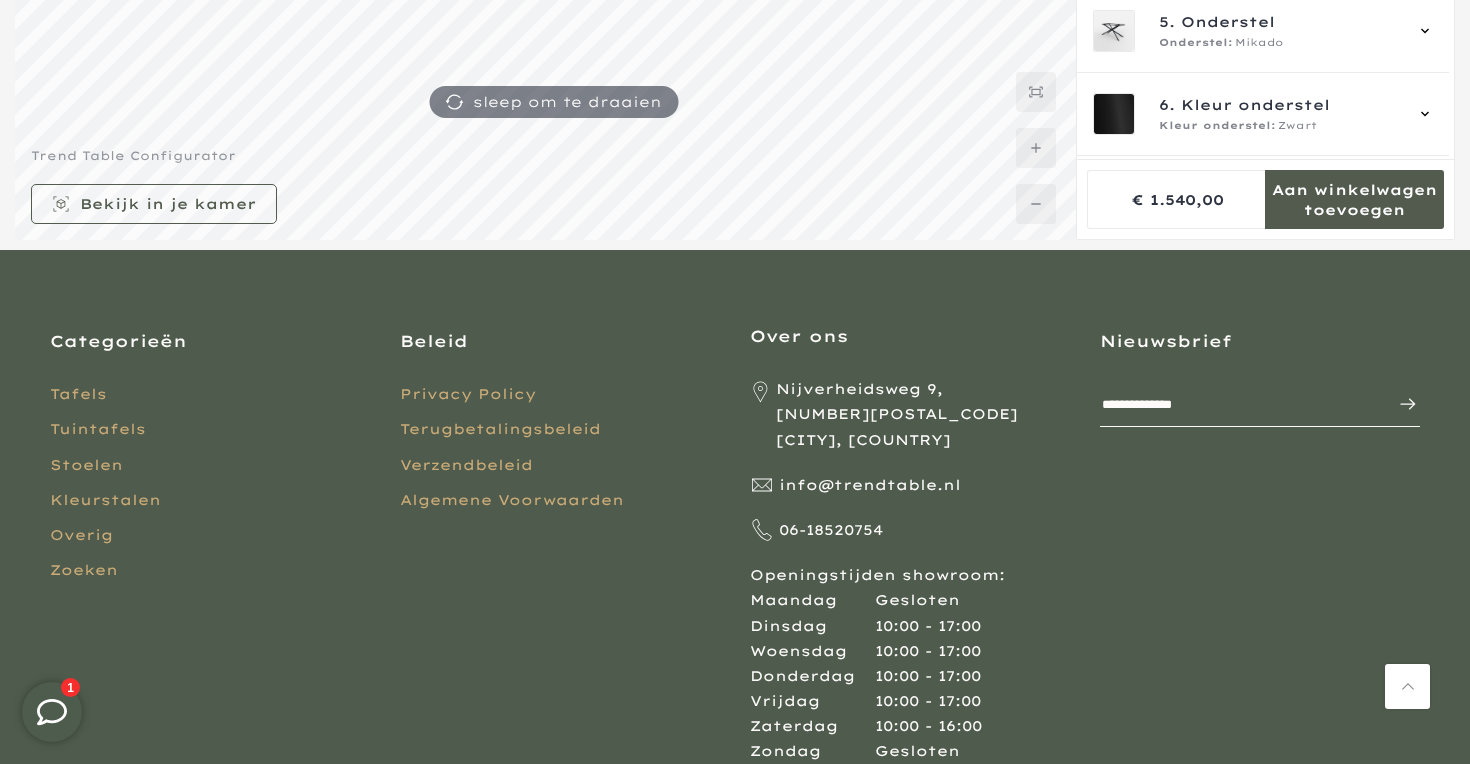 click on "Beleid
Beleid
Privacy Policy
Terugbetalingsbeleid
Verzendbeleid
Algemene Voorwaarden" at bounding box center (560, 556) 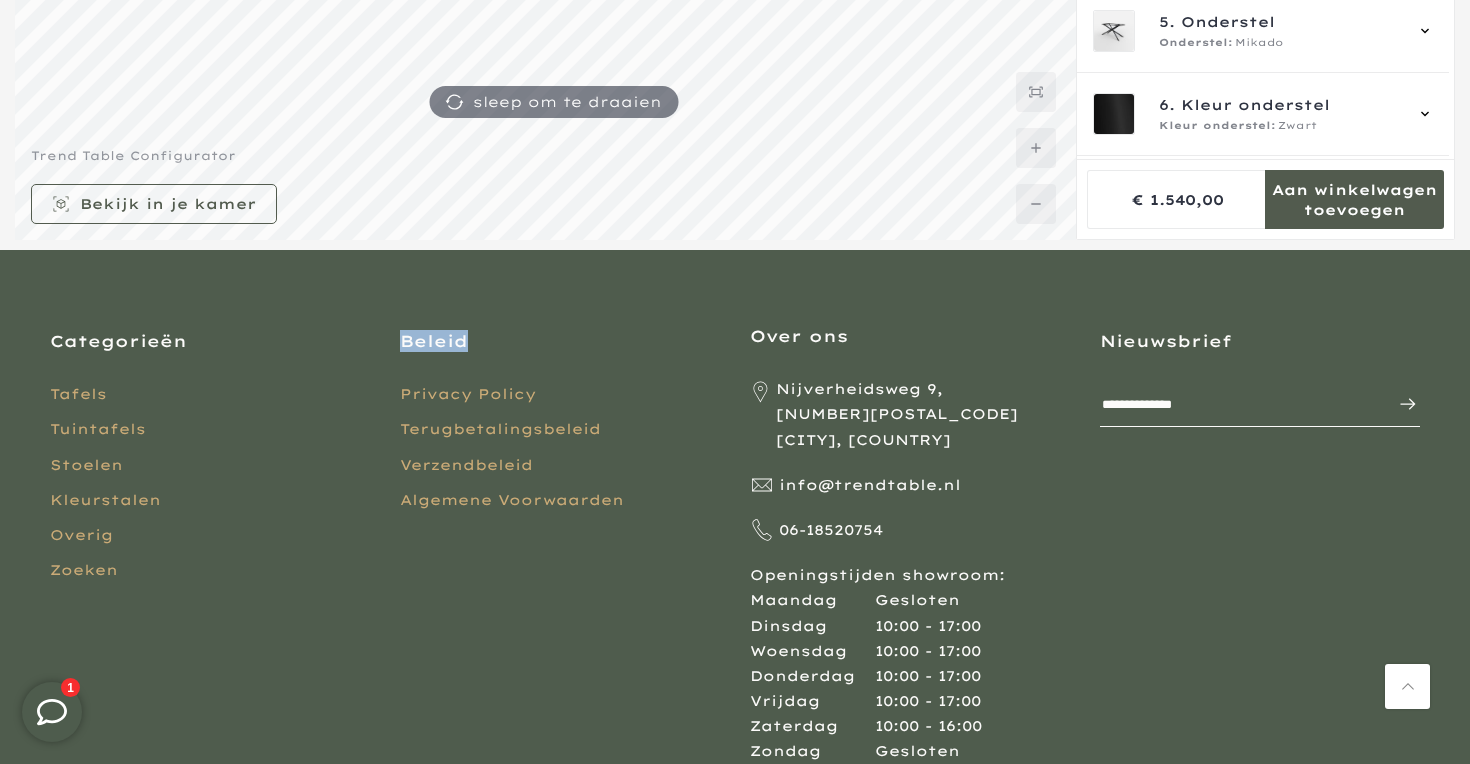 click on "Beleid
Beleid
Privacy Policy
Terugbetalingsbeleid
Verzendbeleid
Algemene Voorwaarden" at bounding box center (560, 556) 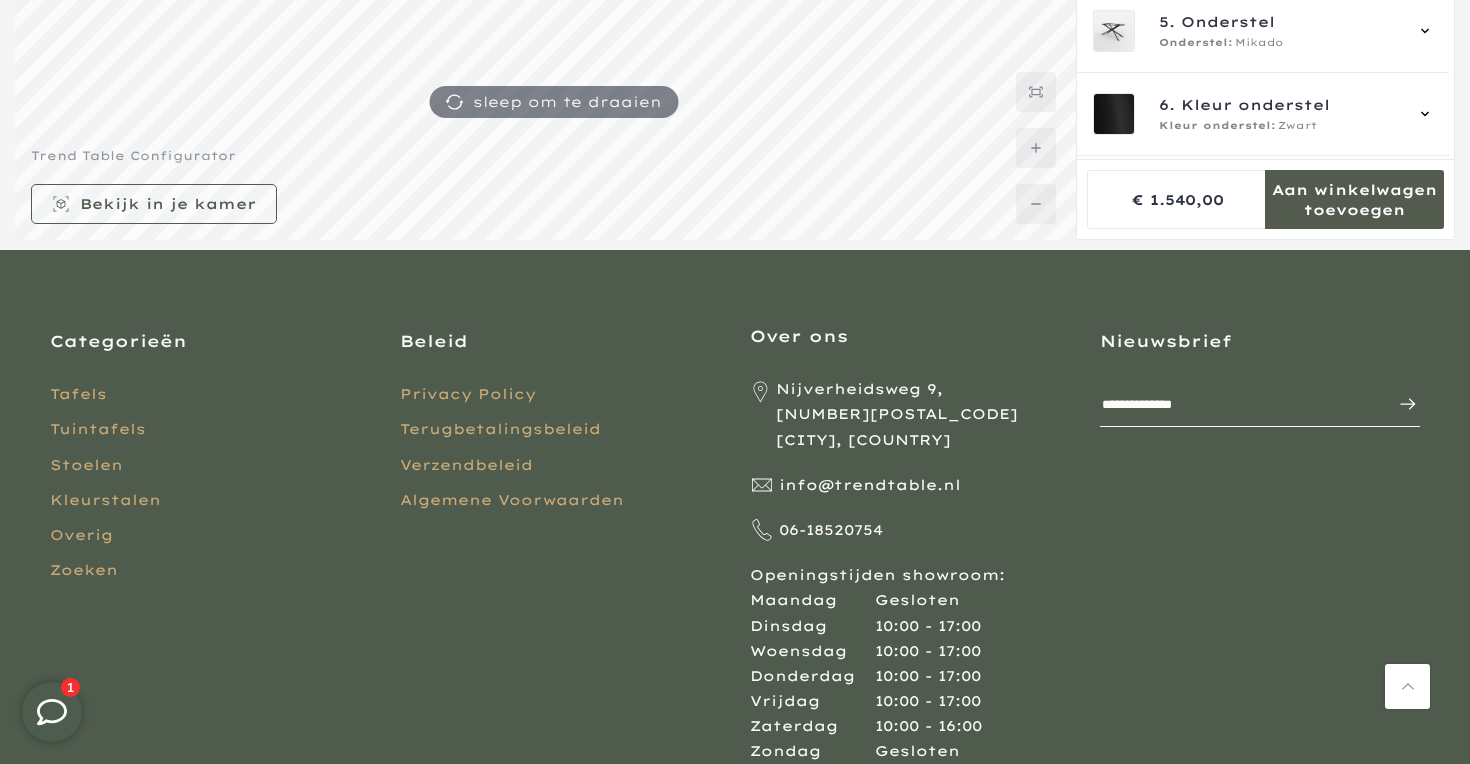 click on "Categorieën" at bounding box center (210, 341) 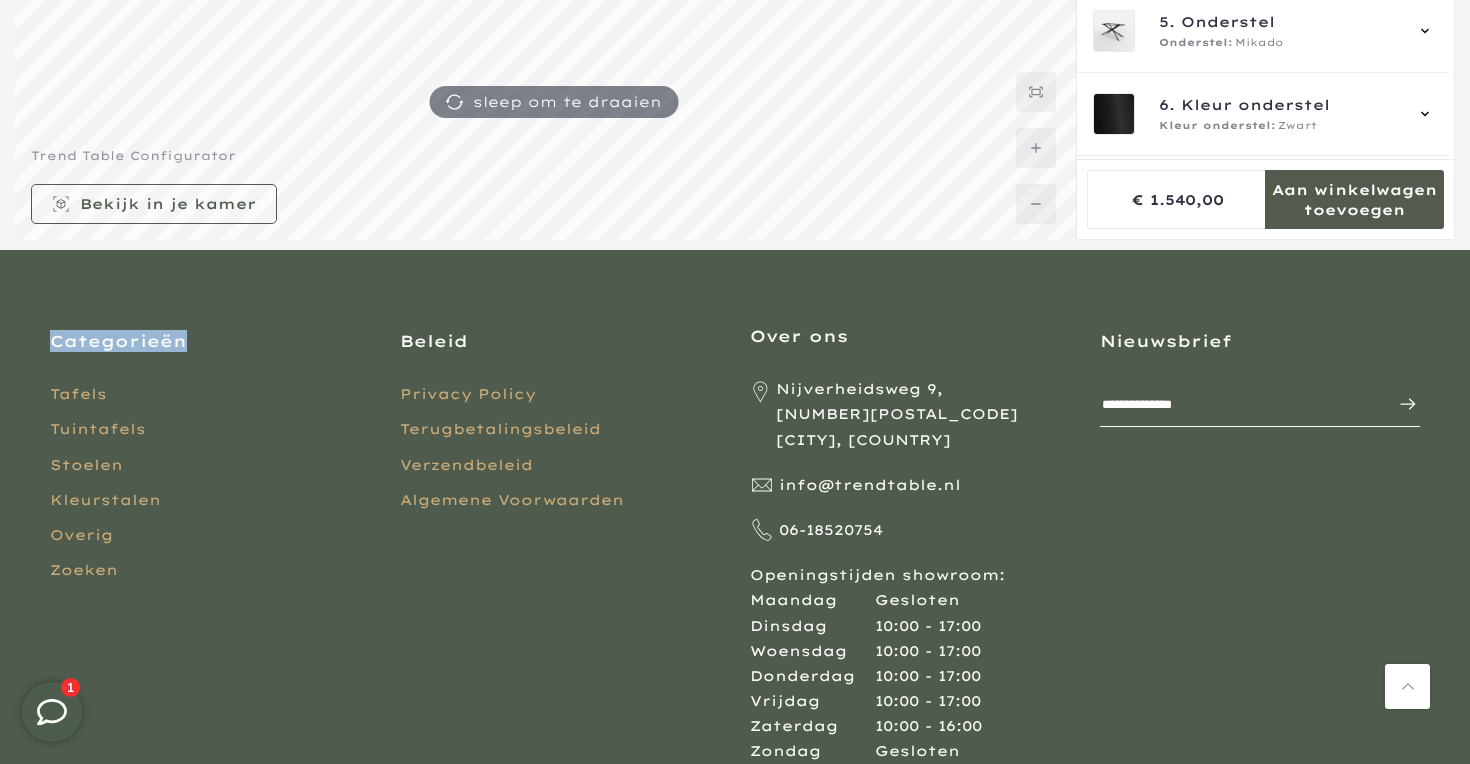 click on "Categorieën" at bounding box center (210, 341) 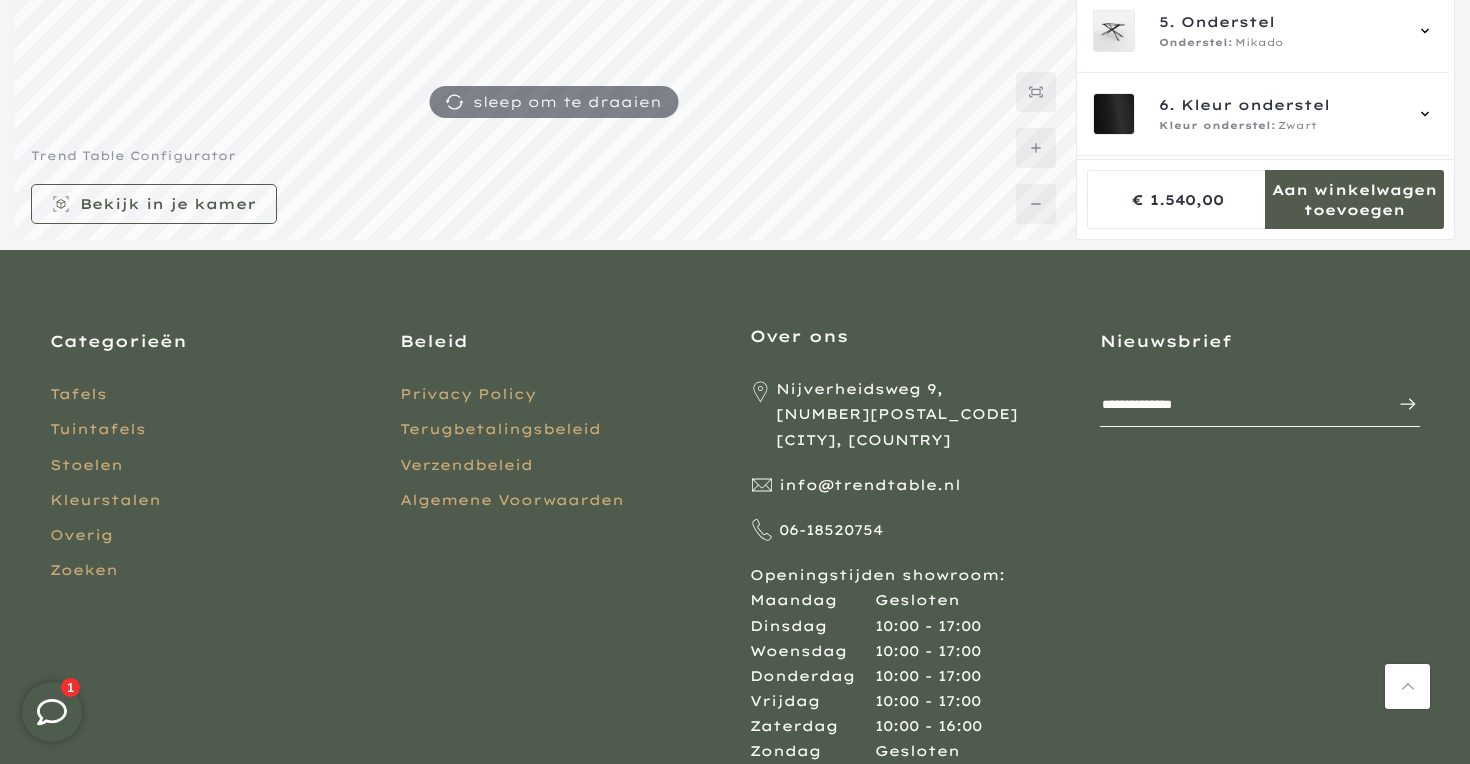 click on "Beleid" at bounding box center (560, 341) 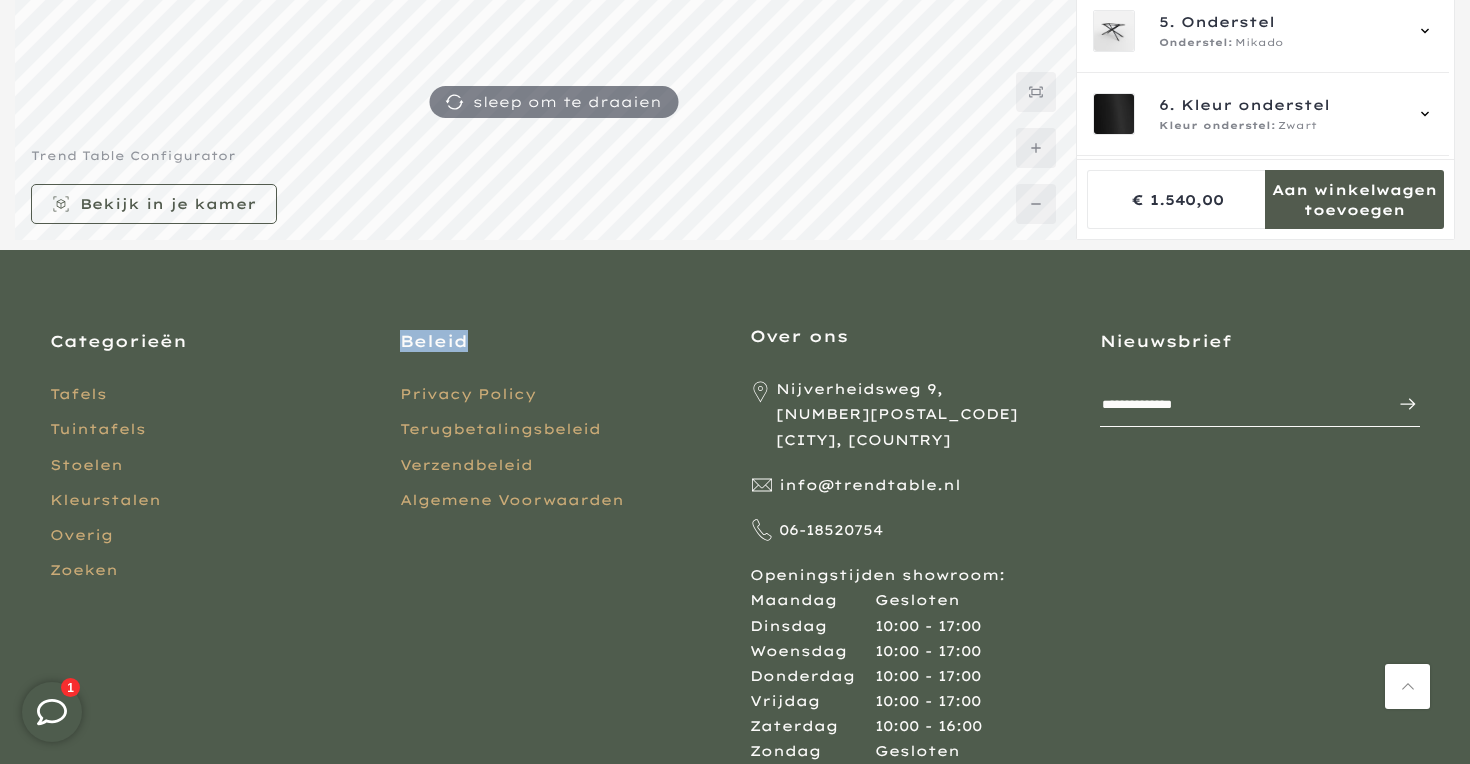click on "Beleid" at bounding box center (560, 341) 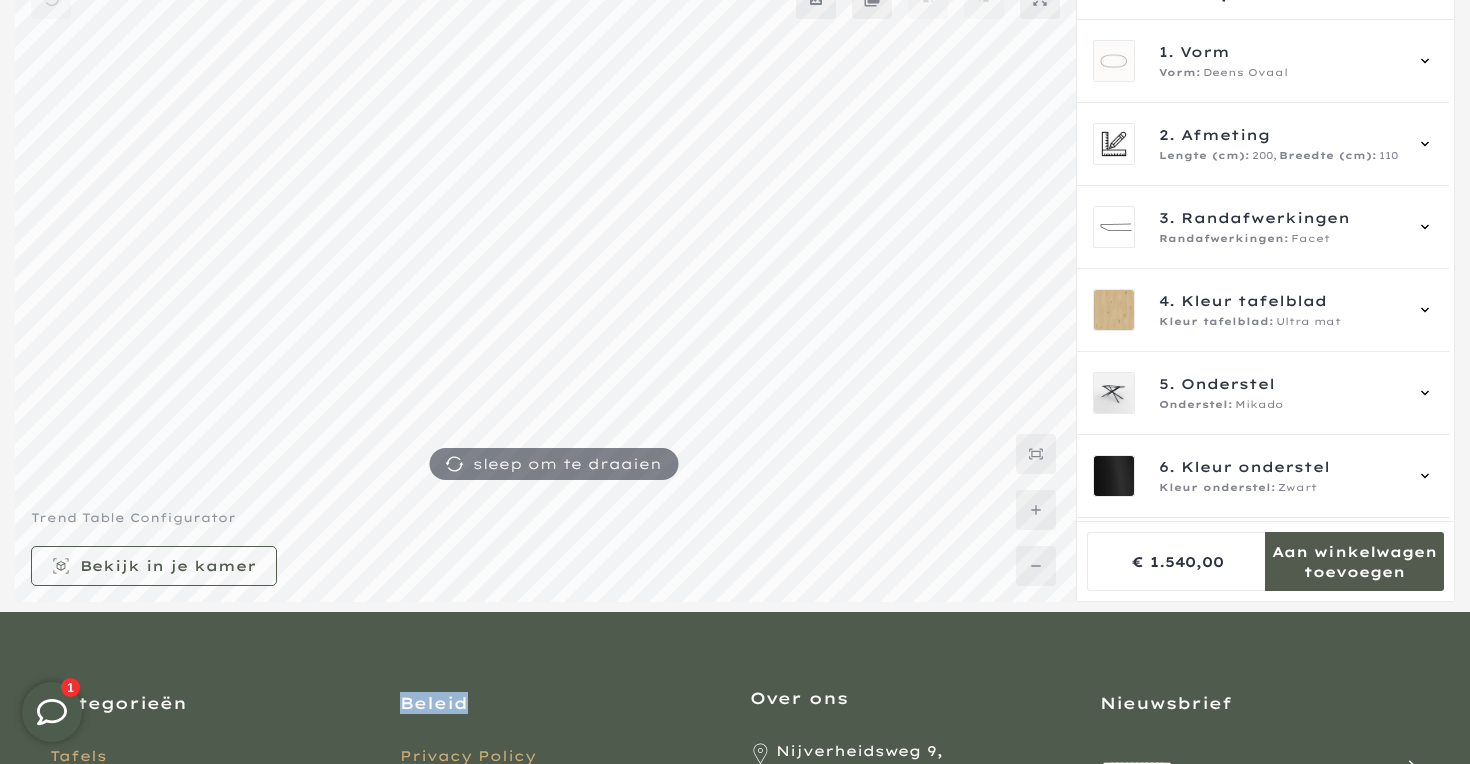 scroll, scrollTop: 0, scrollLeft: 0, axis: both 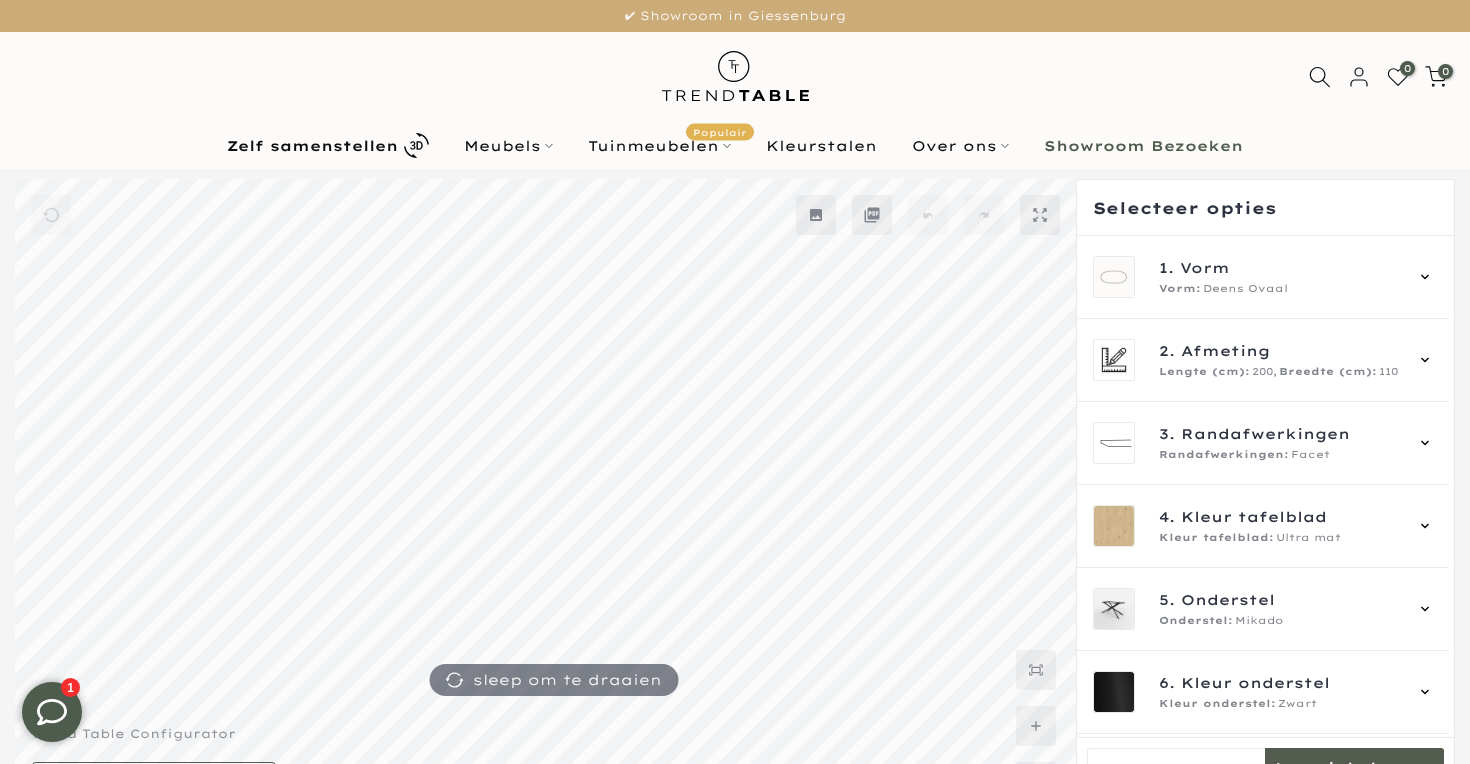 click at bounding box center (735, 76) 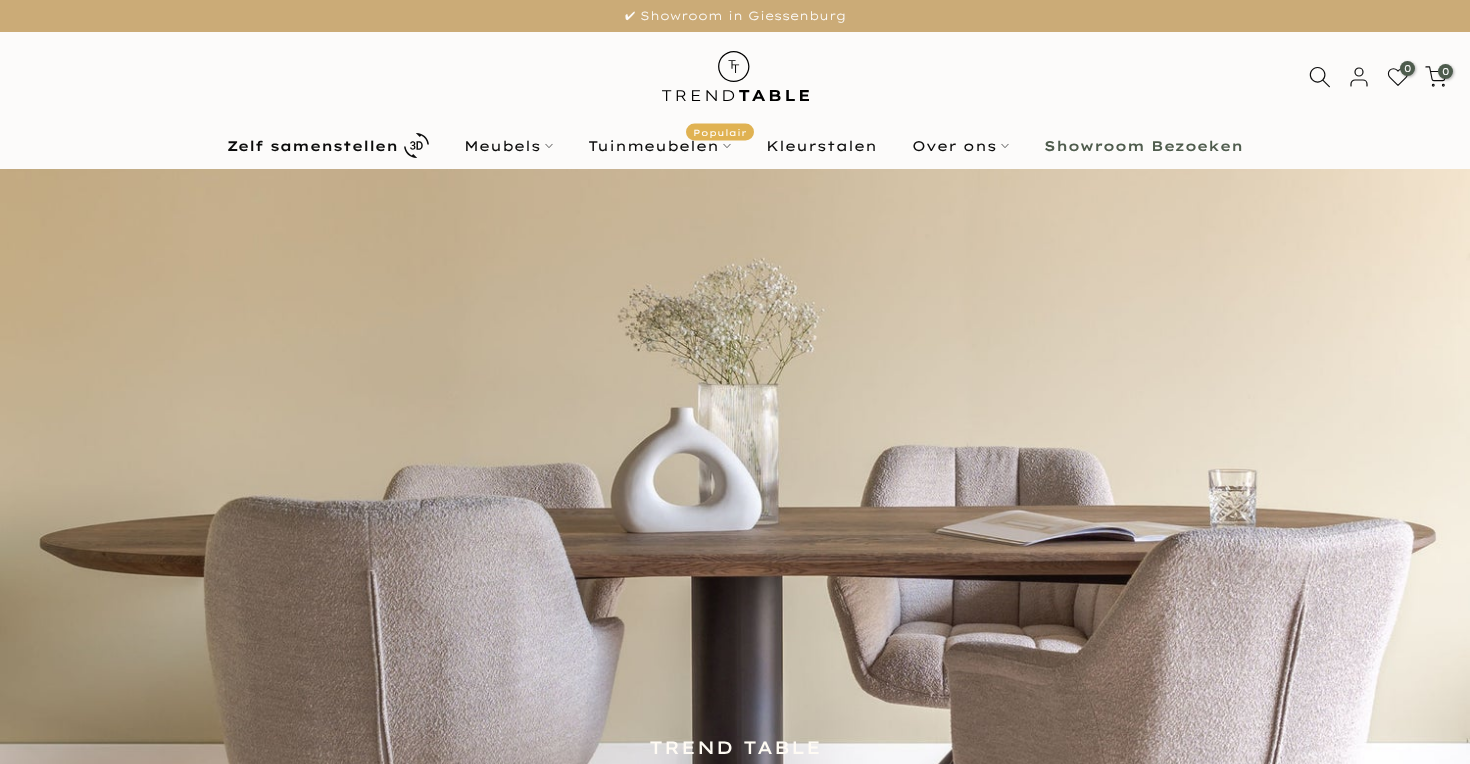 scroll, scrollTop: 0, scrollLeft: 0, axis: both 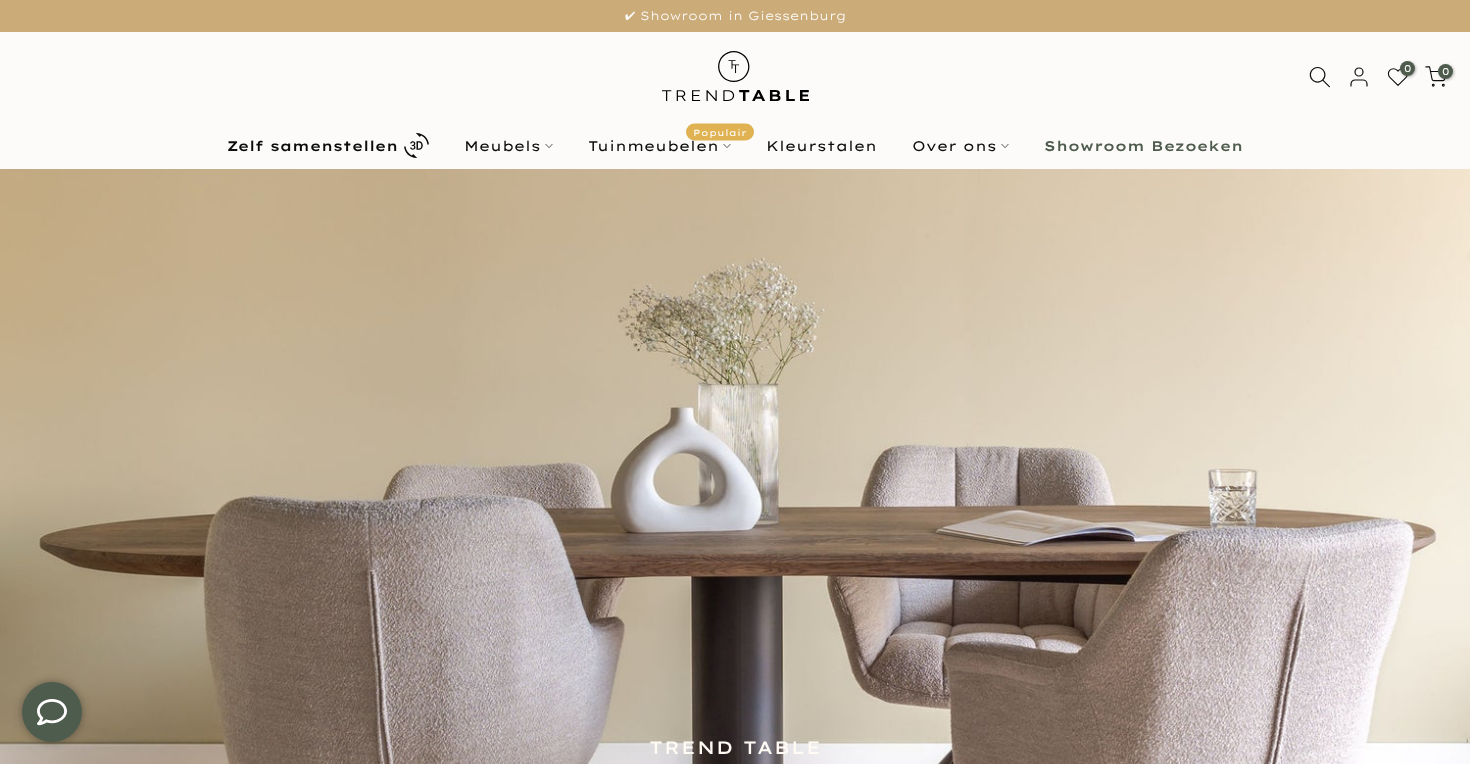 click 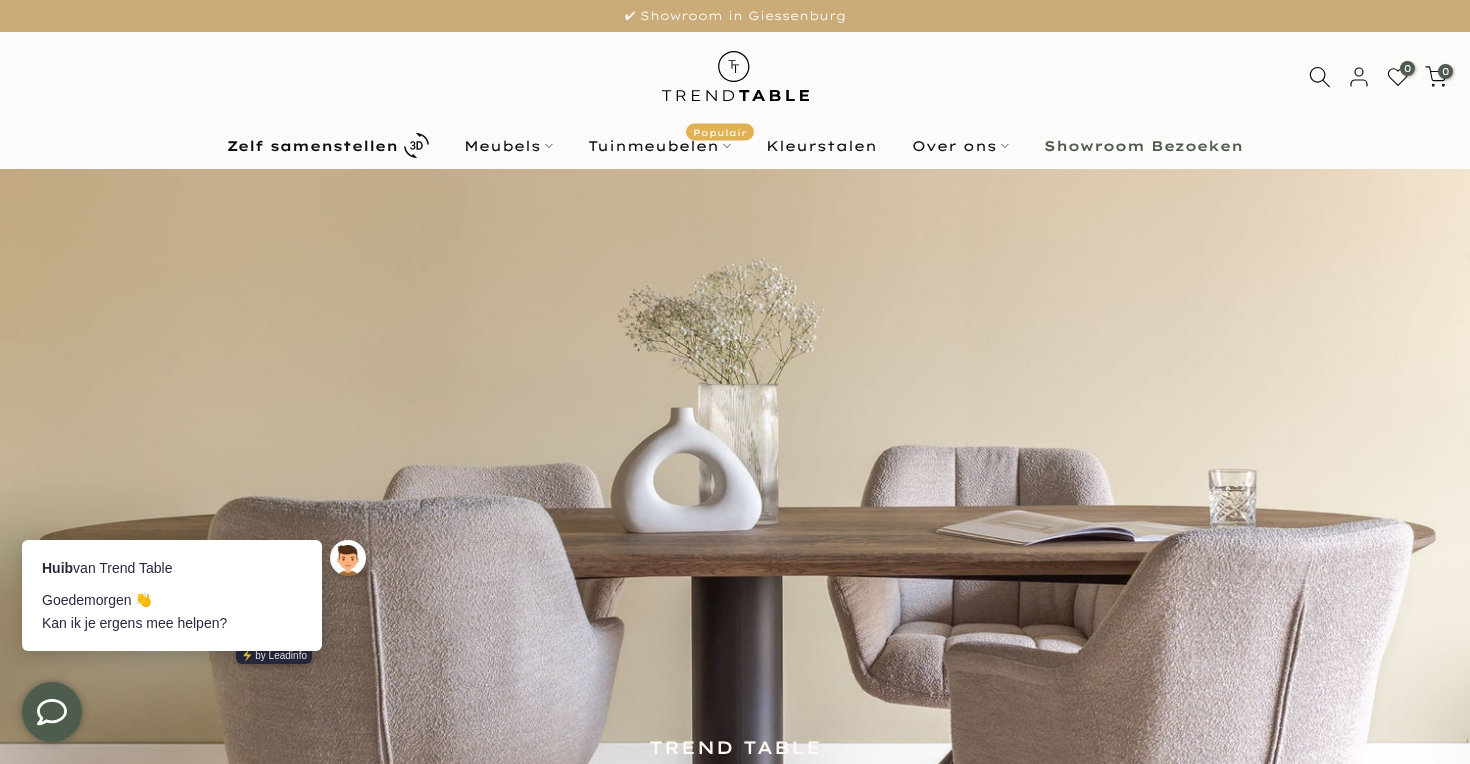 scroll, scrollTop: 0, scrollLeft: 0, axis: both 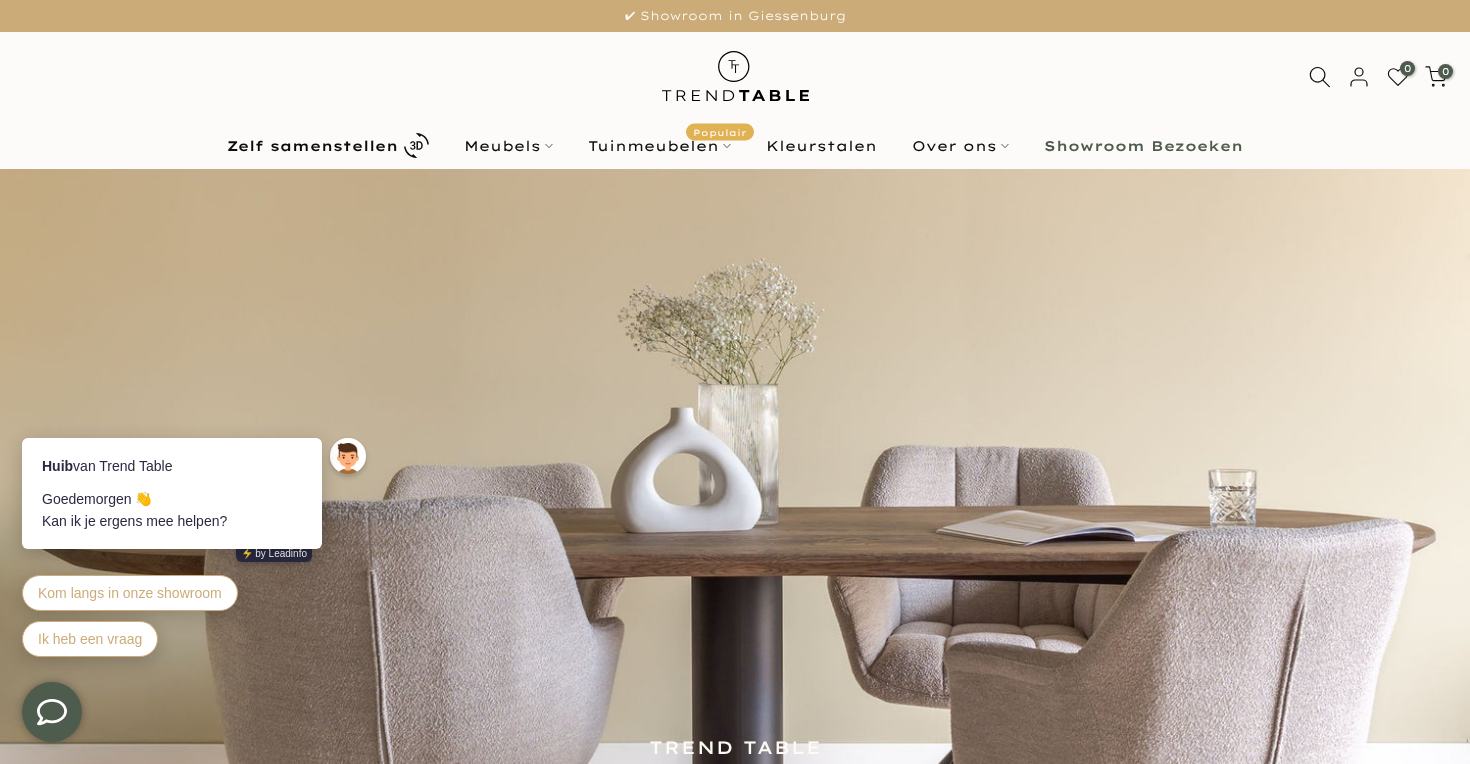click 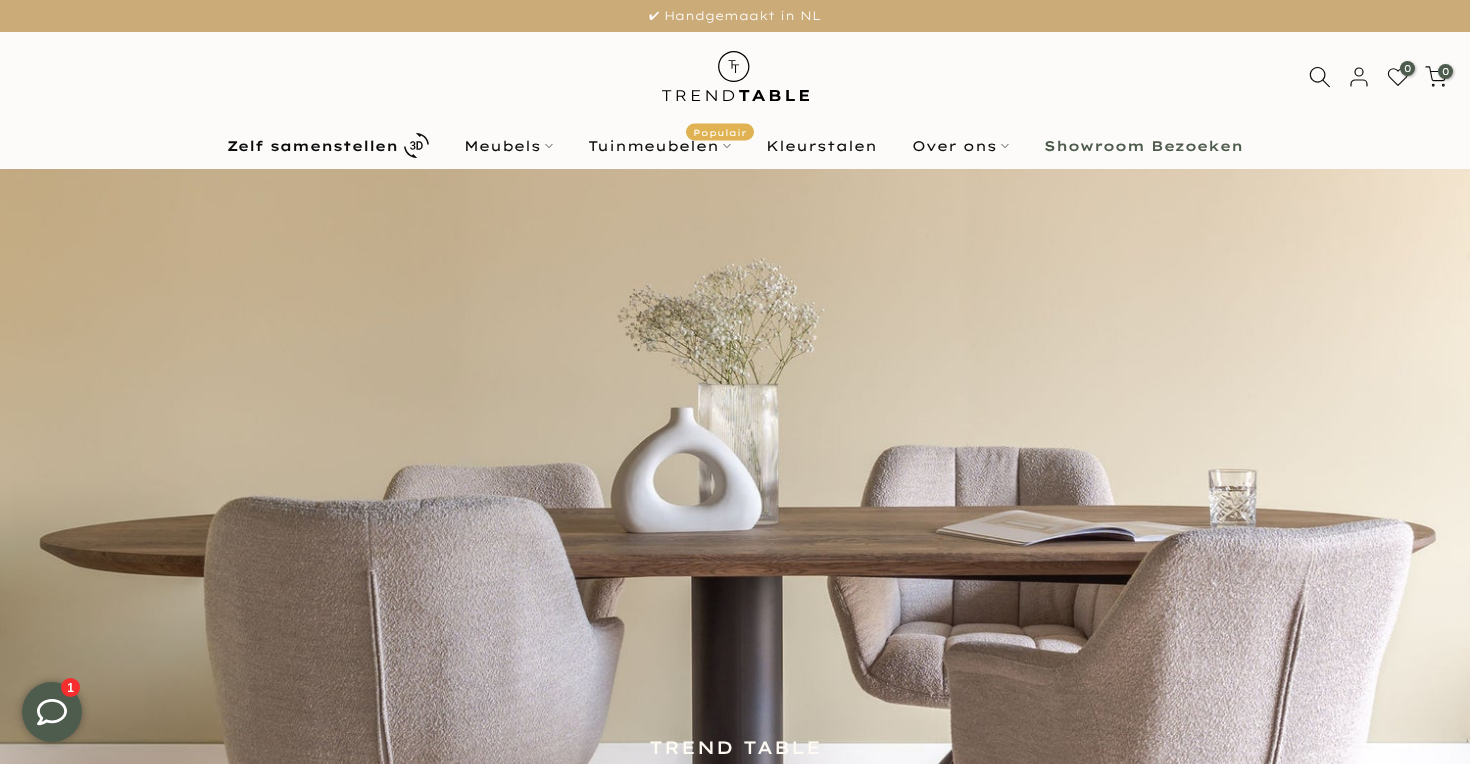 type 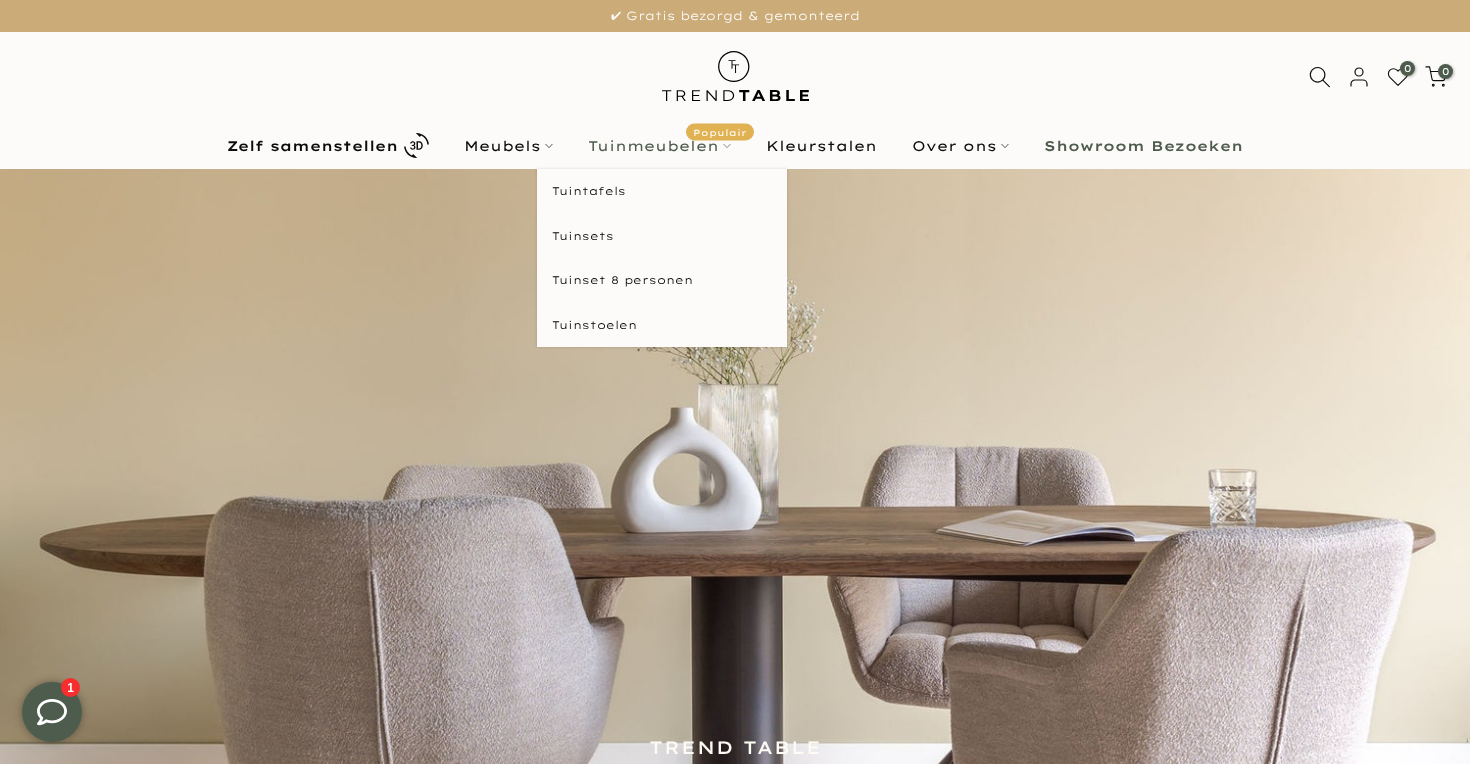 click 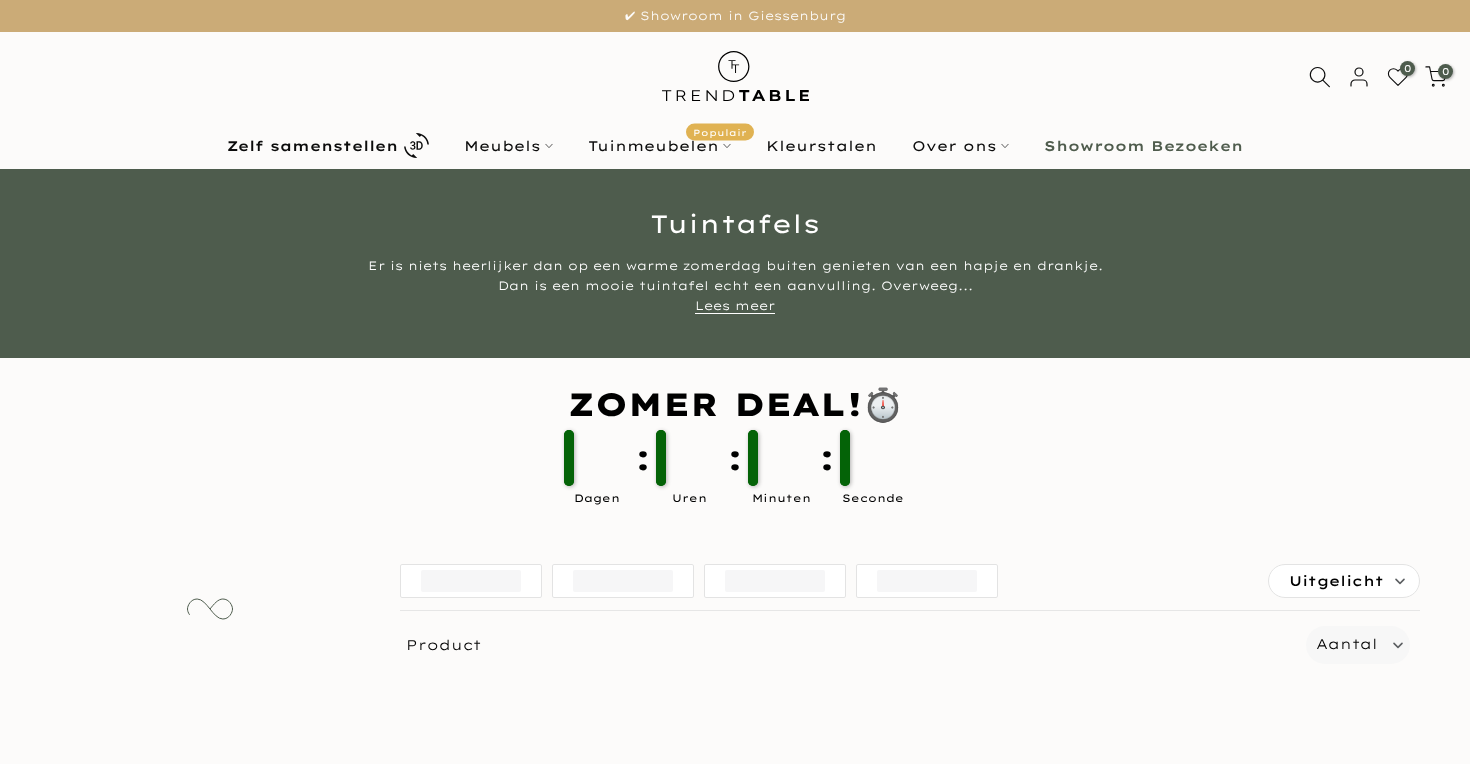 scroll, scrollTop: 0, scrollLeft: 0, axis: both 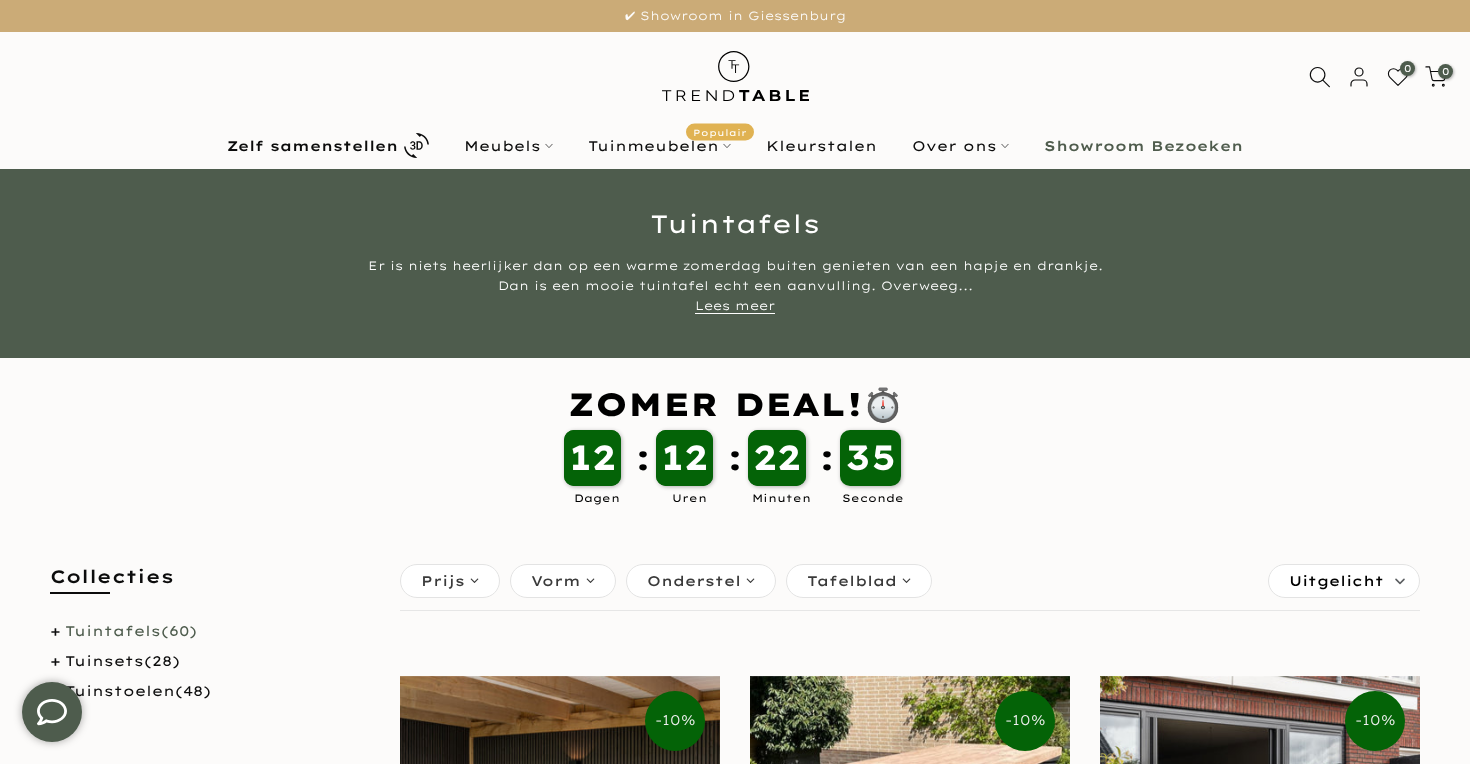 click on "ZOMER DEAL!⏱️" at bounding box center (735, 404) 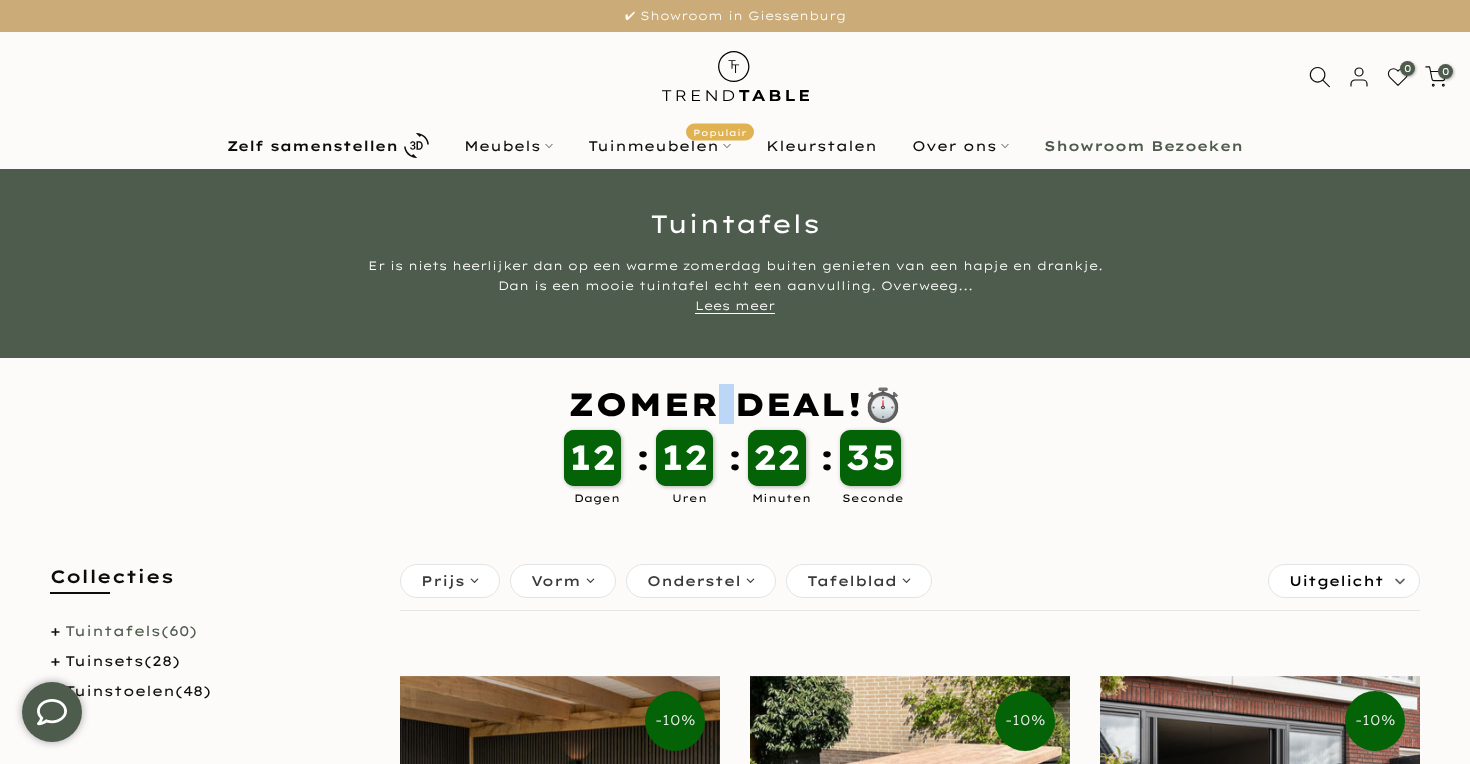 click on "ZOMER DEAL!⏱️" at bounding box center [735, 404] 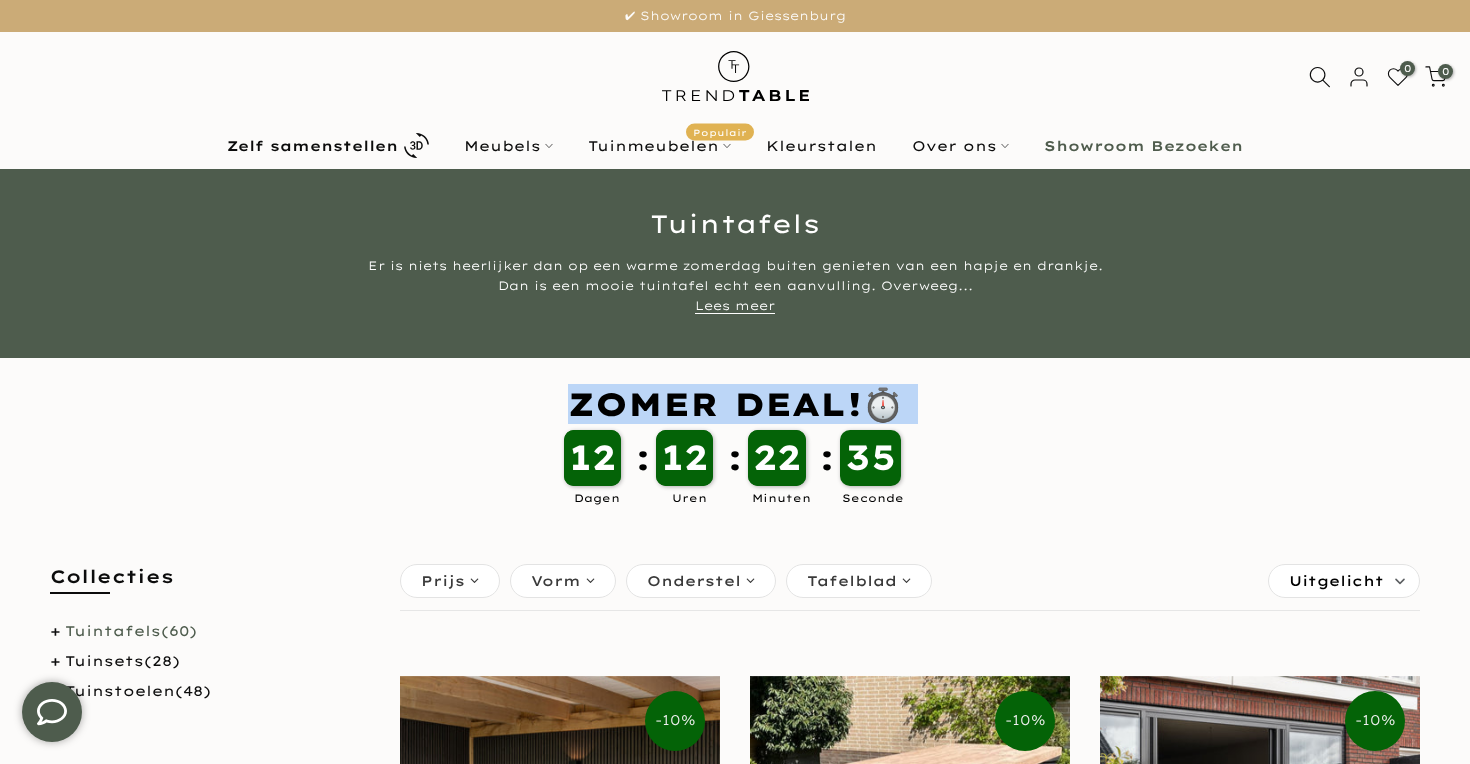 click on "ZOMER DEAL!⏱️" at bounding box center (735, 404) 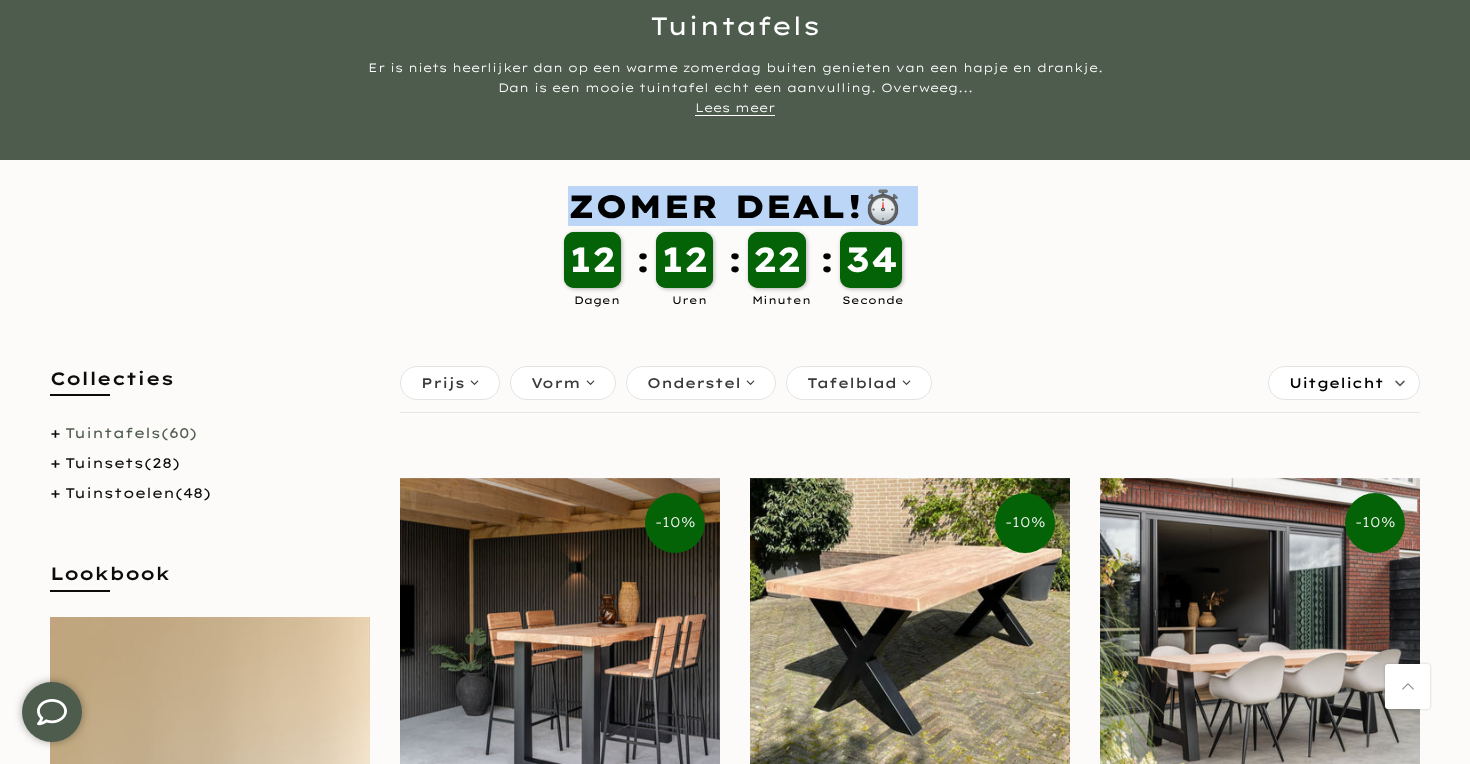 scroll, scrollTop: 201, scrollLeft: 0, axis: vertical 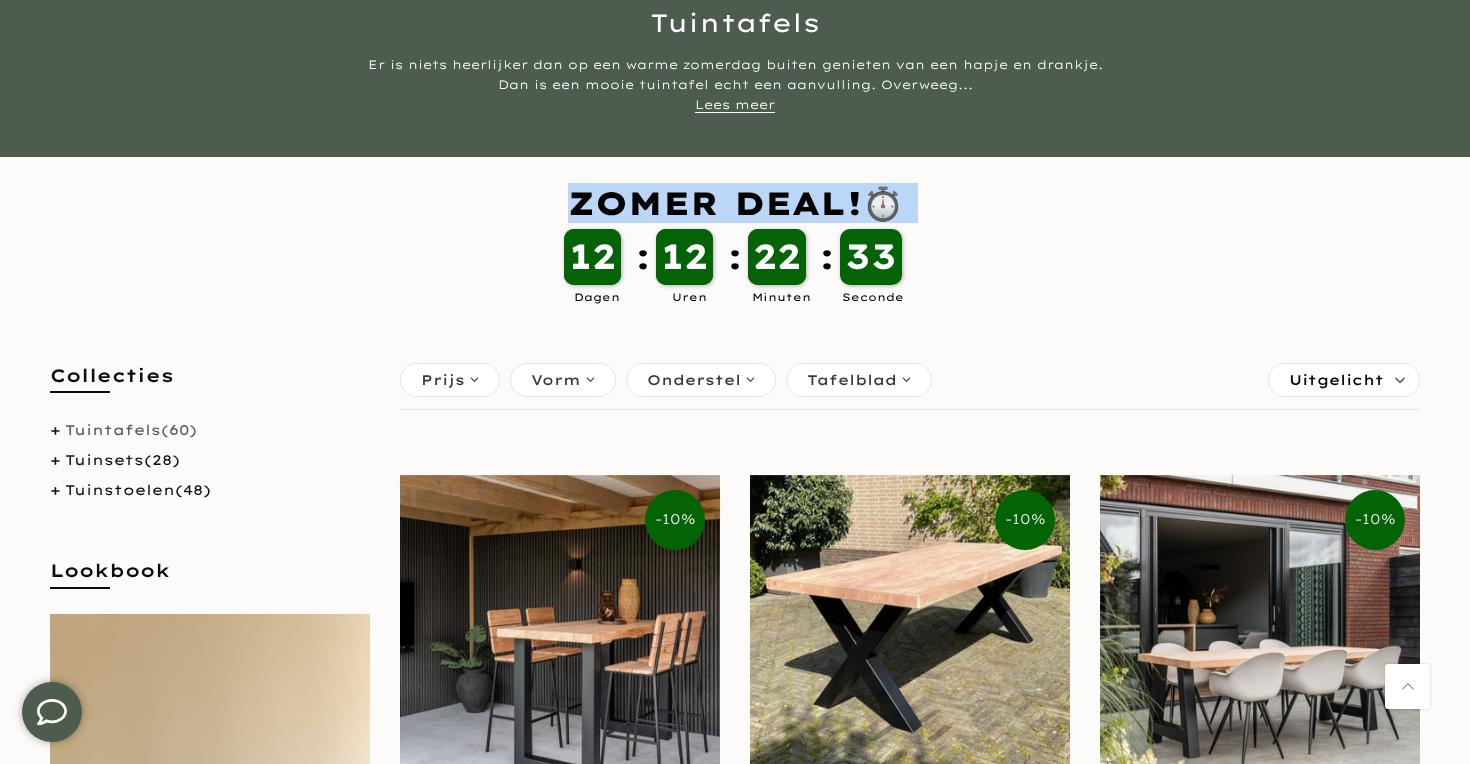 click on "ZOMER DEAL!⏱️" at bounding box center (735, 203) 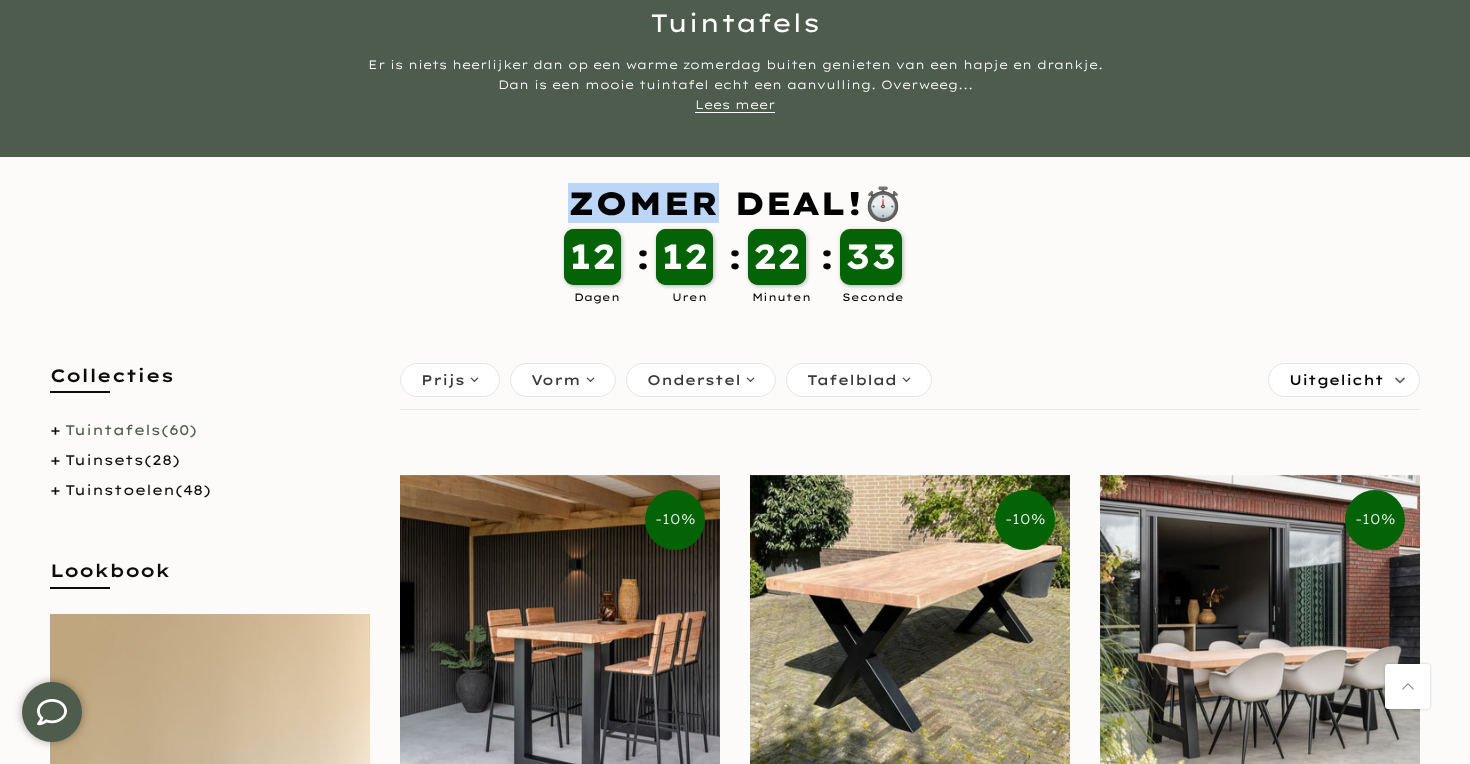 click on "ZOMER DEAL!⏱️" at bounding box center (735, 203) 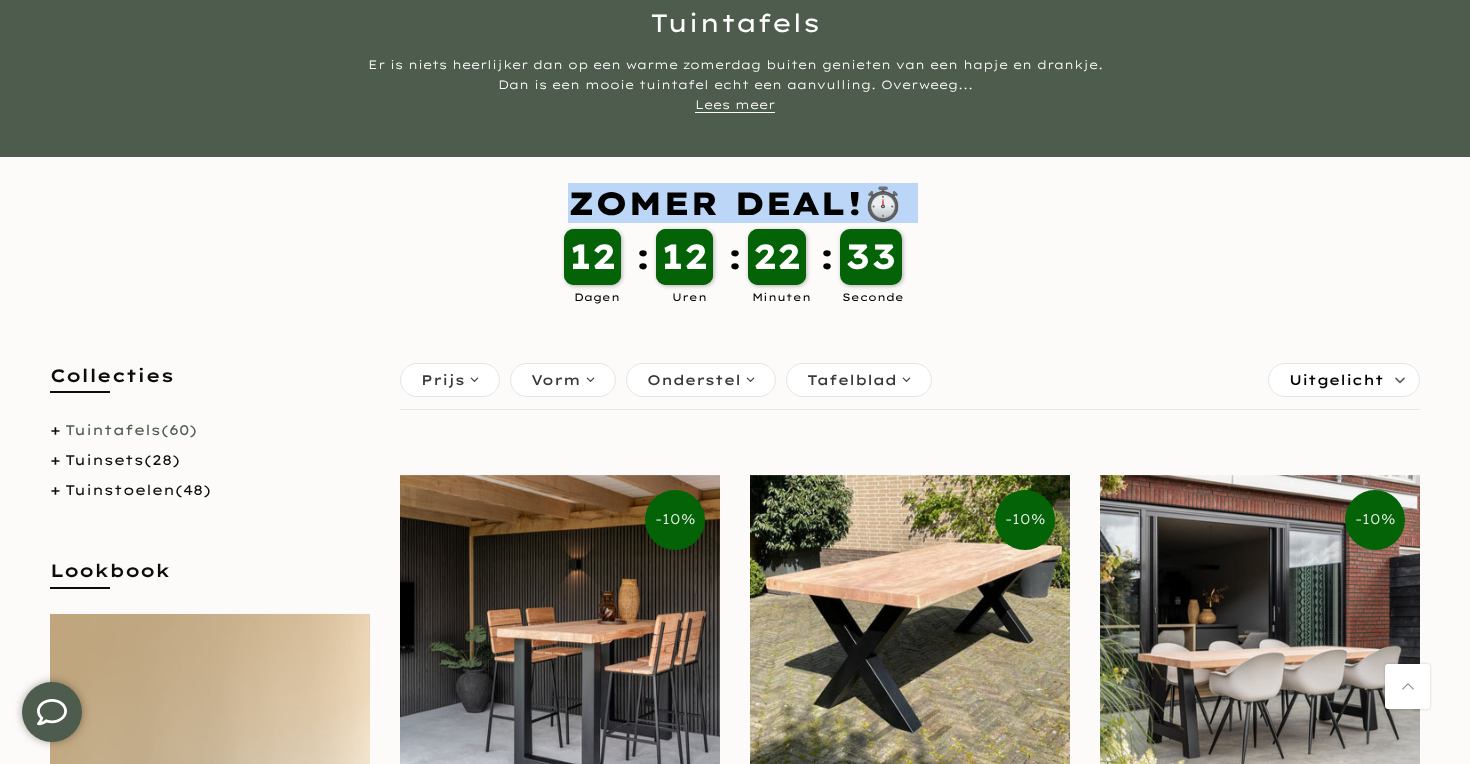 click on "ZOMER DEAL!⏱️" at bounding box center [735, 203] 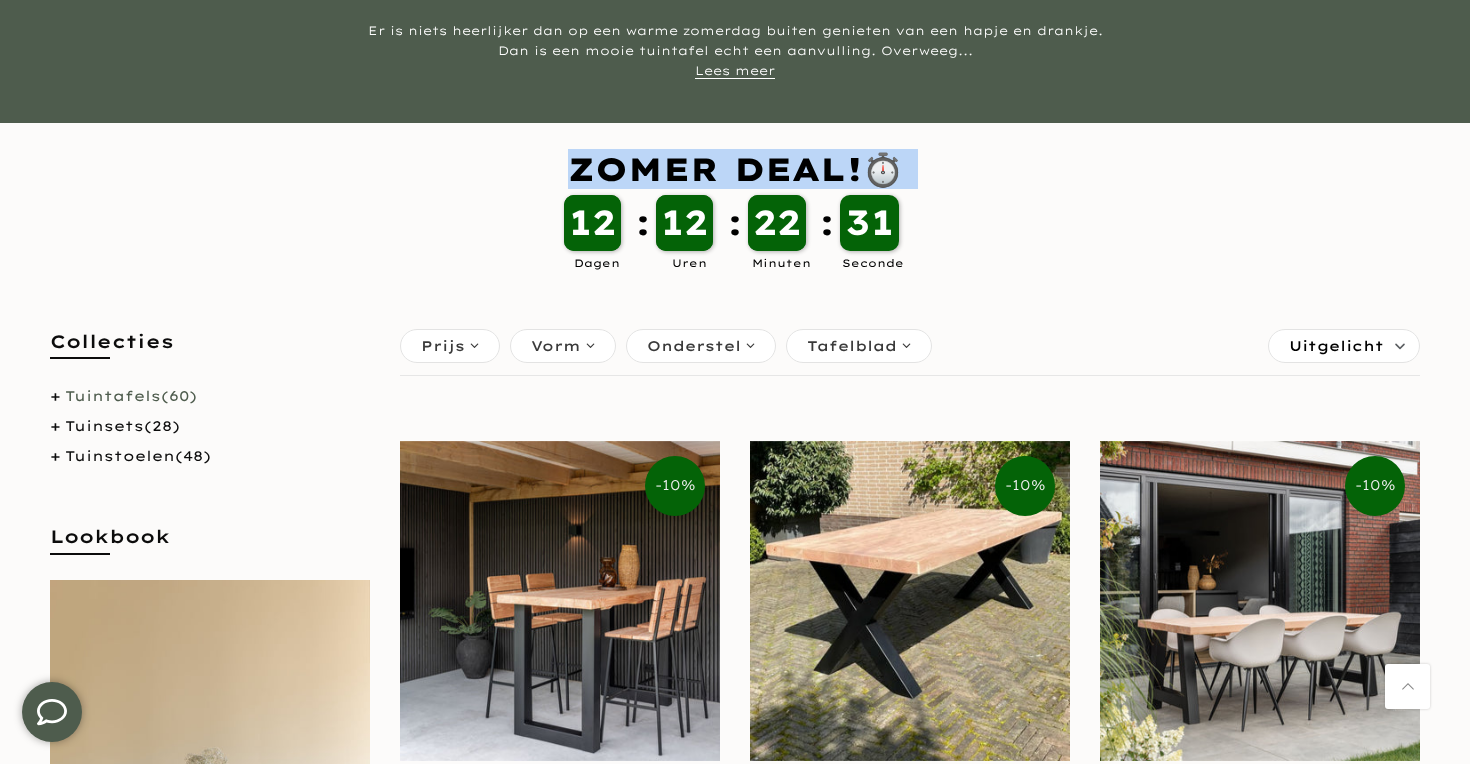 scroll, scrollTop: 0, scrollLeft: 0, axis: both 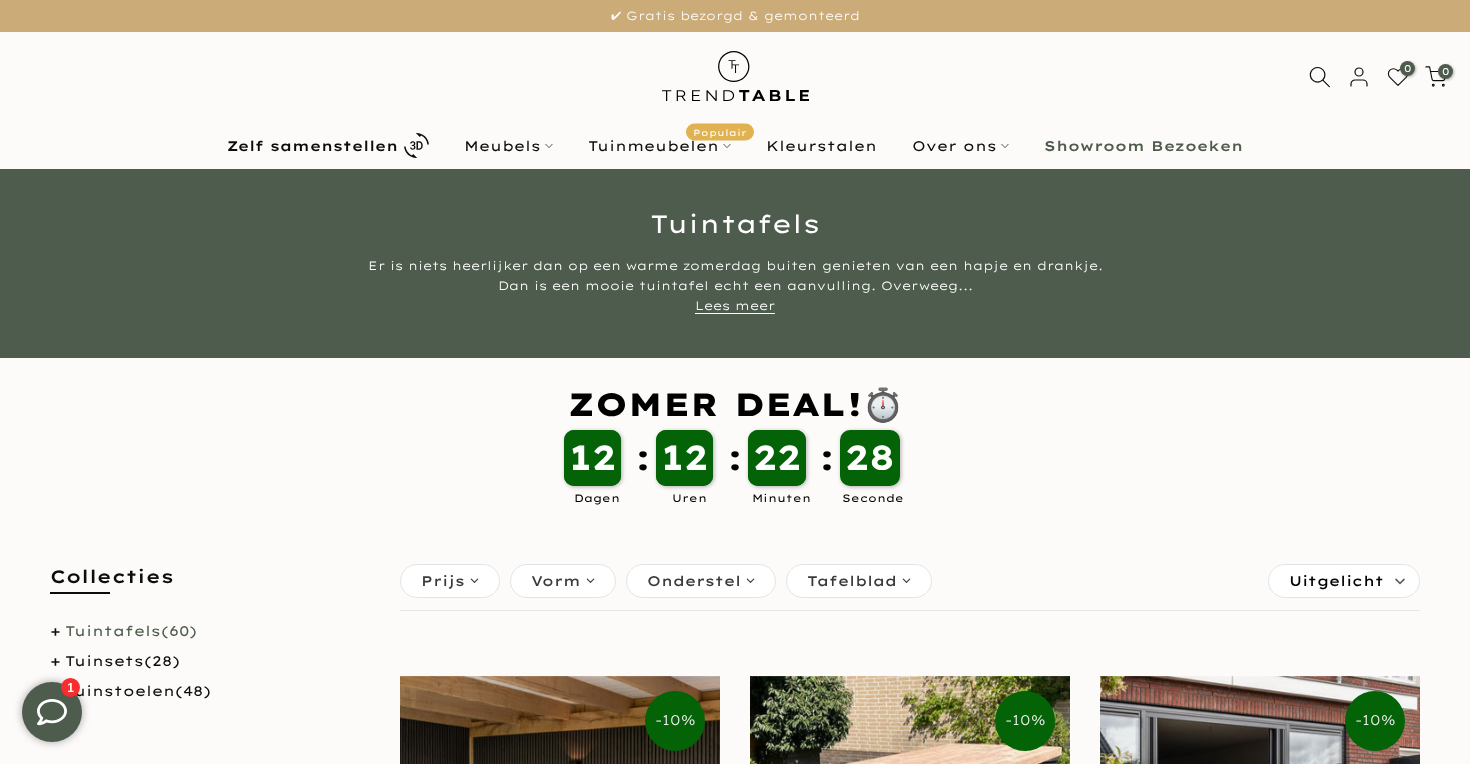 click on "ZOMER DEAL!⏱️" at bounding box center (735, 404) 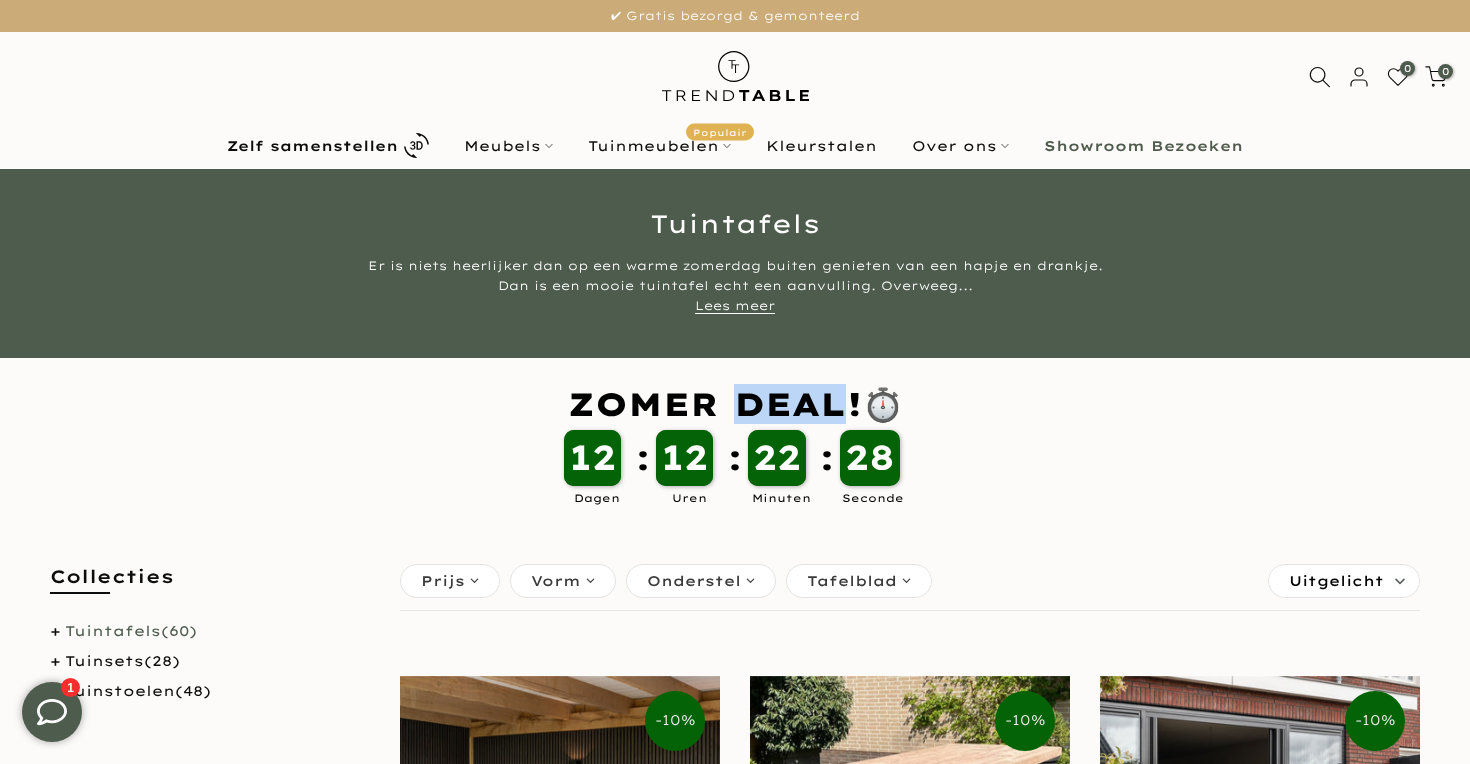 click on "ZOMER DEAL!⏱️" at bounding box center [735, 404] 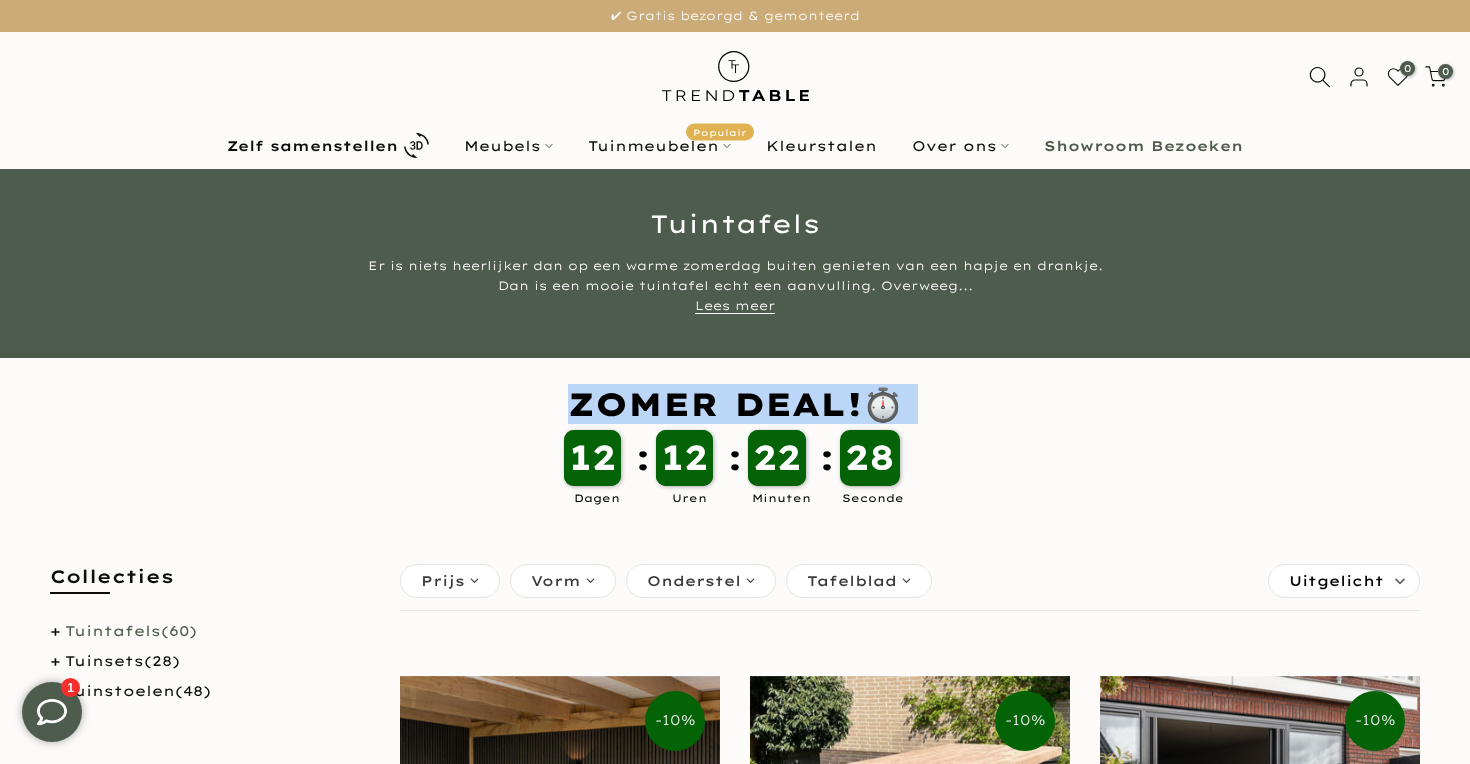click on "ZOMER DEAL!⏱️" at bounding box center (735, 404) 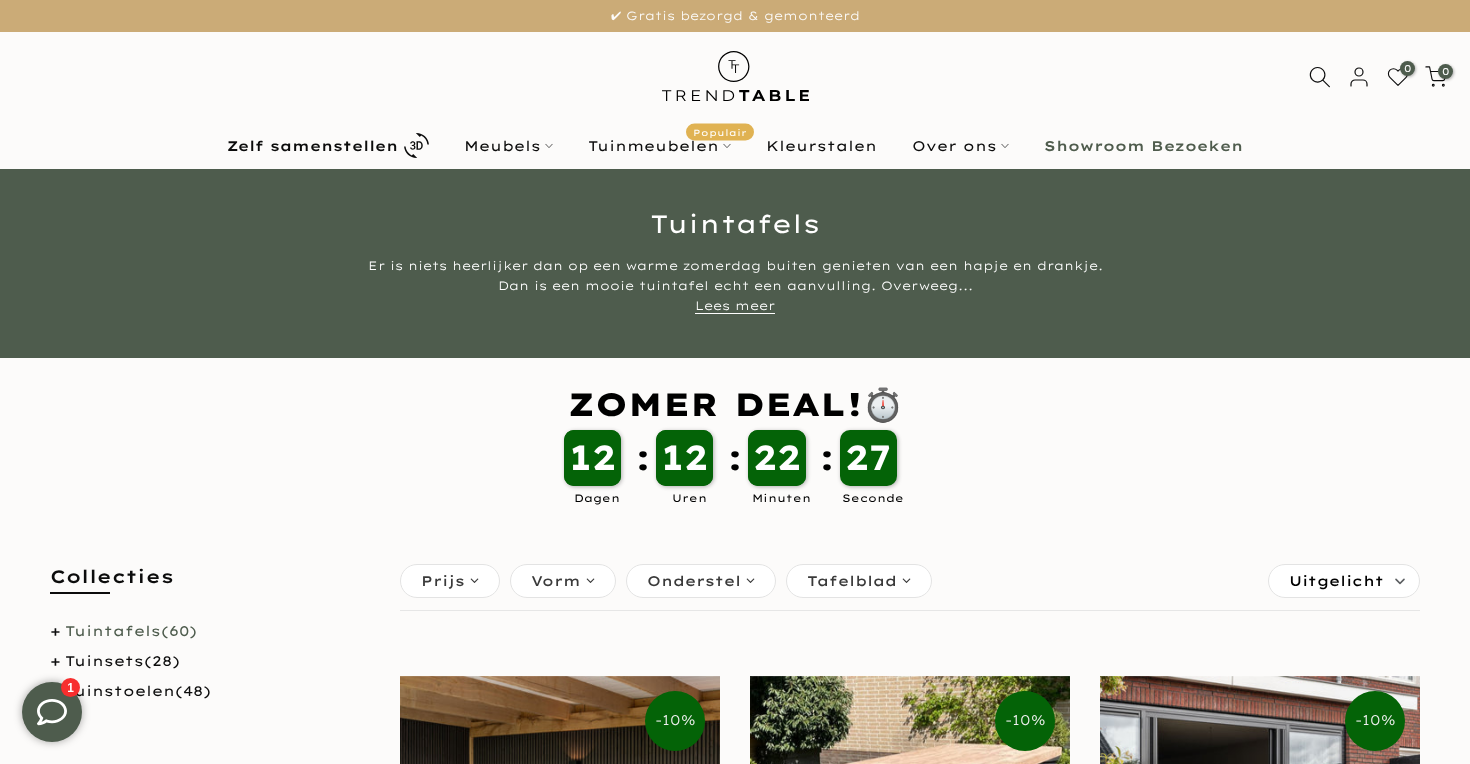 click on "ZOMER DEAL!⏱️ 12 12 00 Dagen : 12 12 00 Uren : 22 22 00 Minuten : 28 27 00 Seconde" at bounding box center (735, 445) 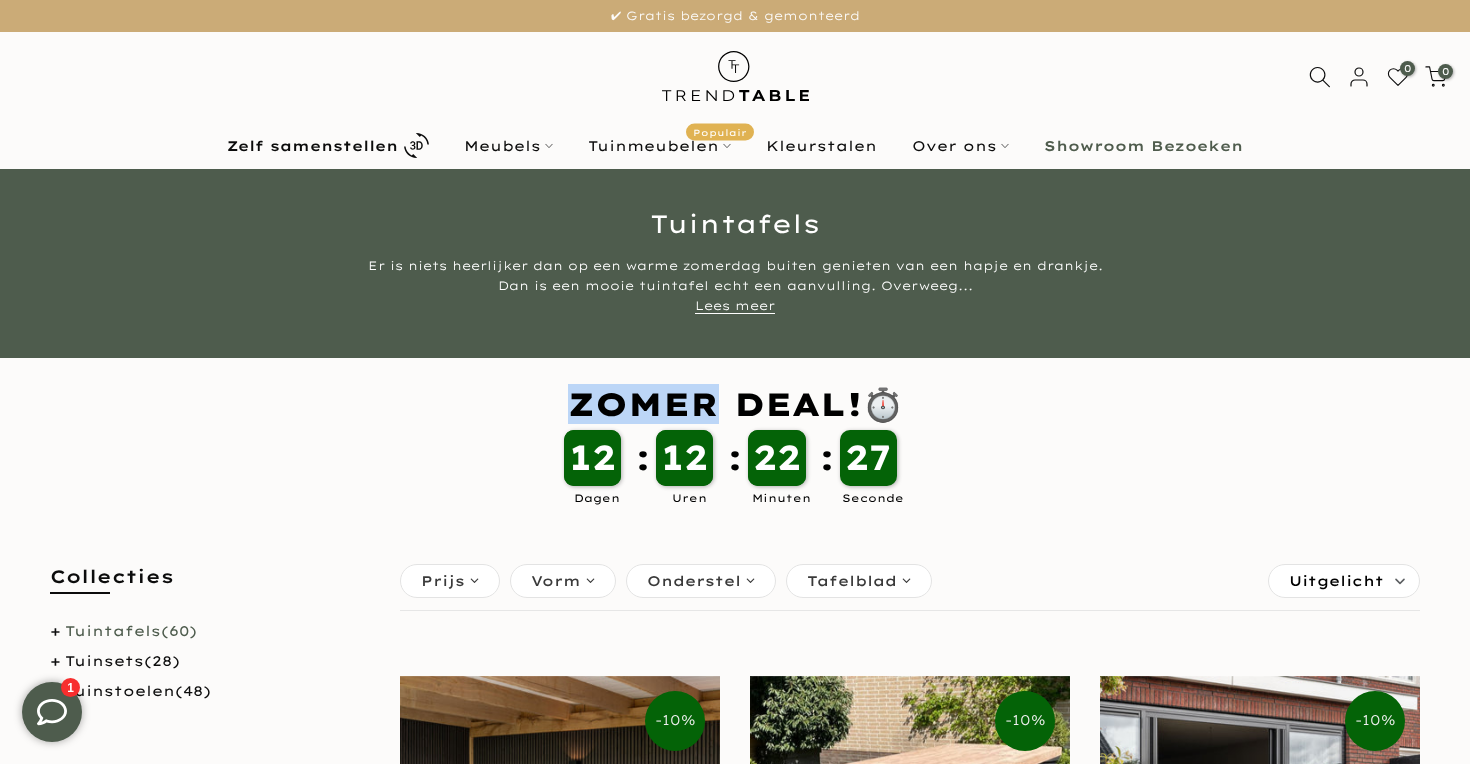 click on "ZOMER DEAL!⏱️ 12 12 00 Dagen : 12 12 00 Uren : 22 22 00 Minuten : 28 27 00 Seconde" at bounding box center [735, 445] 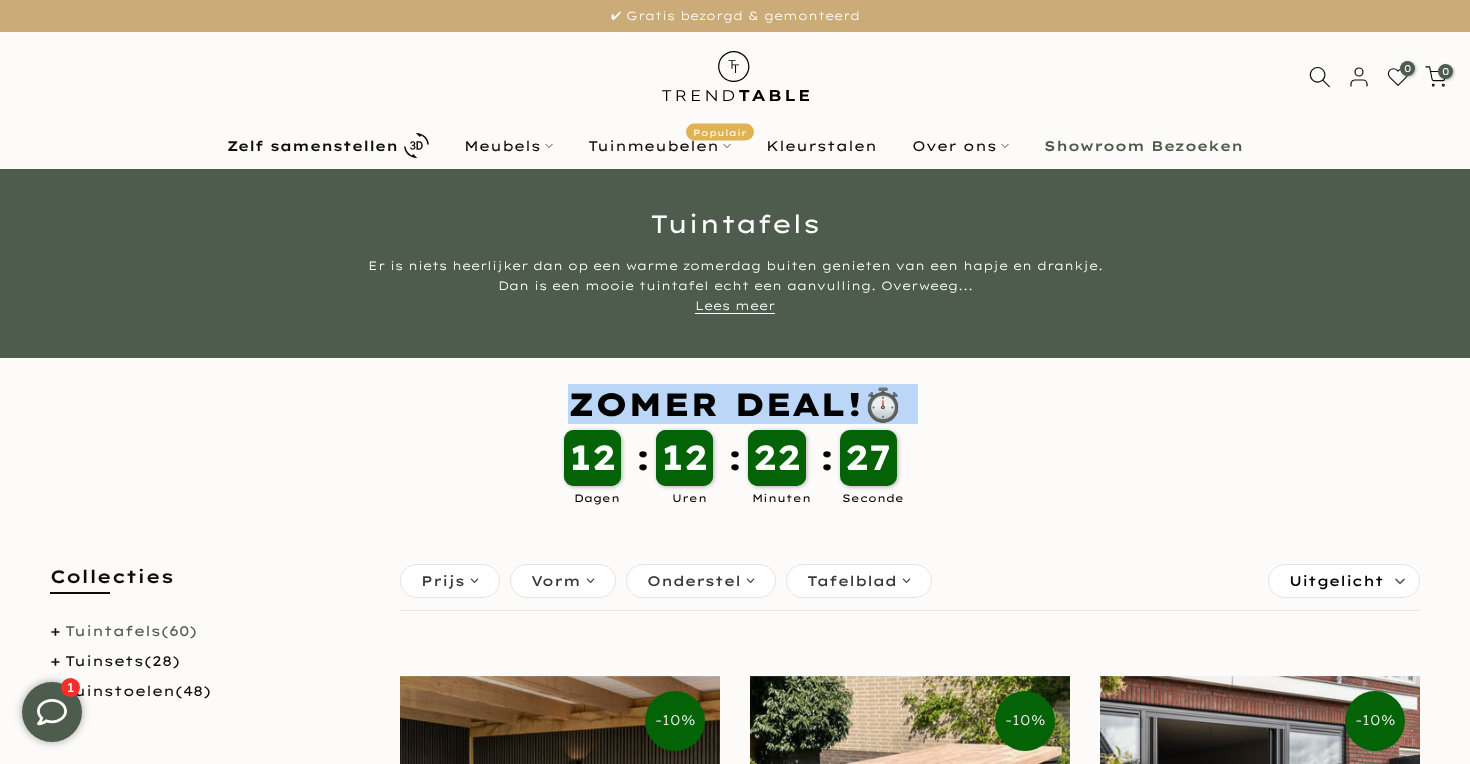click on "ZOMER DEAL!⏱️ 12 12 00 Dagen : 12 12 00 Uren : 22 22 00 Minuten : 28 27 00 Seconde" at bounding box center [735, 445] 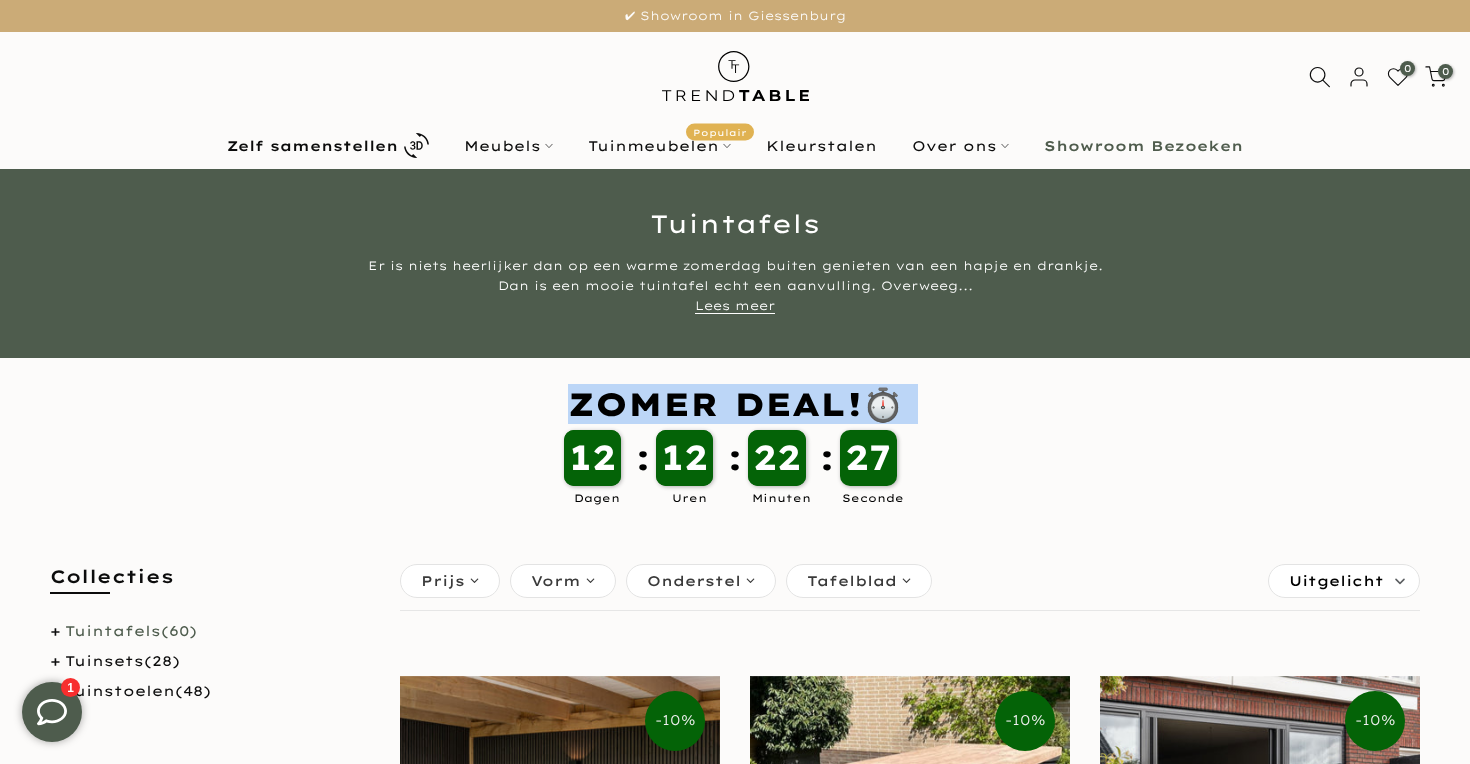 click on "ZOMER DEAL!⏱️" at bounding box center (735, 404) 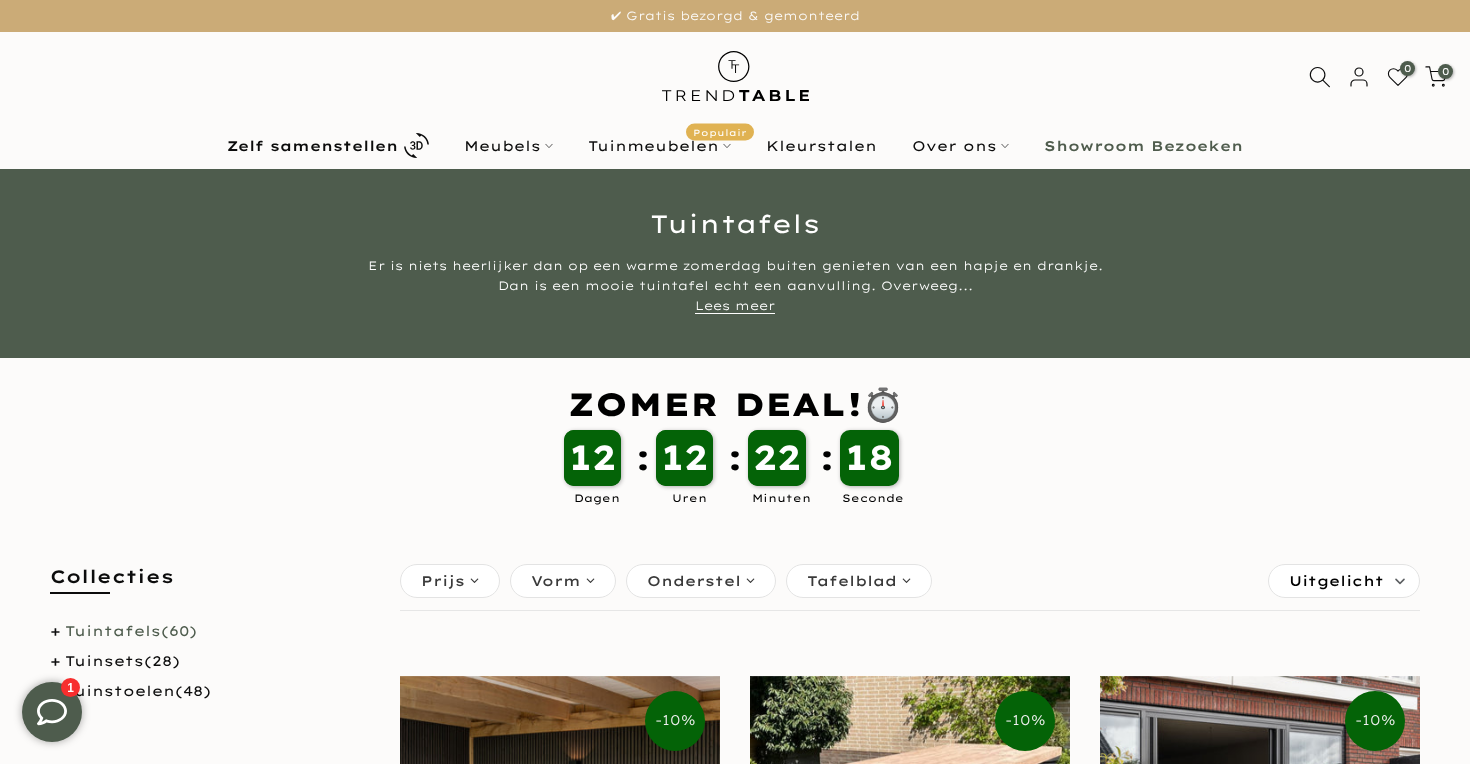 click on "ZOMER DEAL!⏱️" at bounding box center [735, 404] 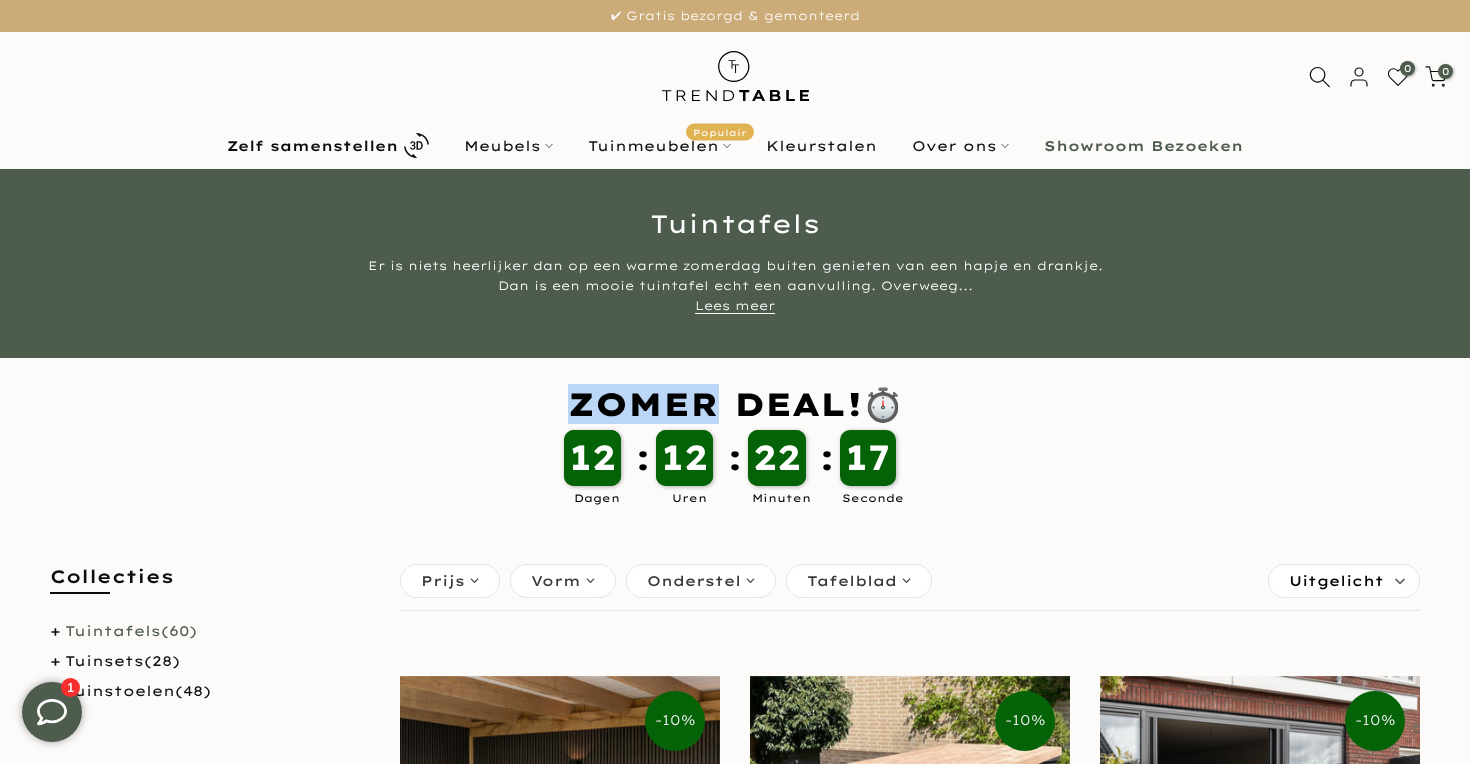 click on "ZOMER DEAL!⏱️" at bounding box center [735, 404] 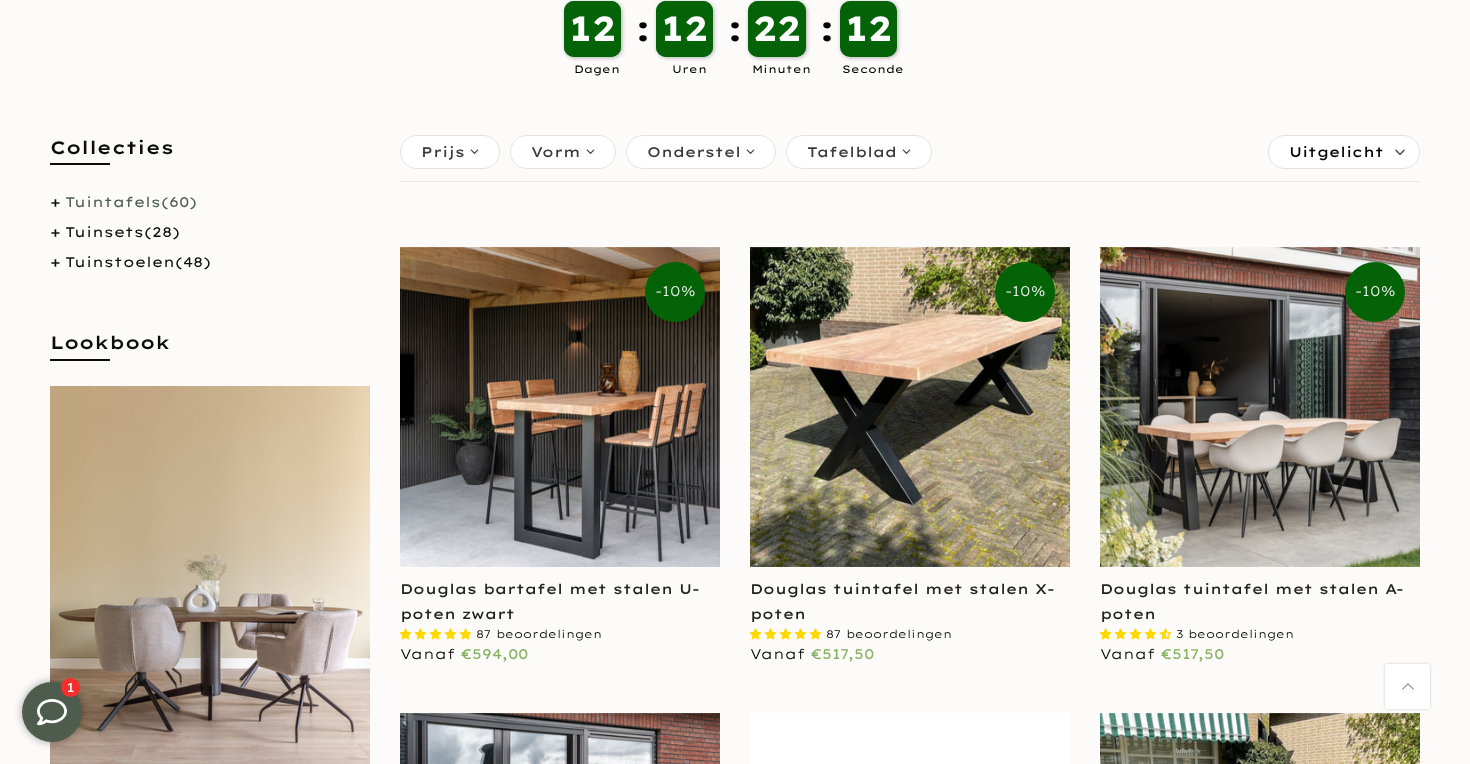 scroll, scrollTop: 430, scrollLeft: 0, axis: vertical 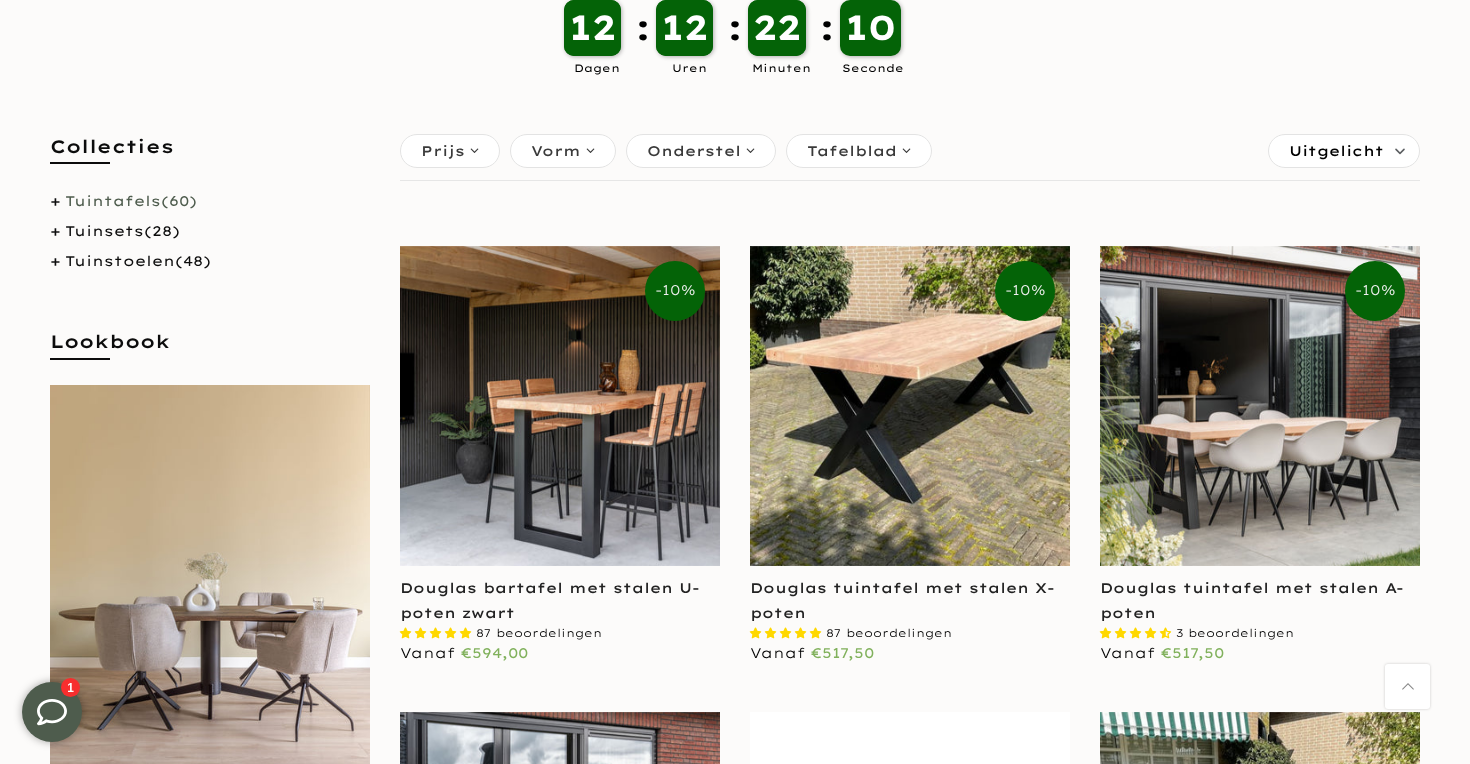 click on "€594,00" at bounding box center (494, 653) 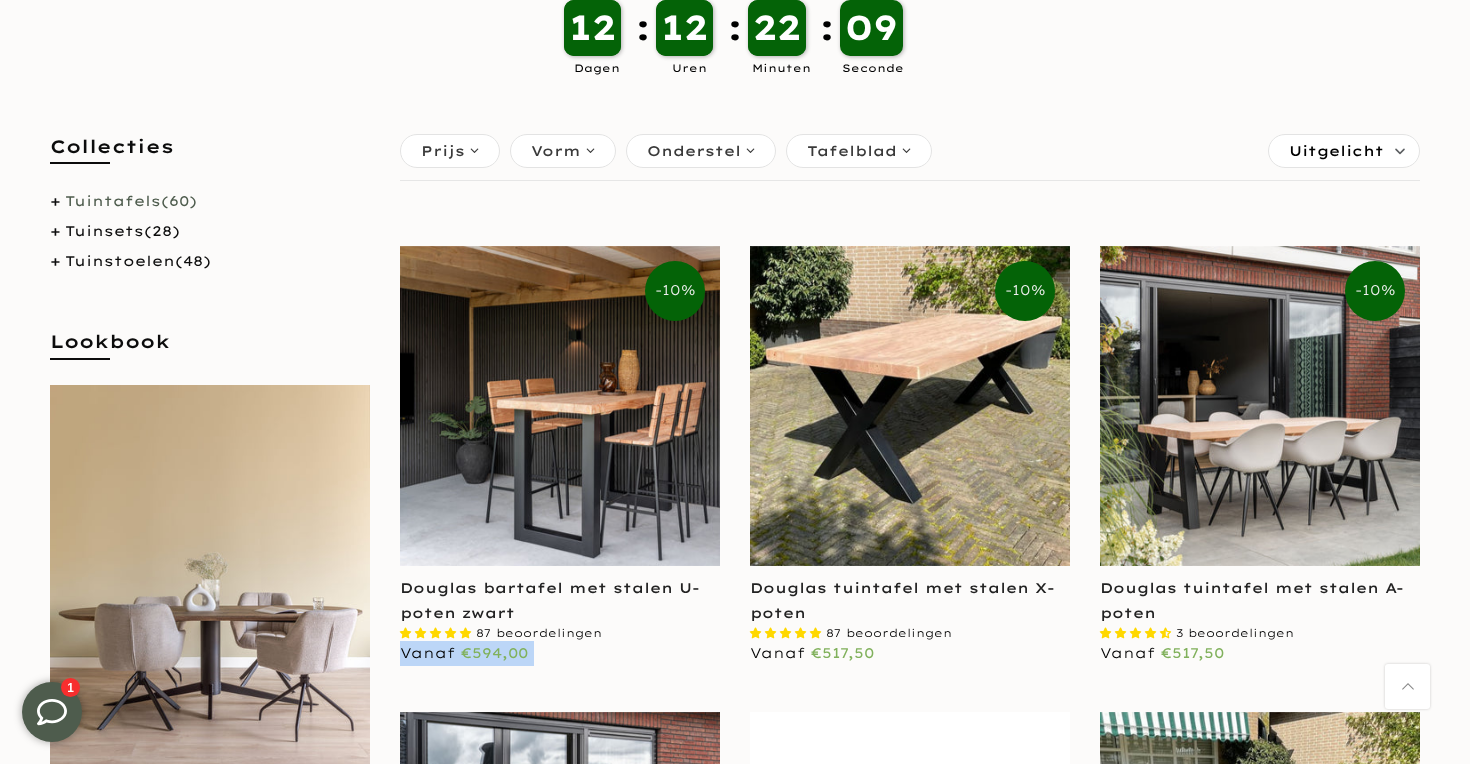 click on "€594,00" at bounding box center (494, 653) 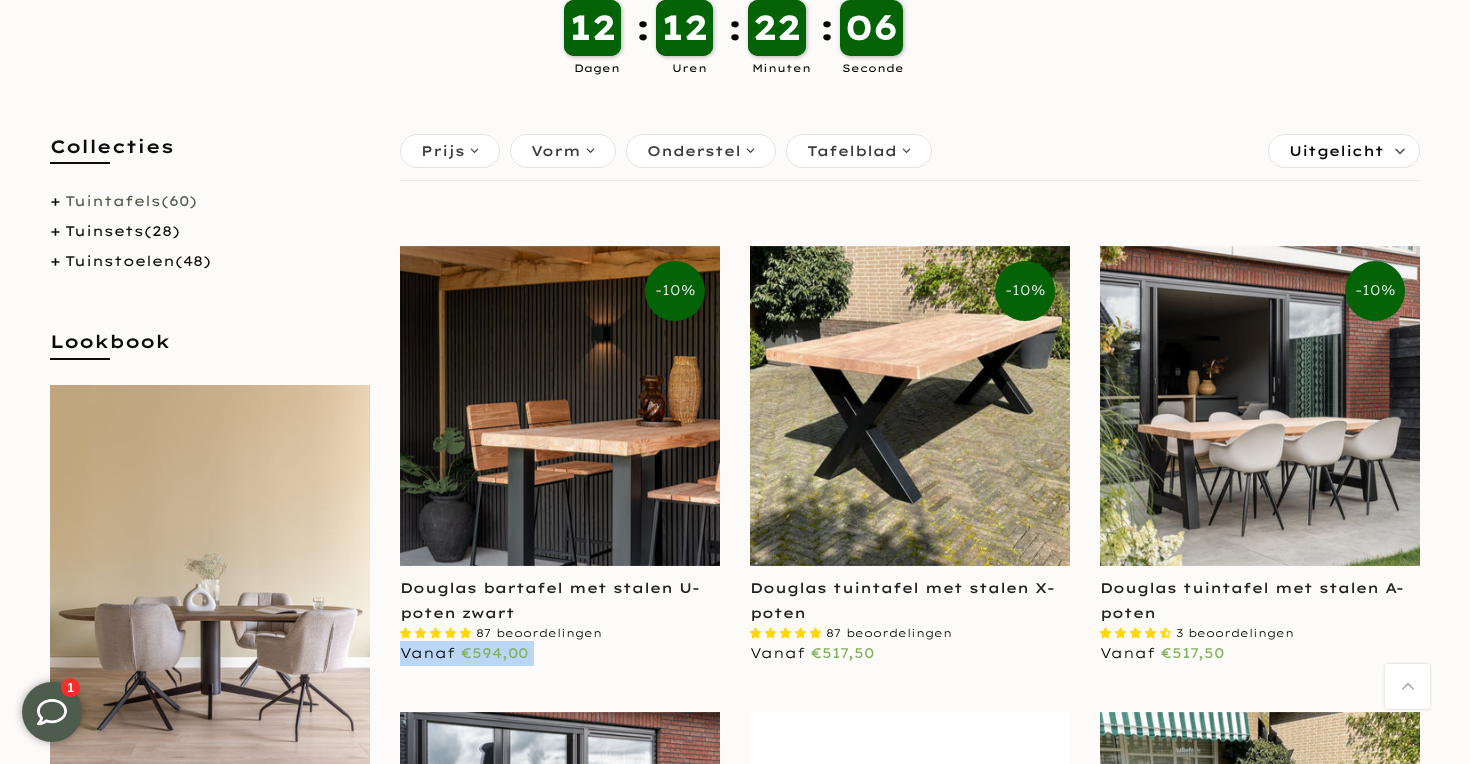 click at bounding box center [560, 406] 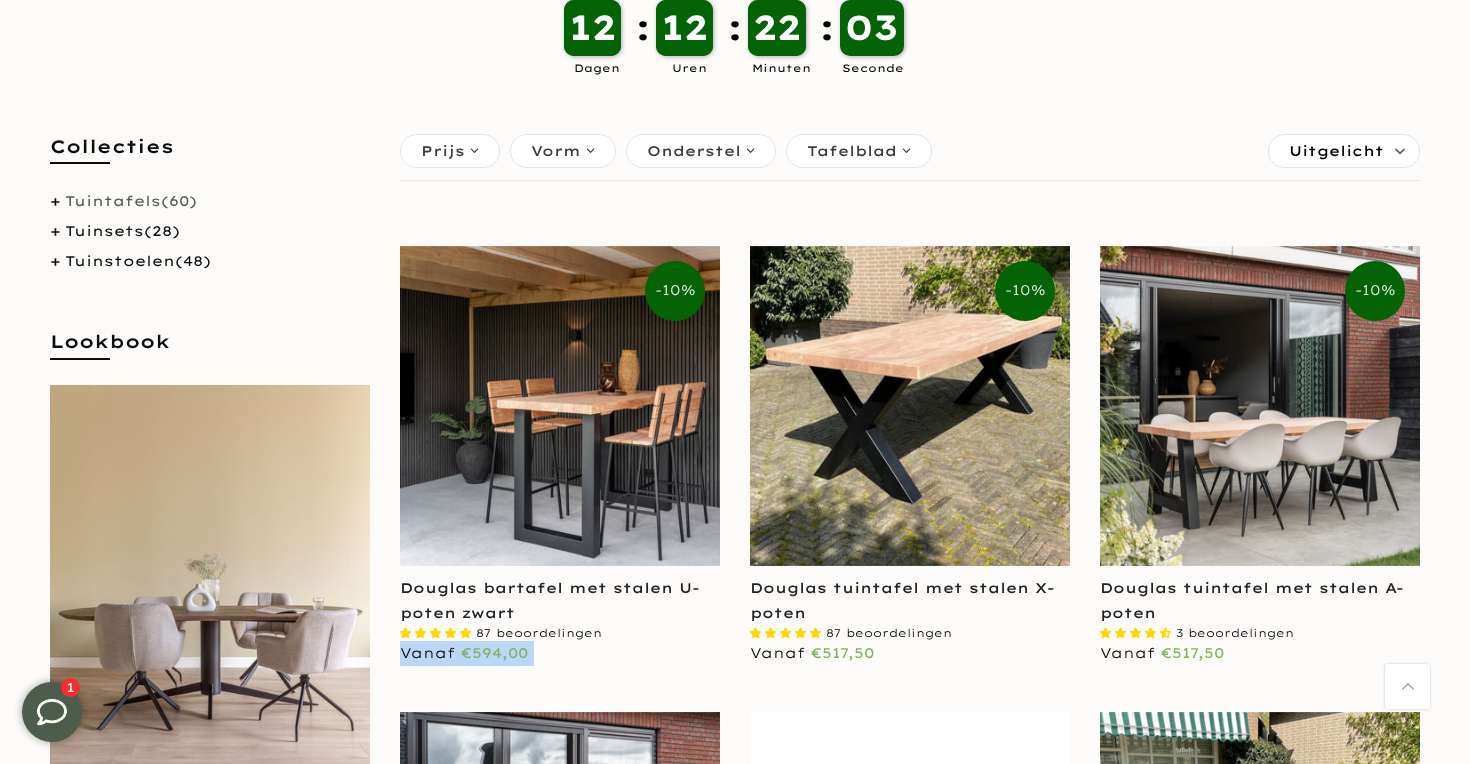 click on "€594,00" at bounding box center (494, 653) 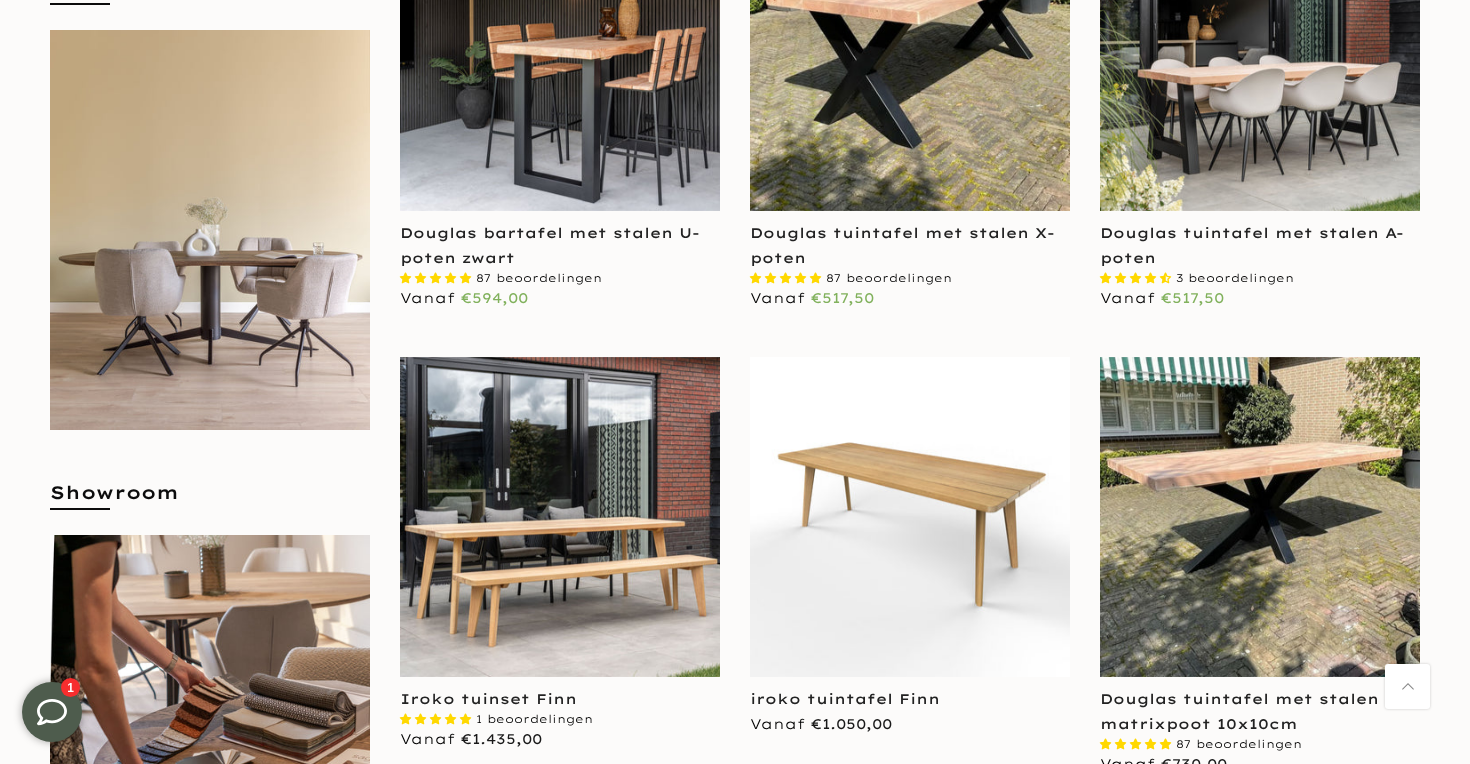 scroll, scrollTop: 809, scrollLeft: 0, axis: vertical 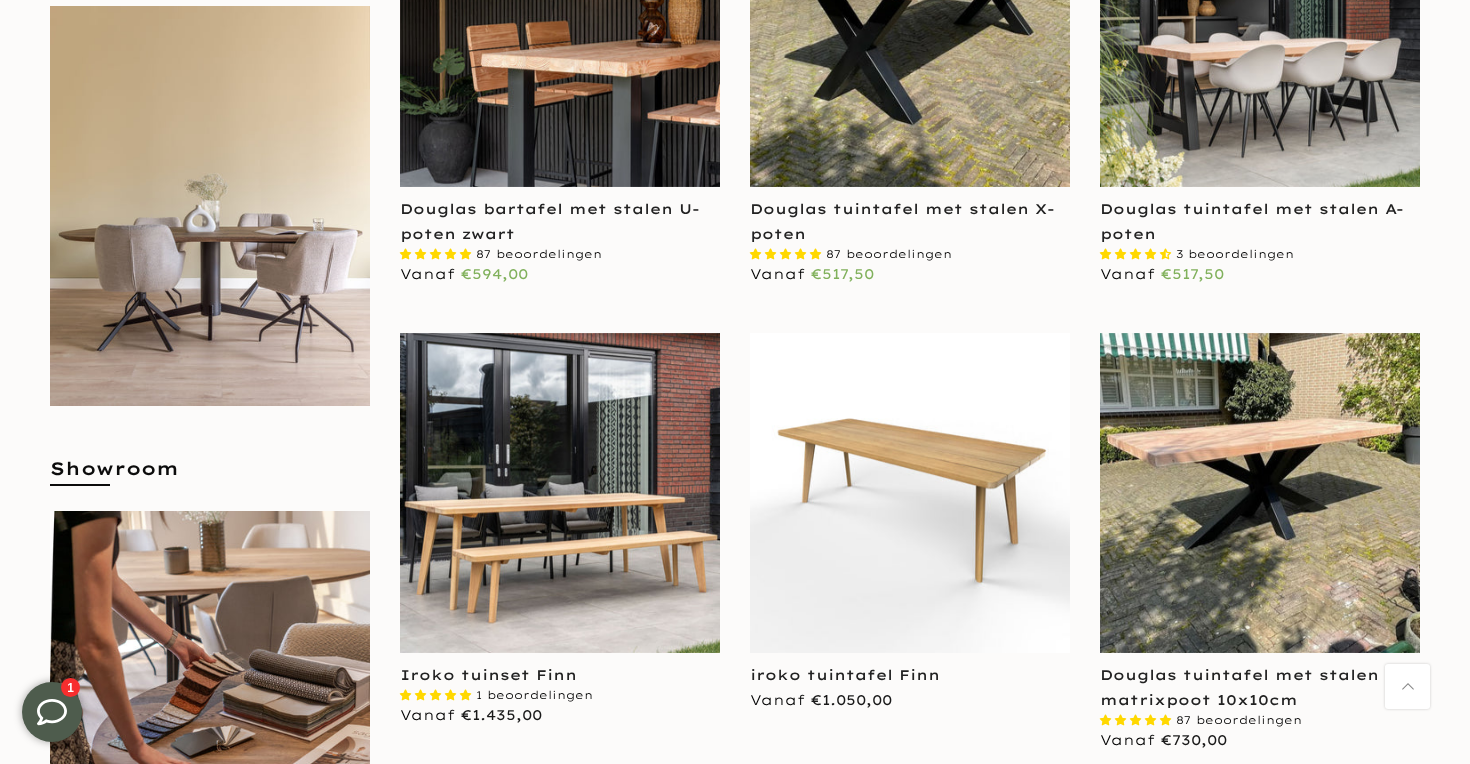 click at bounding box center (560, 27) 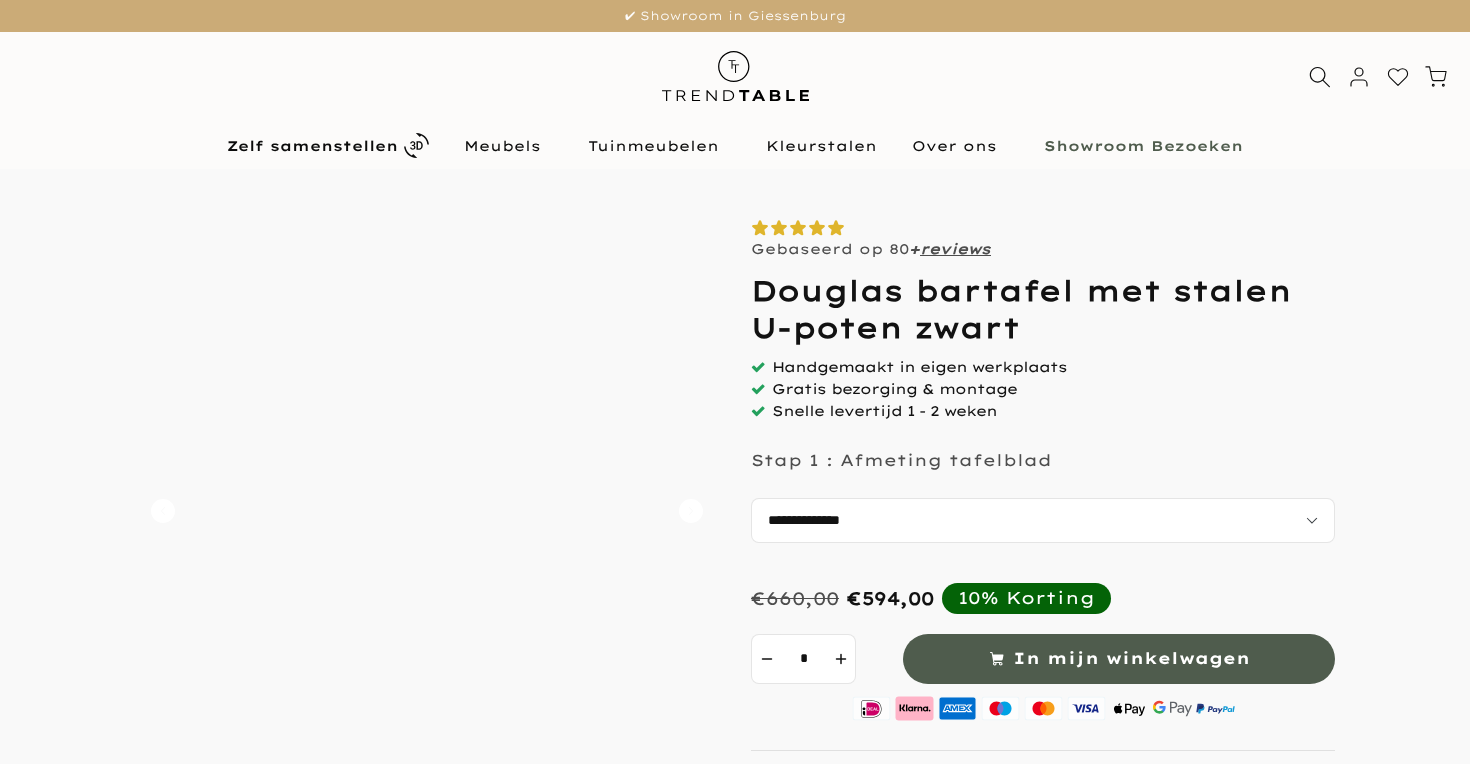 scroll, scrollTop: 0, scrollLeft: 0, axis: both 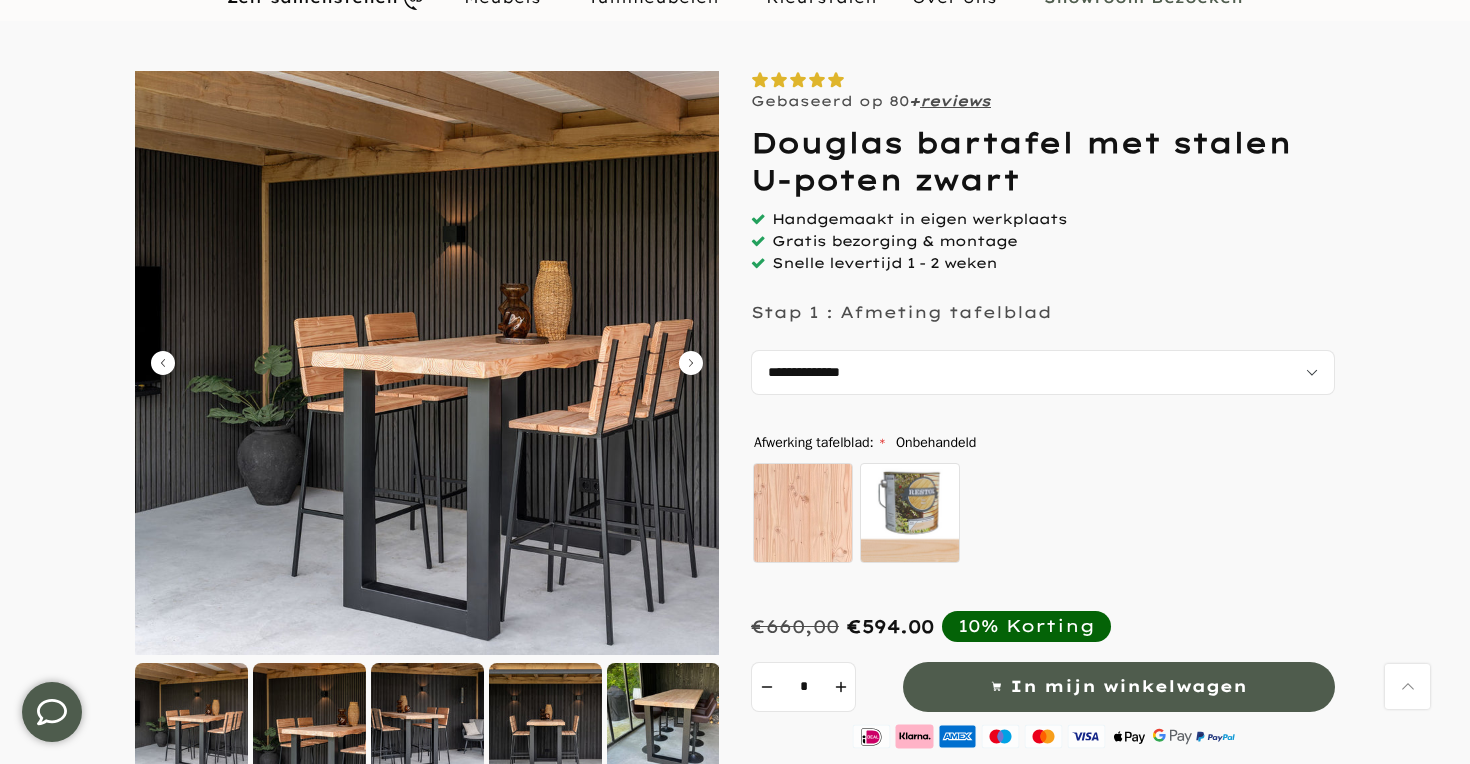 click on "€660,00" at bounding box center [795, 626] 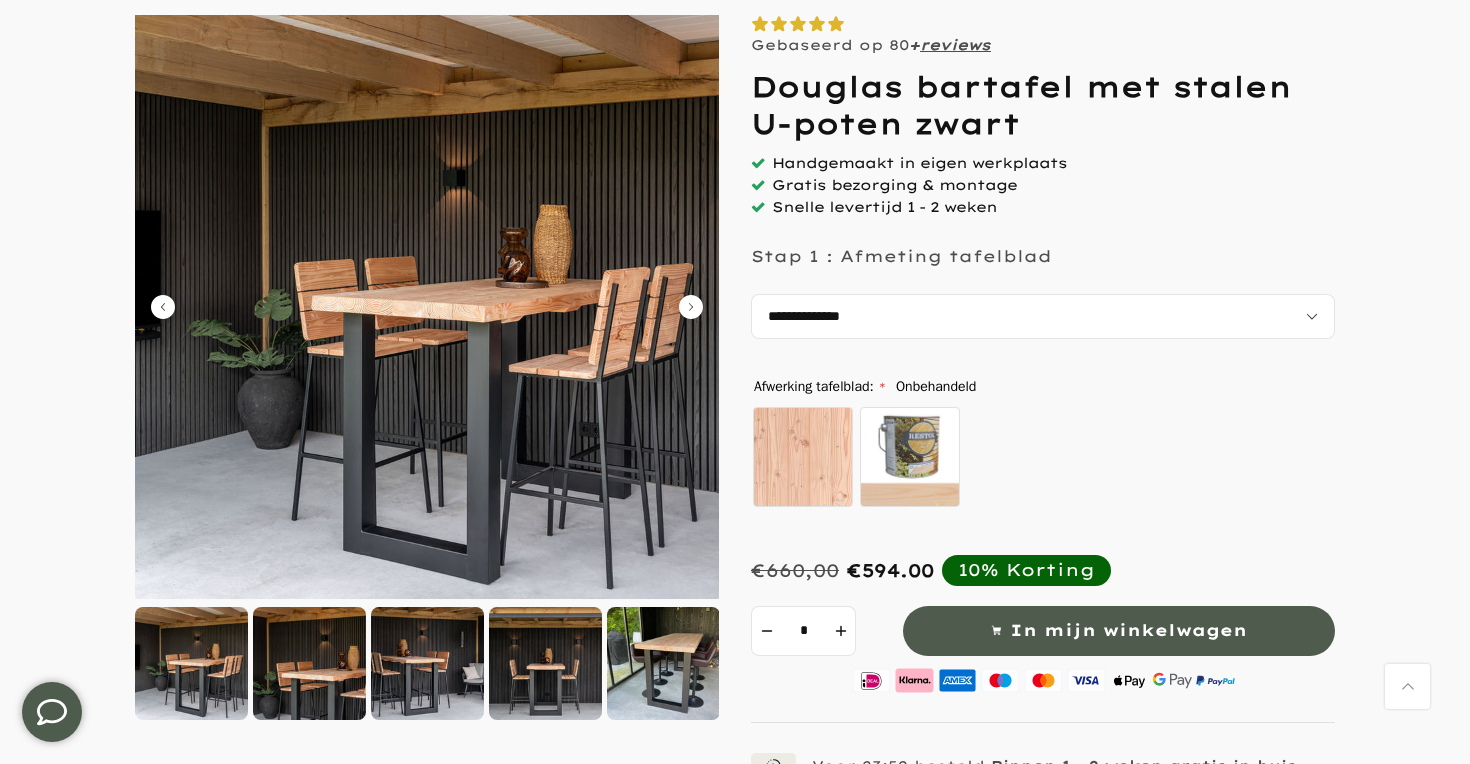 scroll, scrollTop: 41, scrollLeft: 0, axis: vertical 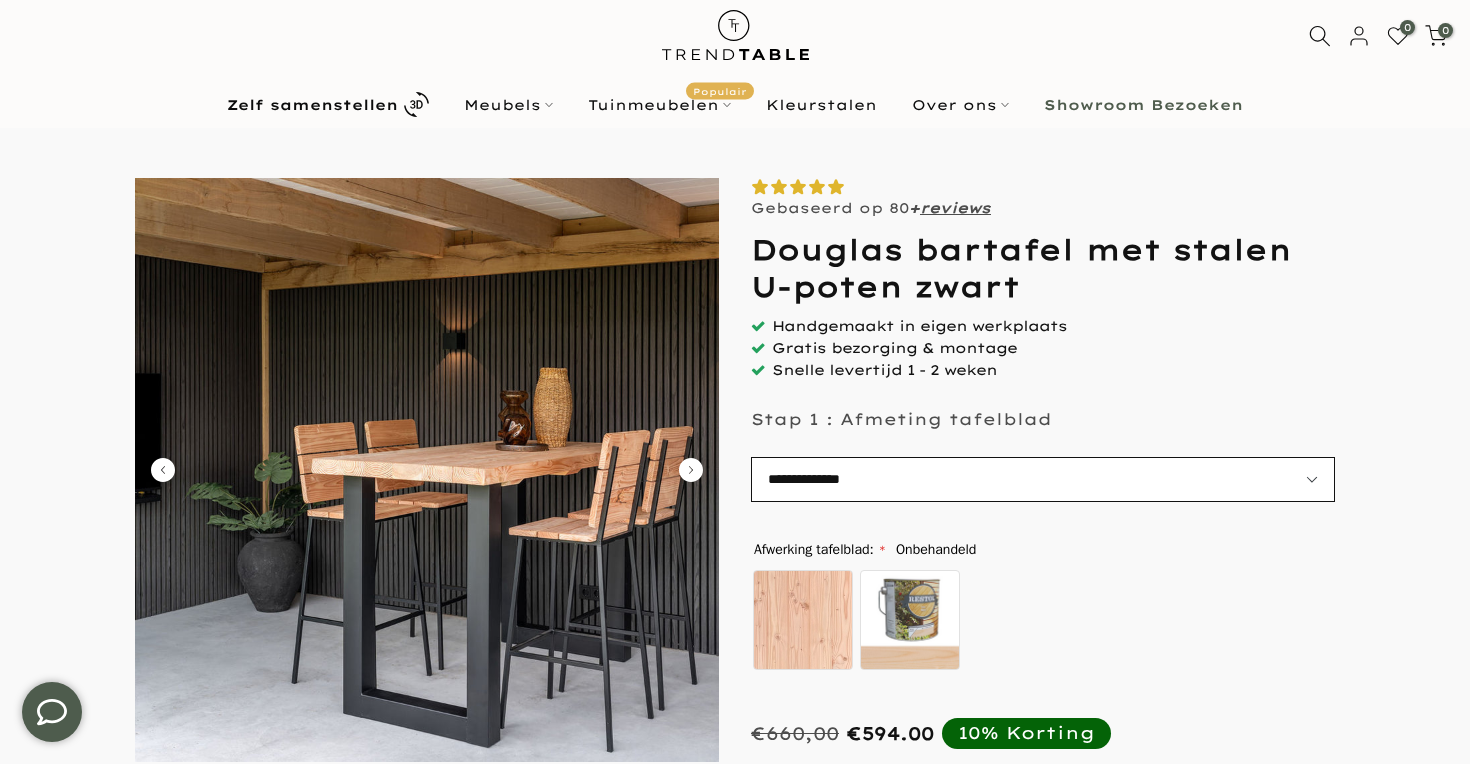 click on "**********" at bounding box center [1043, 479] 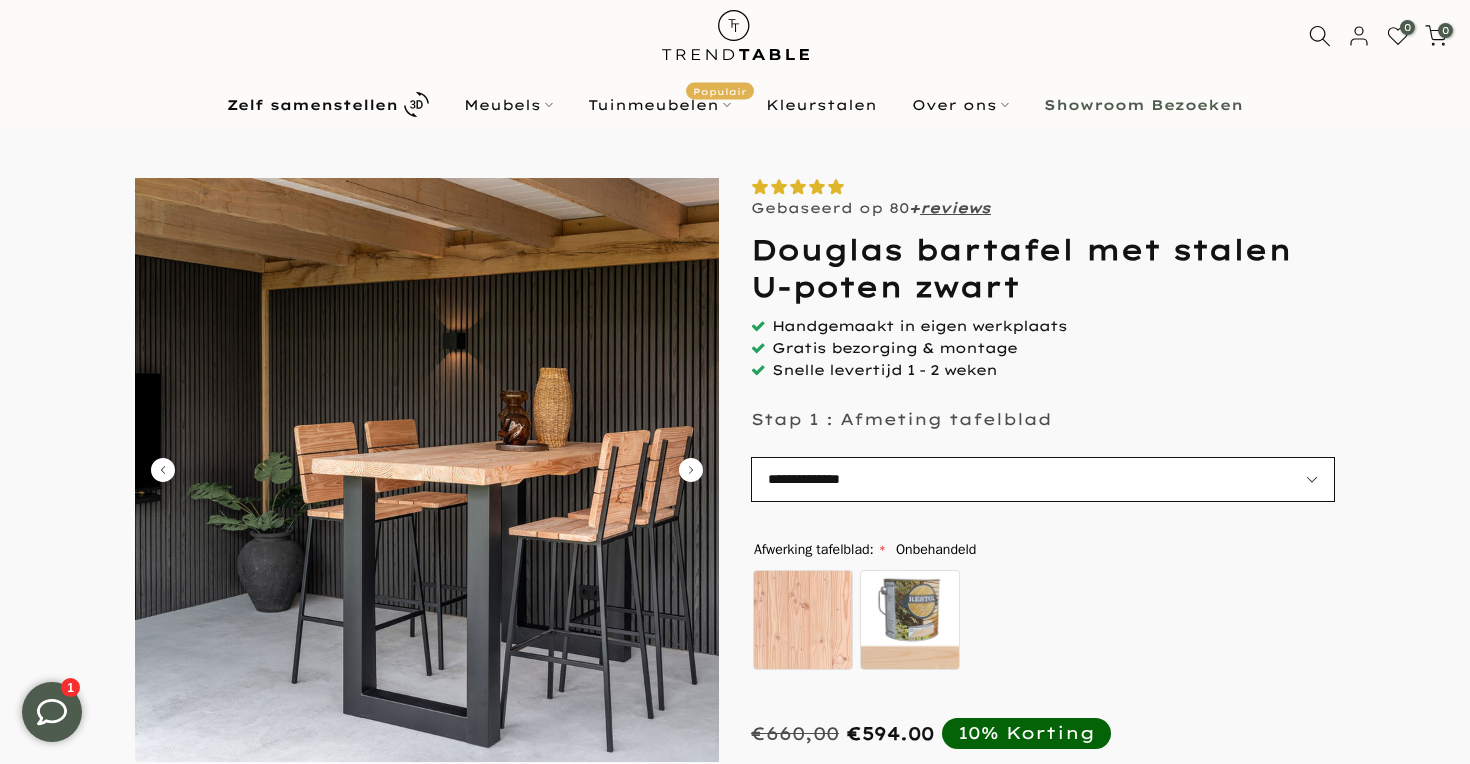 select on "**********" 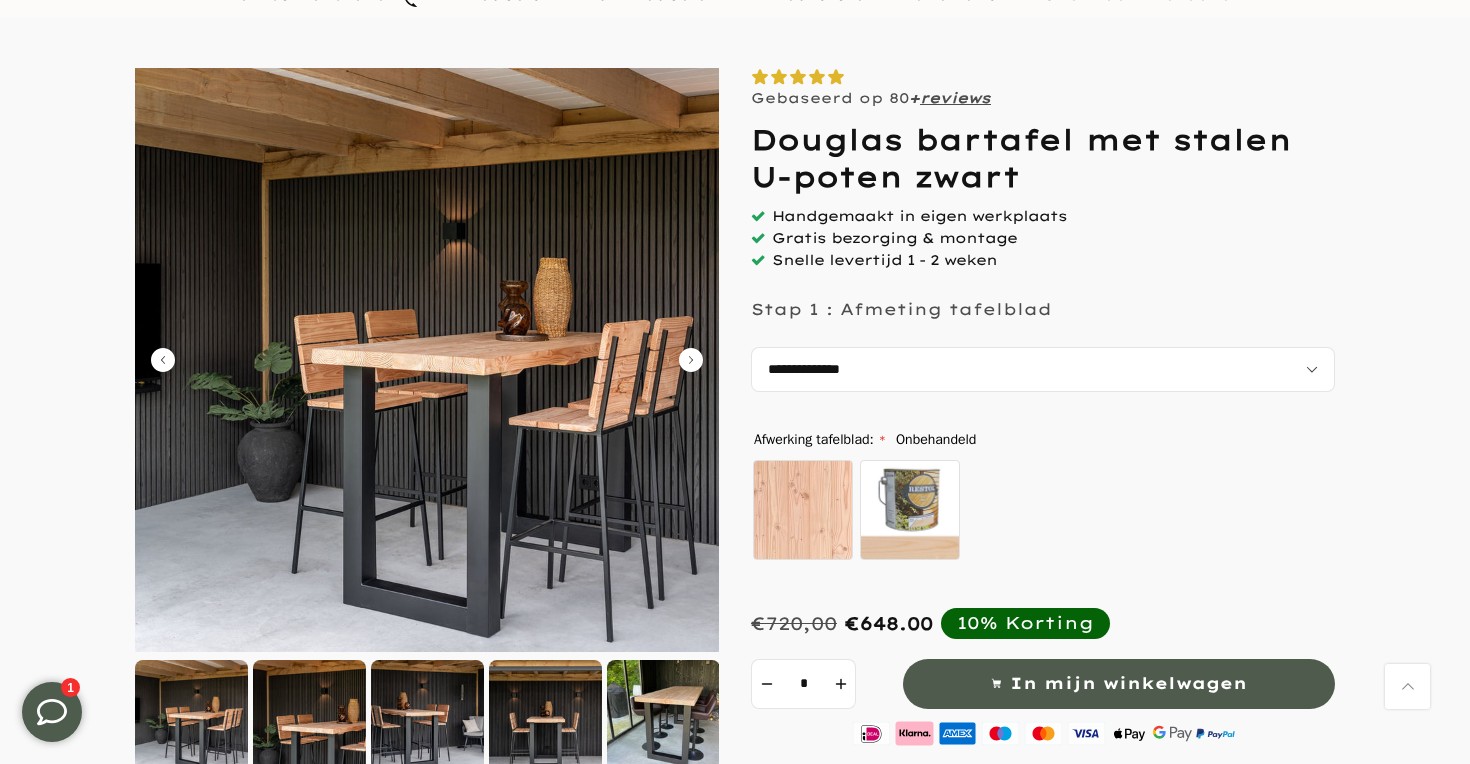 scroll, scrollTop: 152, scrollLeft: 0, axis: vertical 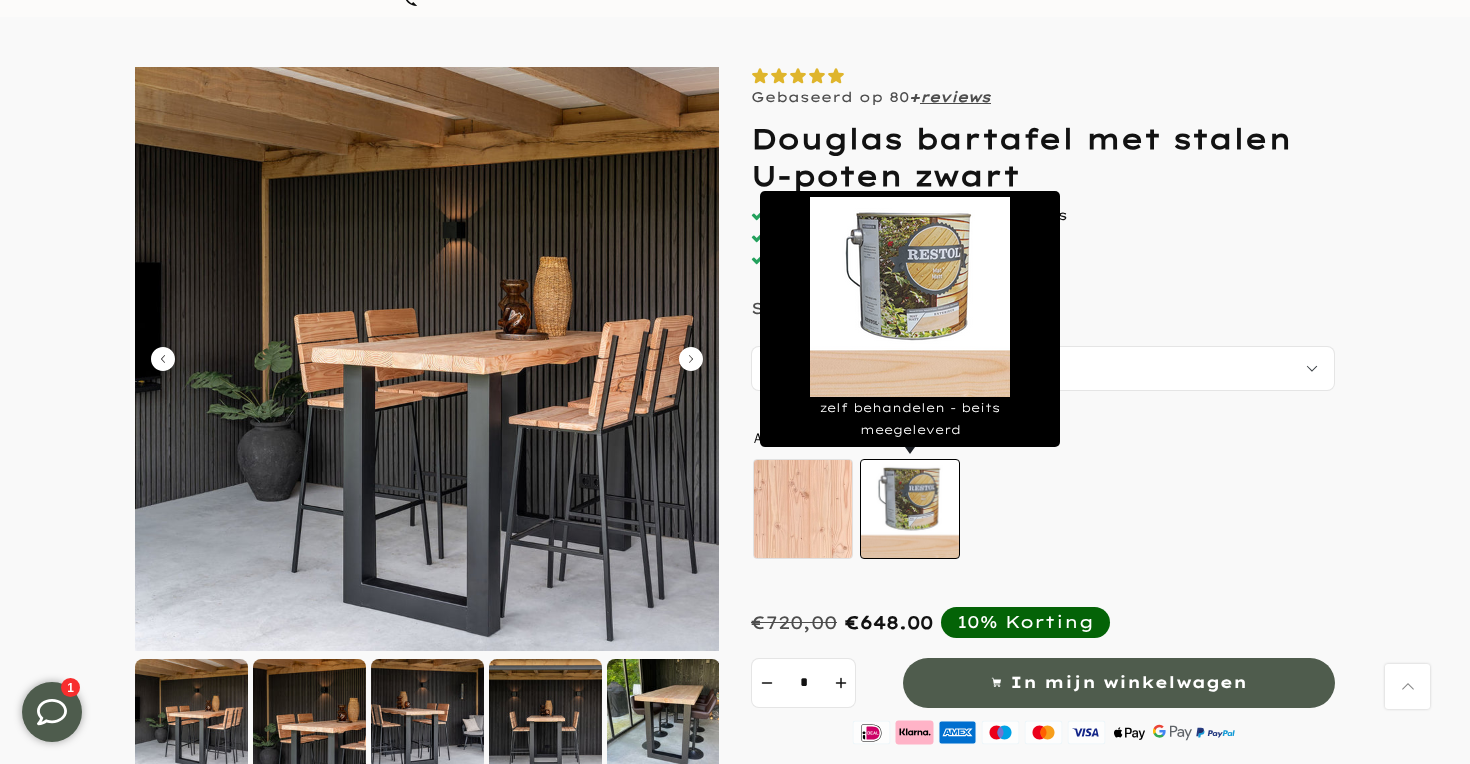 click on "zelf behandelen - beits meegeleverd" at bounding box center [910, 509] 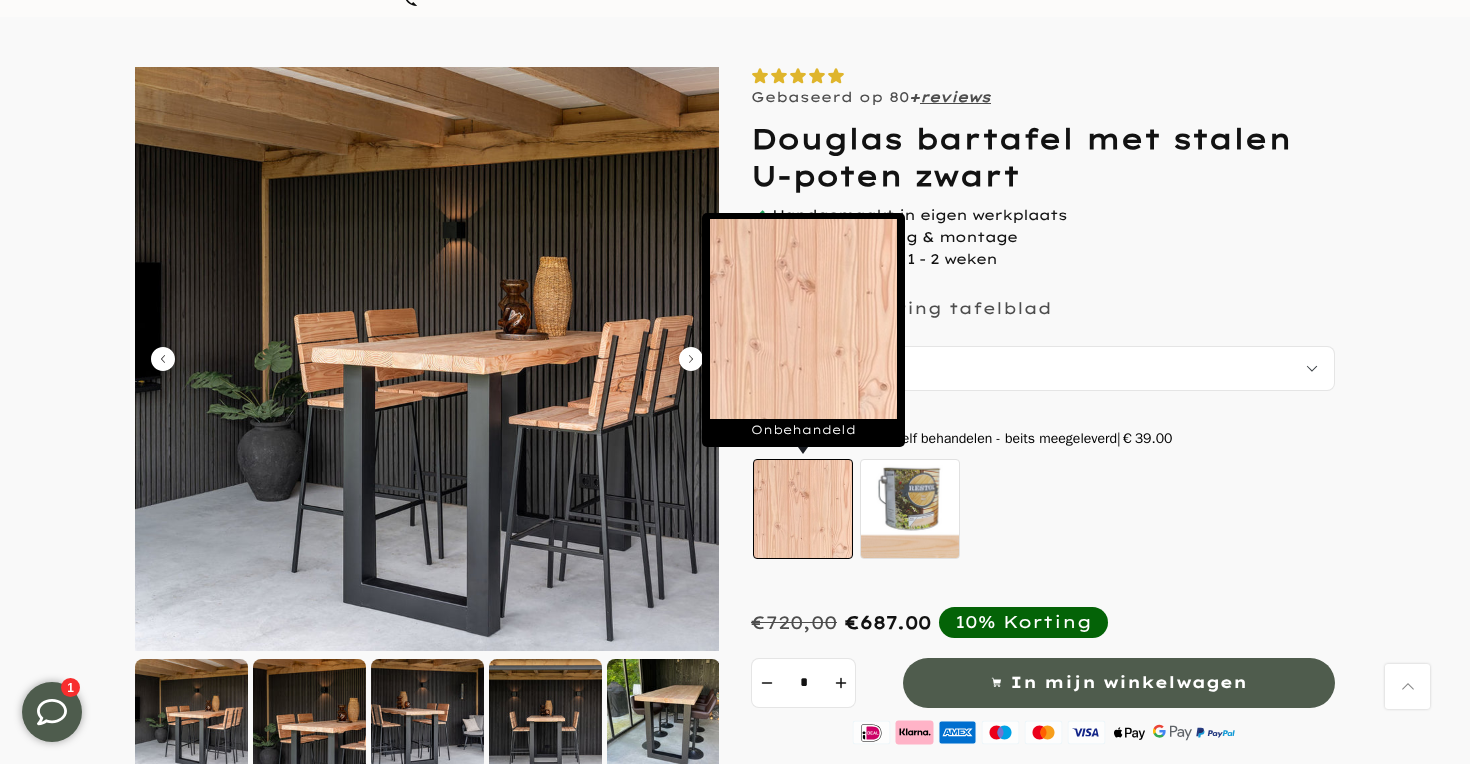 click on "Onbehandeld" at bounding box center (803, 509) 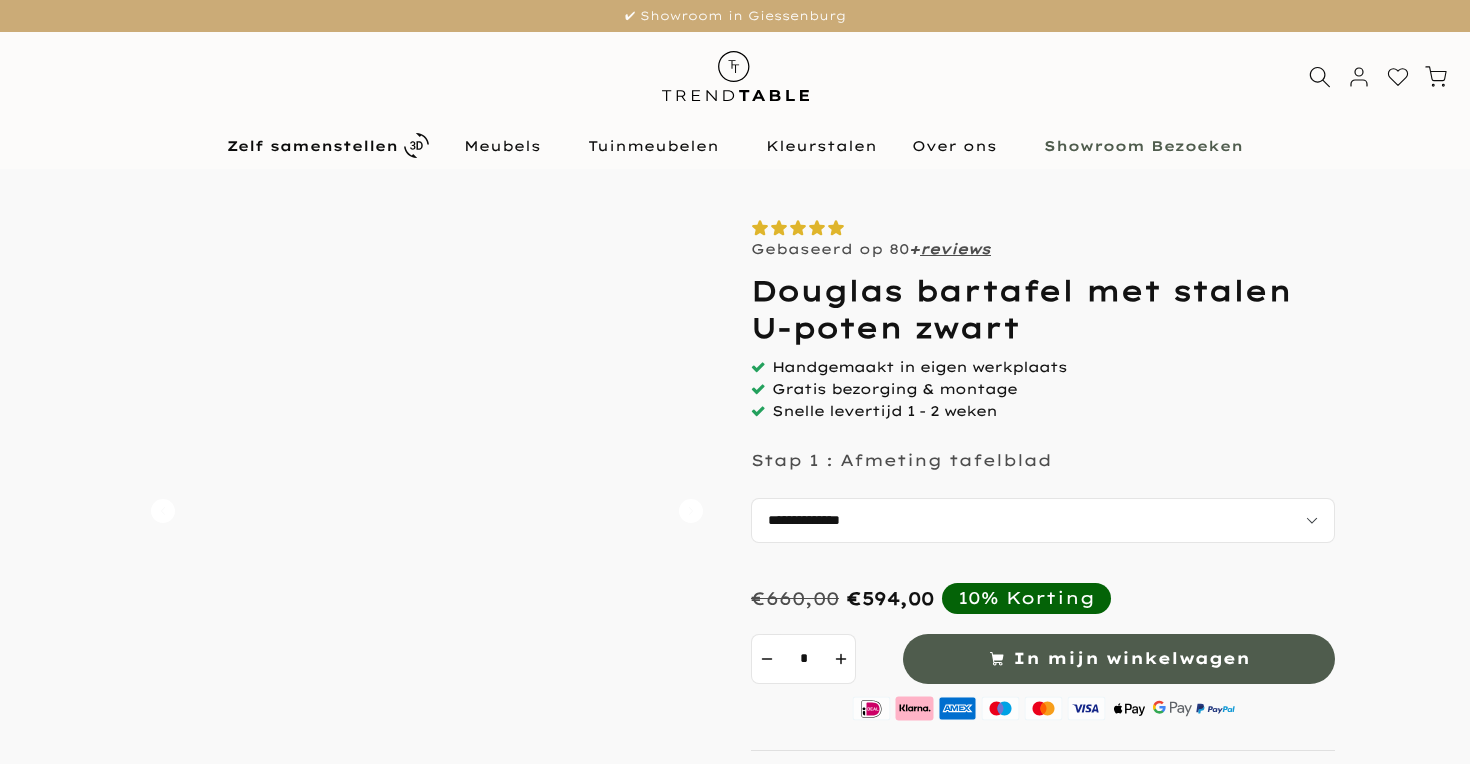 scroll, scrollTop: 0, scrollLeft: 0, axis: both 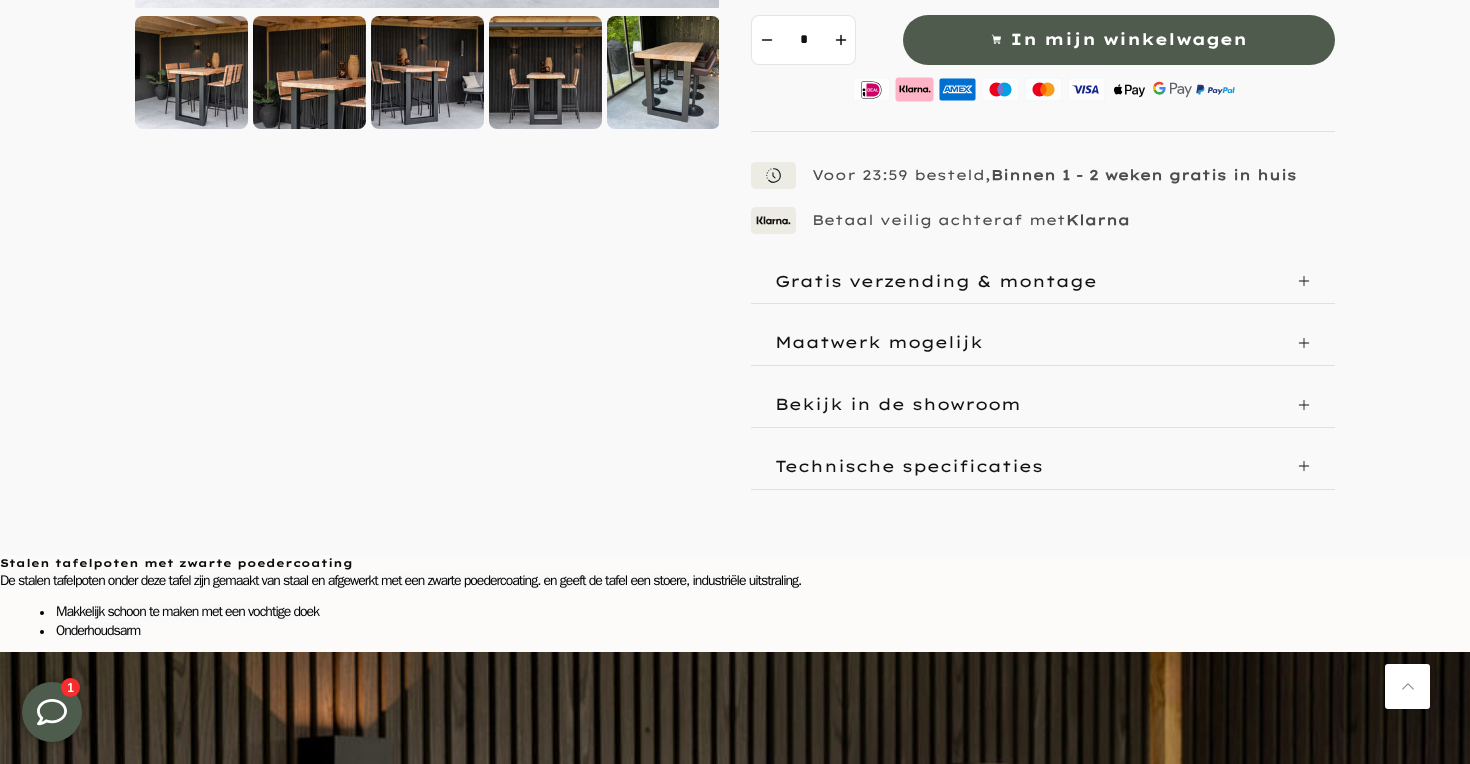 click on "Bekijk in de showroom" at bounding box center (1043, 404) 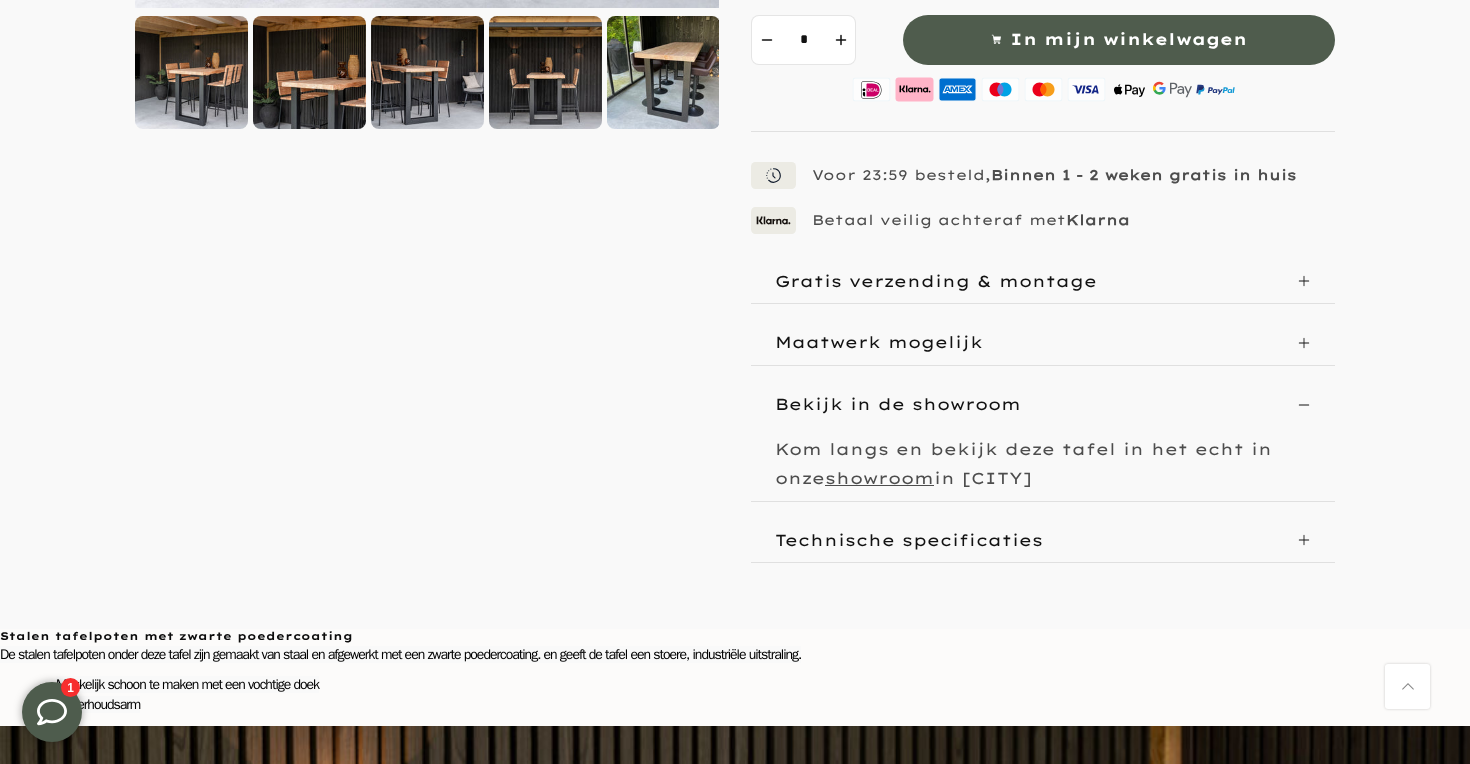 click on "Bekijk in de showroom" at bounding box center (1043, 404) 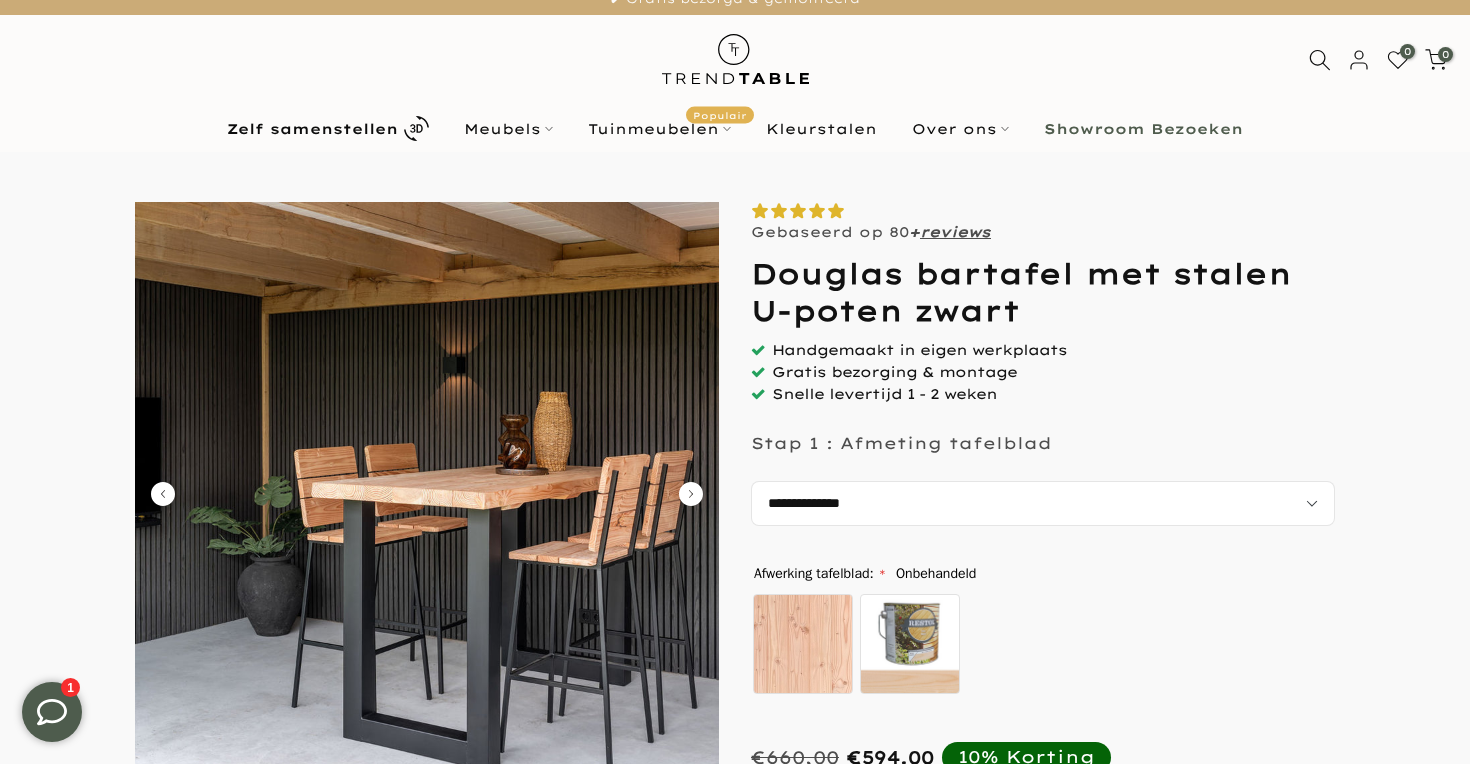 scroll, scrollTop: 0, scrollLeft: 0, axis: both 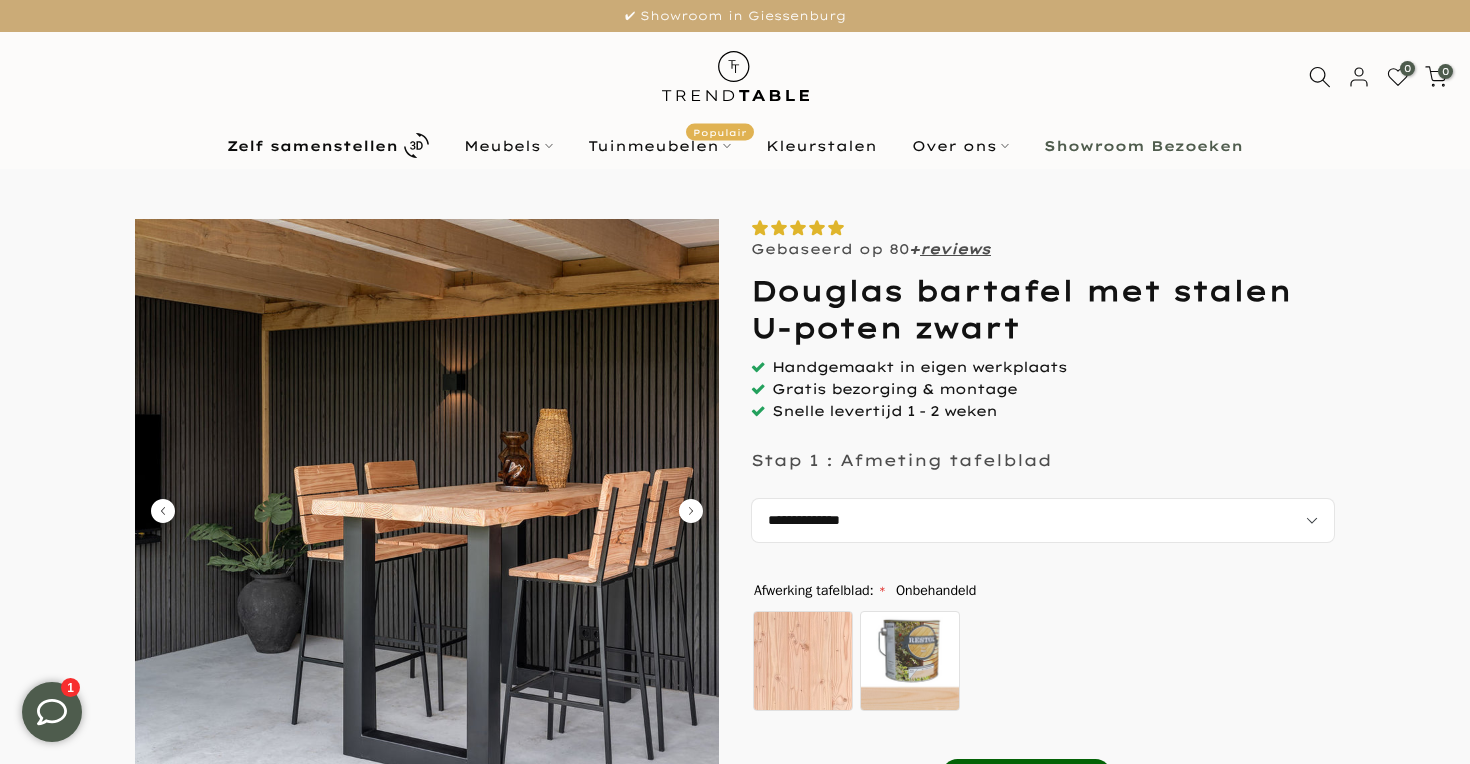 click on "Zelf samenstellen
Meubels
Configurator (zelf samenstellen)
Eikenhouten Tafels
Organische tafels Ovale tafels Deens ovale eettafels Rechthoekige tafels Ronde tafels Visgraat tafels Zwarte tafels Bartafels Salontafels
Notenhouten tafels
Stoelen
Eetkamerstoelen Barstoelen Eetkamerbanken Tuinstoelen
Tuintafels
Douglas tuintafels Iroko tuintafels Douglas salontafels Tuinsets Banken voor buiten
Overig
Tafelpoten Tafelbladen Onderhoud Wandplanken
Showmodellen SALE Kies je kleurstaal
Tuinmeubelen Populair
Tuintafels Tuinsets Tuinset 8 personen Tuinstoelen
Kleurstalen
Over ons
Over ons Contact
Showroom Bezoeken" at bounding box center (735, 145) 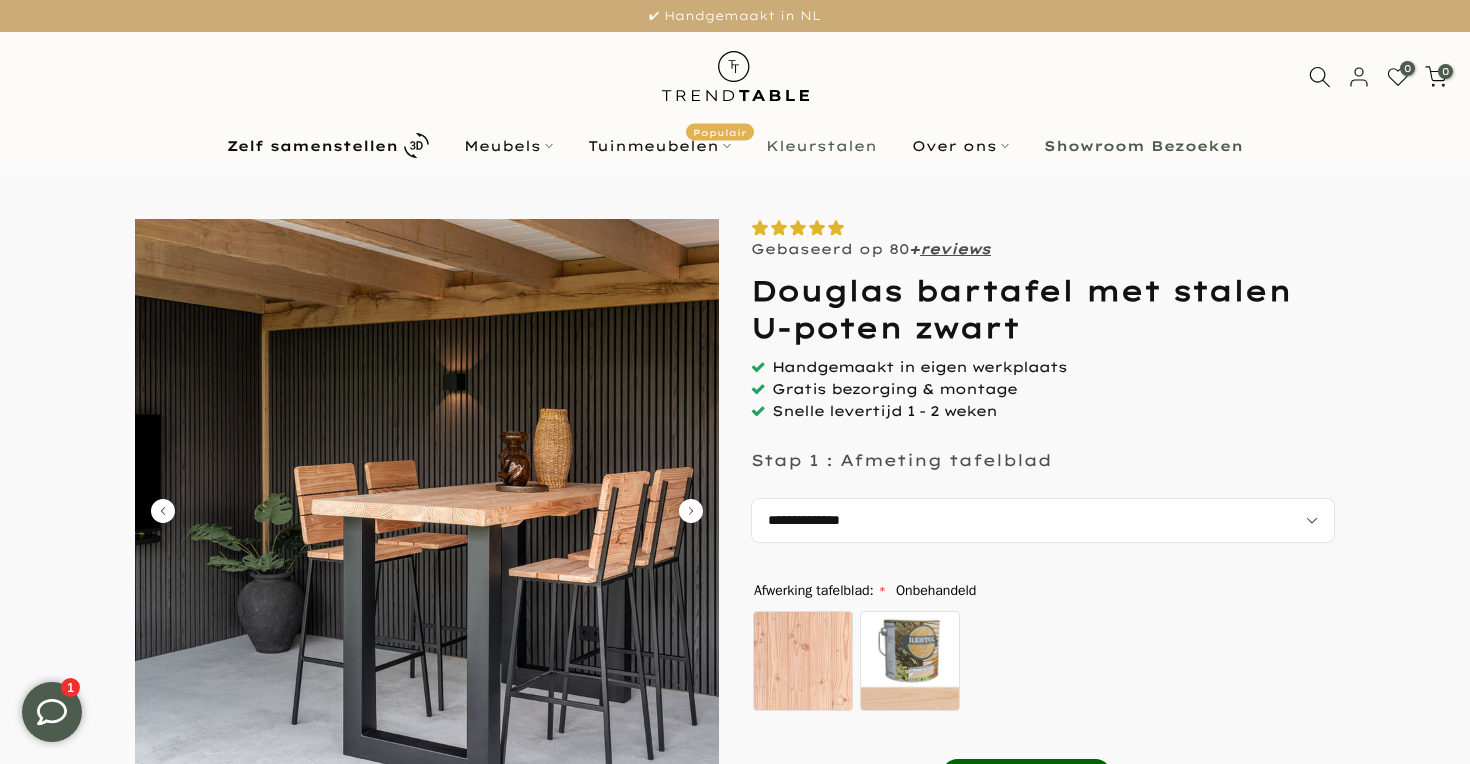 click on "Kleurstalen" at bounding box center [822, 146] 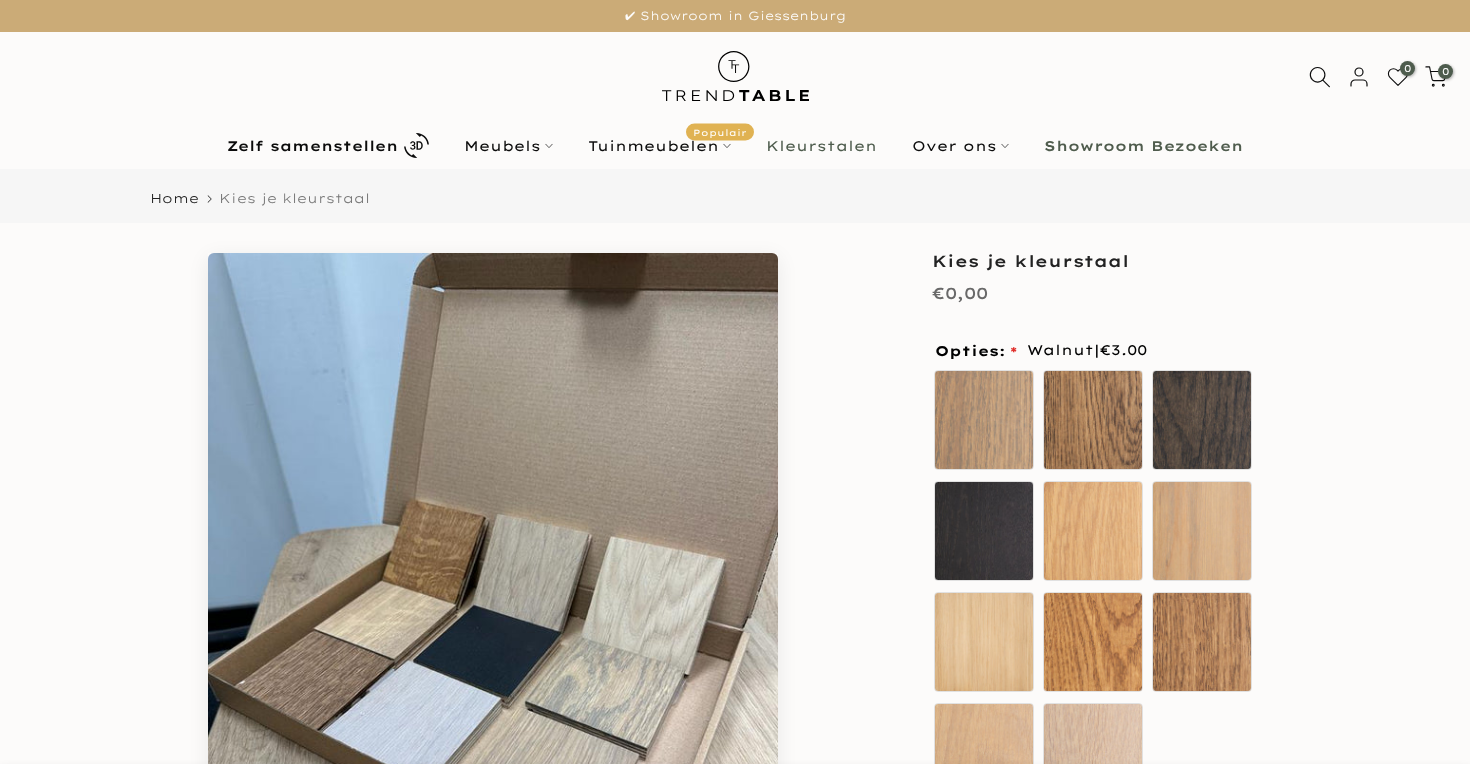 scroll, scrollTop: 0, scrollLeft: 0, axis: both 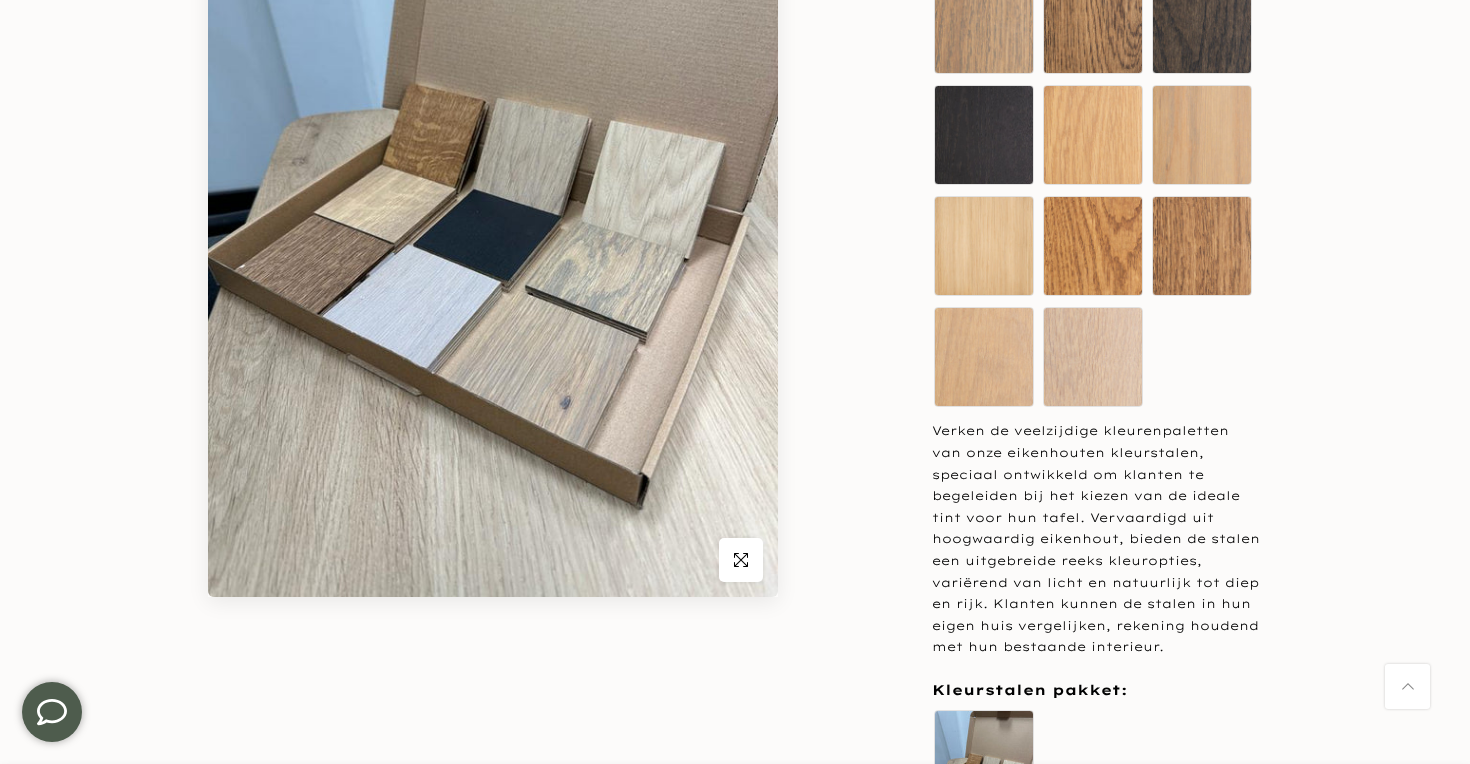 click on "Verken de veelzijdige kleurenpaletten van onze eikenhouten kleurstalen, speciaal ontwikkeld om klanten te begeleiden bij het kiezen van de ideale tint voor hun tafel. Vervaardigd uit hoogwaardig eikenhout, bieden de stalen een uitgebreide reeks kleuropties, variërend van licht en natuurlijk tot diep en rijk. Klanten kunnen de stalen in hun eigen huis vergelijken, rekening houdend met hun bestaande interieur." at bounding box center [1097, 539] 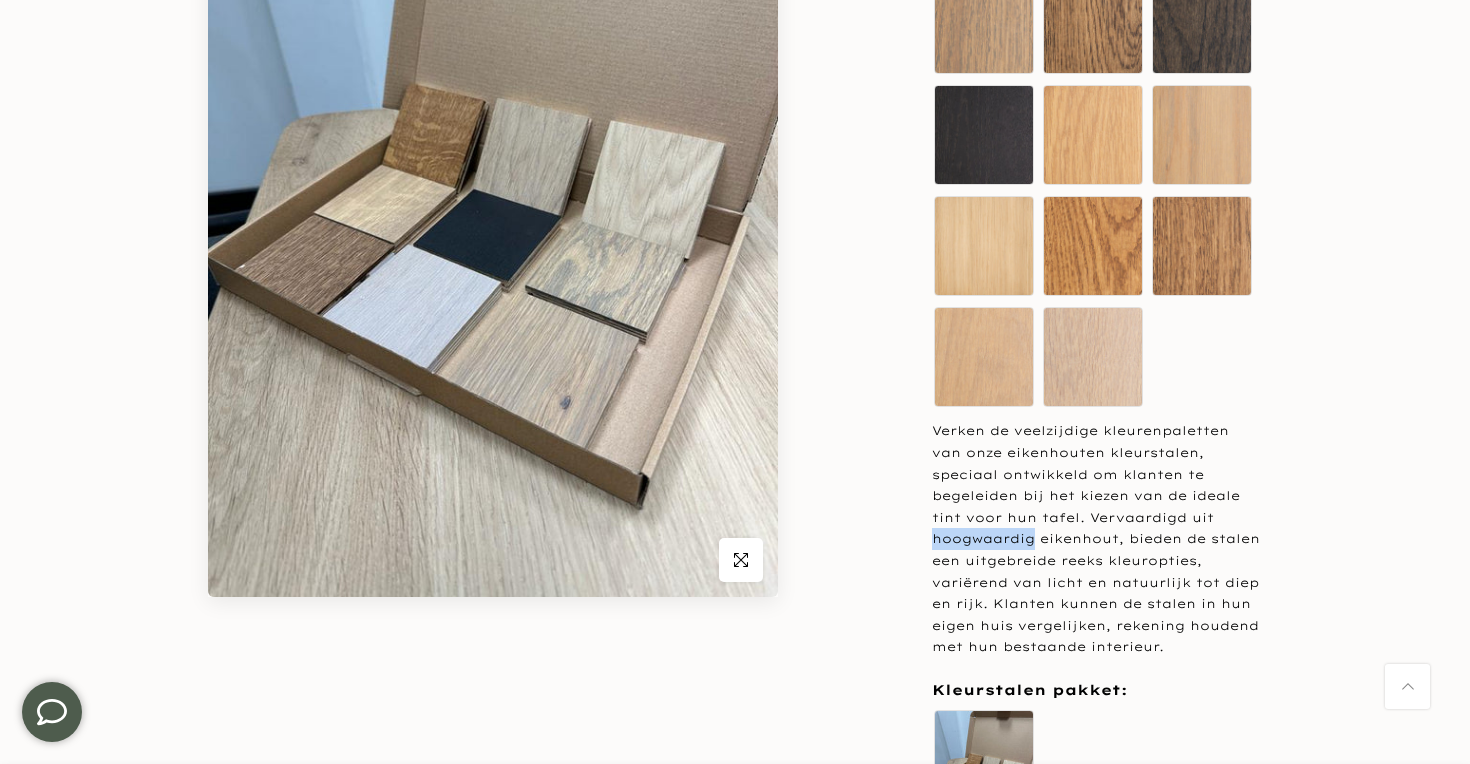 click on "Verken de veelzijdige kleurenpaletten van onze eikenhouten kleurstalen, speciaal ontwikkeld om klanten te begeleiden bij het kiezen van de ideale tint voor hun tafel. Vervaardigd uit hoogwaardig eikenhout, bieden de stalen een uitgebreide reeks kleuropties, variërend van licht en natuurlijk tot diep en rijk. Klanten kunnen de stalen in hun eigen huis vergelijken, rekening houdend met hun bestaande interieur." at bounding box center [1097, 539] 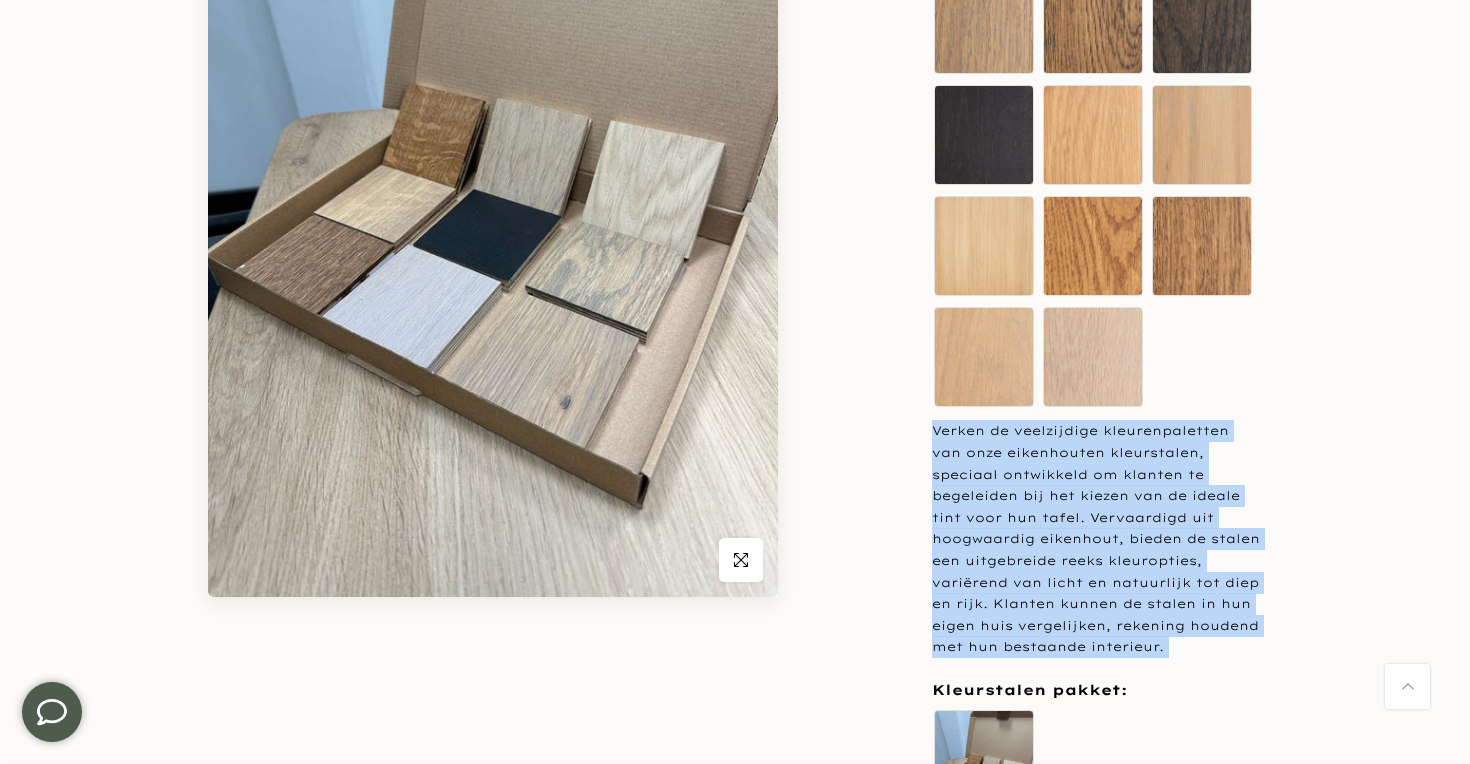 click on "Verken de veelzijdige kleurenpaletten van onze eikenhouten kleurstalen, speciaal ontwikkeld om klanten te begeleiden bij het kiezen van de ideale tint voor hun tafel. Vervaardigd uit hoogwaardig eikenhout, bieden de stalen een uitgebreide reeks kleuropties, variërend van licht en natuurlijk tot diep en rijk. Klanten kunnen de stalen in hun eigen huis vergelijken, rekening houdend met hun bestaande interieur." at bounding box center [1097, 539] 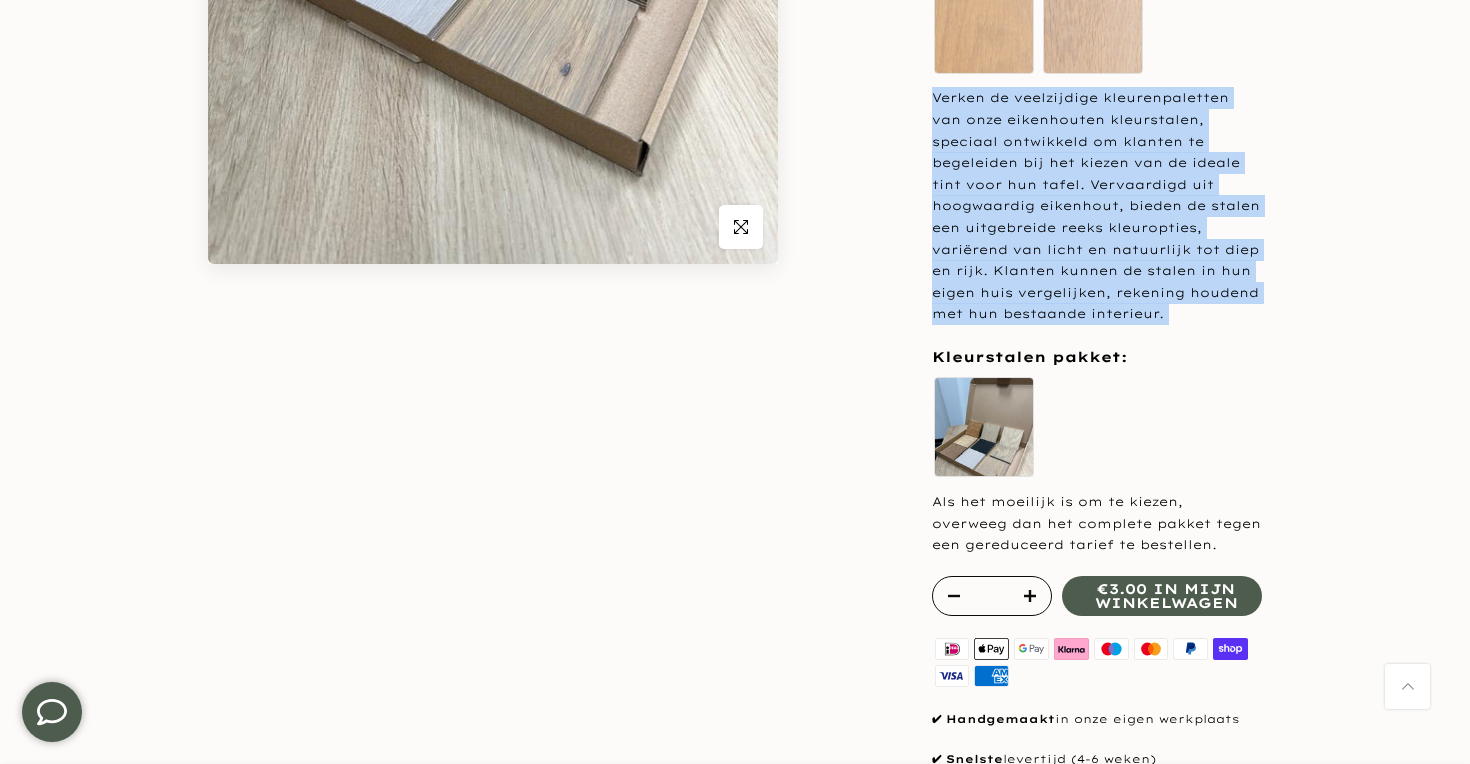 scroll, scrollTop: 1100, scrollLeft: 0, axis: vertical 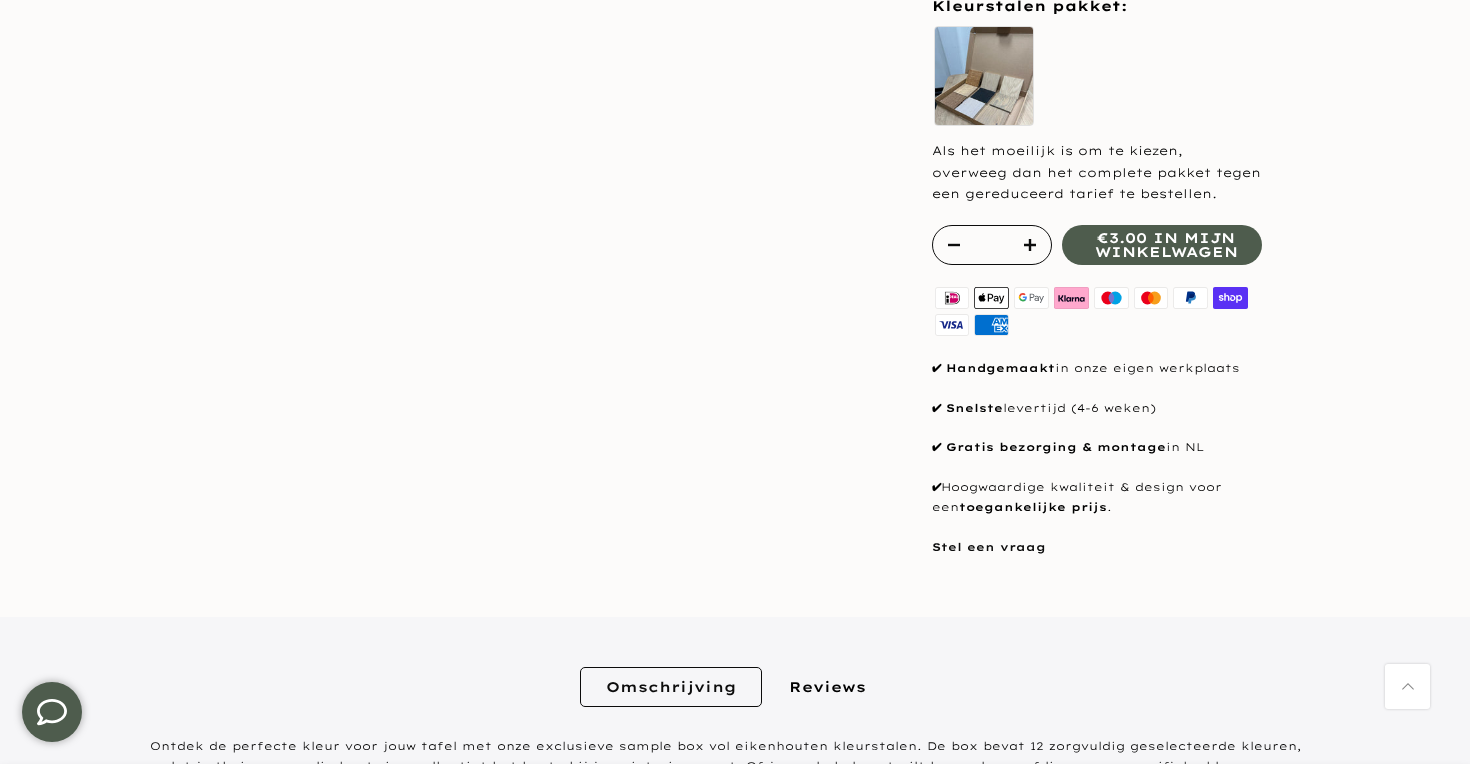 click on "Als het moeilijk is om te kiezen, overweeg dan het complete pakket tegen een gereduceerd tarief te bestellen." at bounding box center [1097, 172] 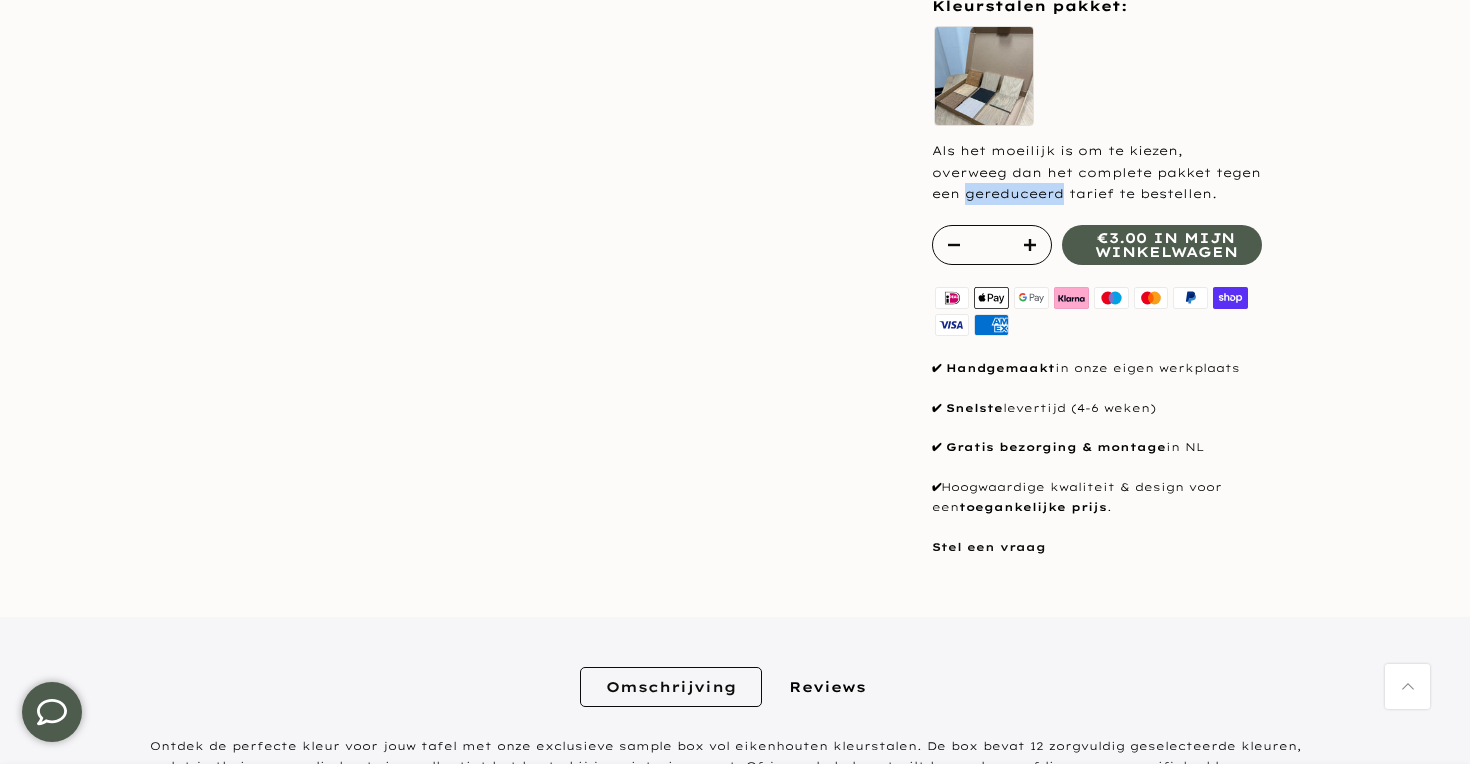 click on "Als het moeilijk is om te kiezen, overweeg dan het complete pakket tegen een gereduceerd tarief te bestellen." at bounding box center [1097, 172] 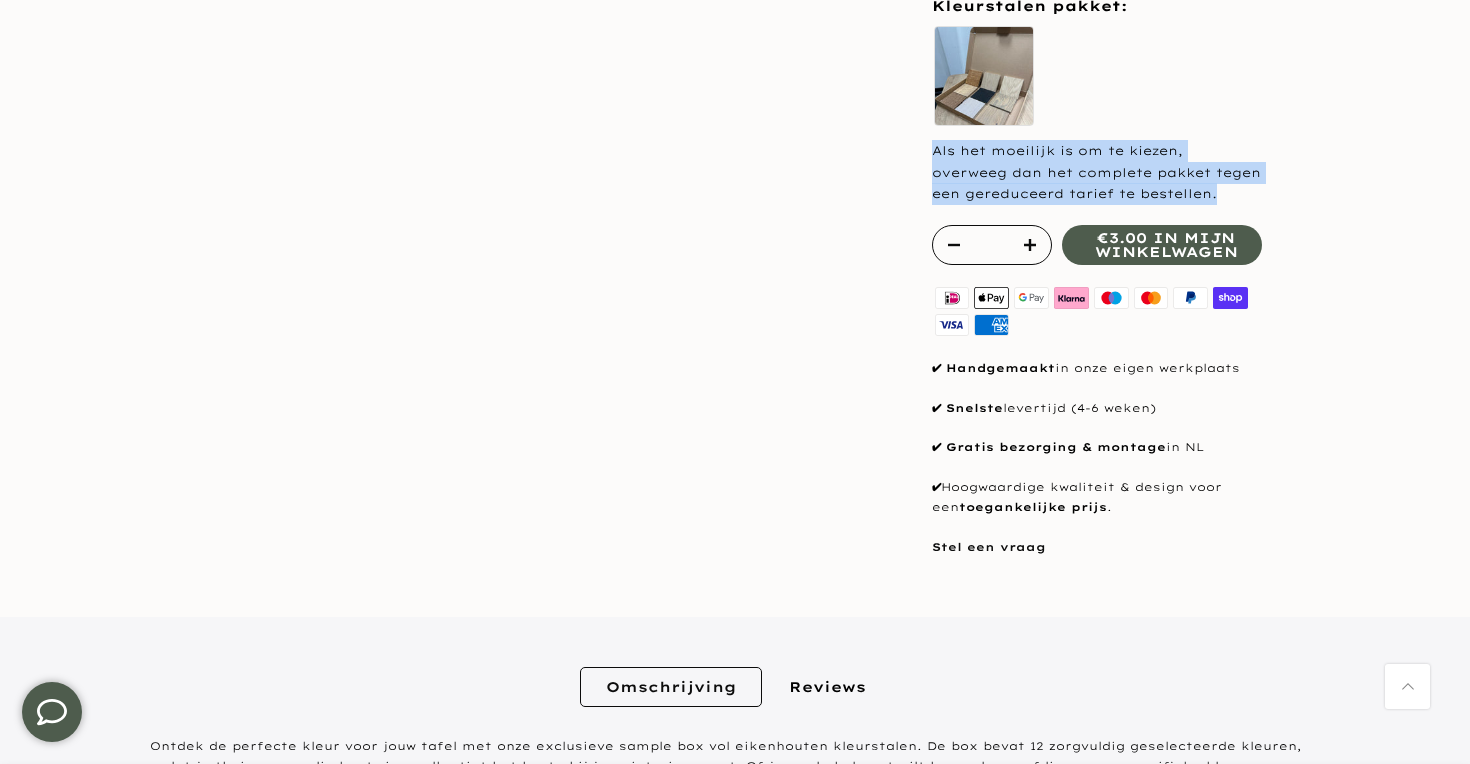 click on "Als het moeilijk is om te kiezen, overweeg dan het complete pakket tegen een gereduceerd tarief te bestellen." at bounding box center (1097, 172) 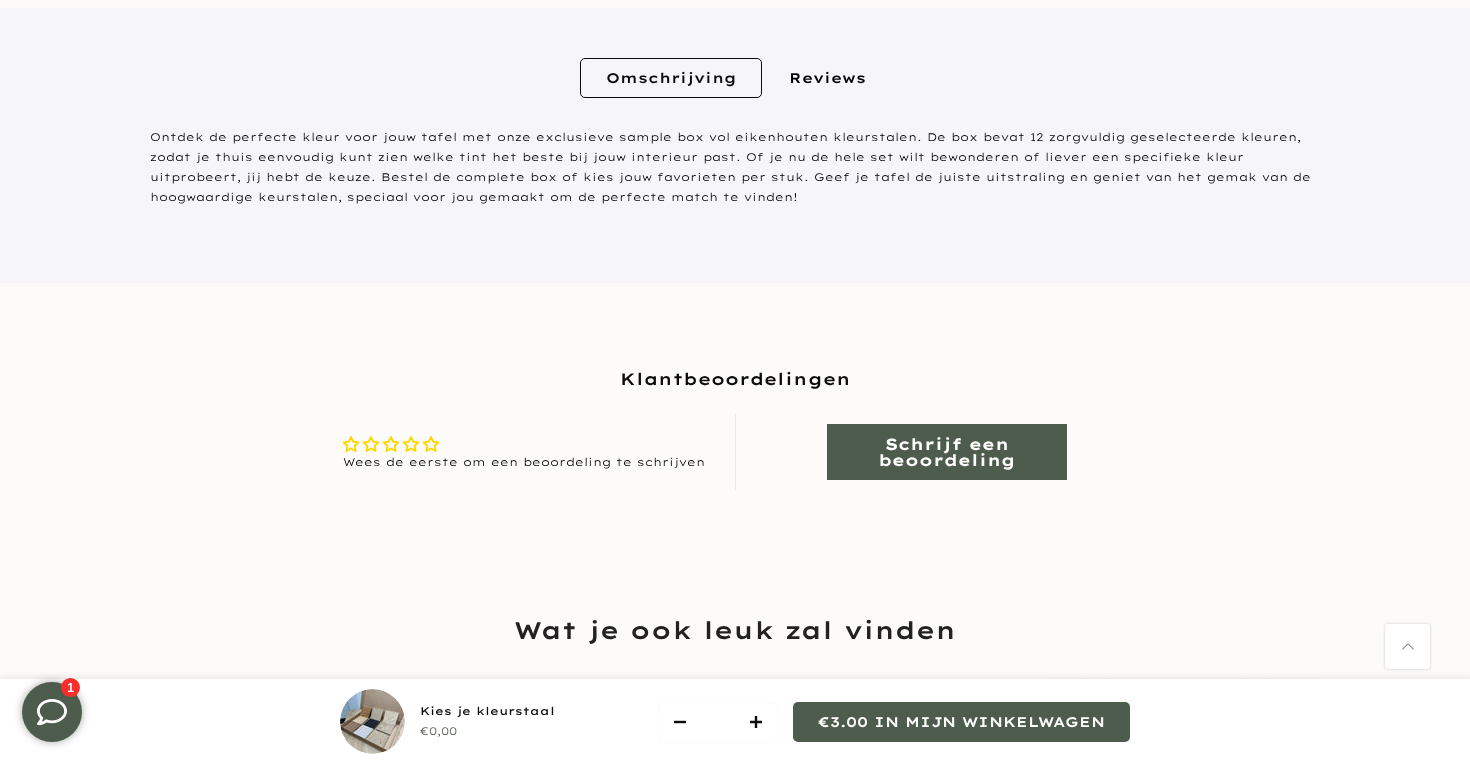 scroll, scrollTop: 2233, scrollLeft: 0, axis: vertical 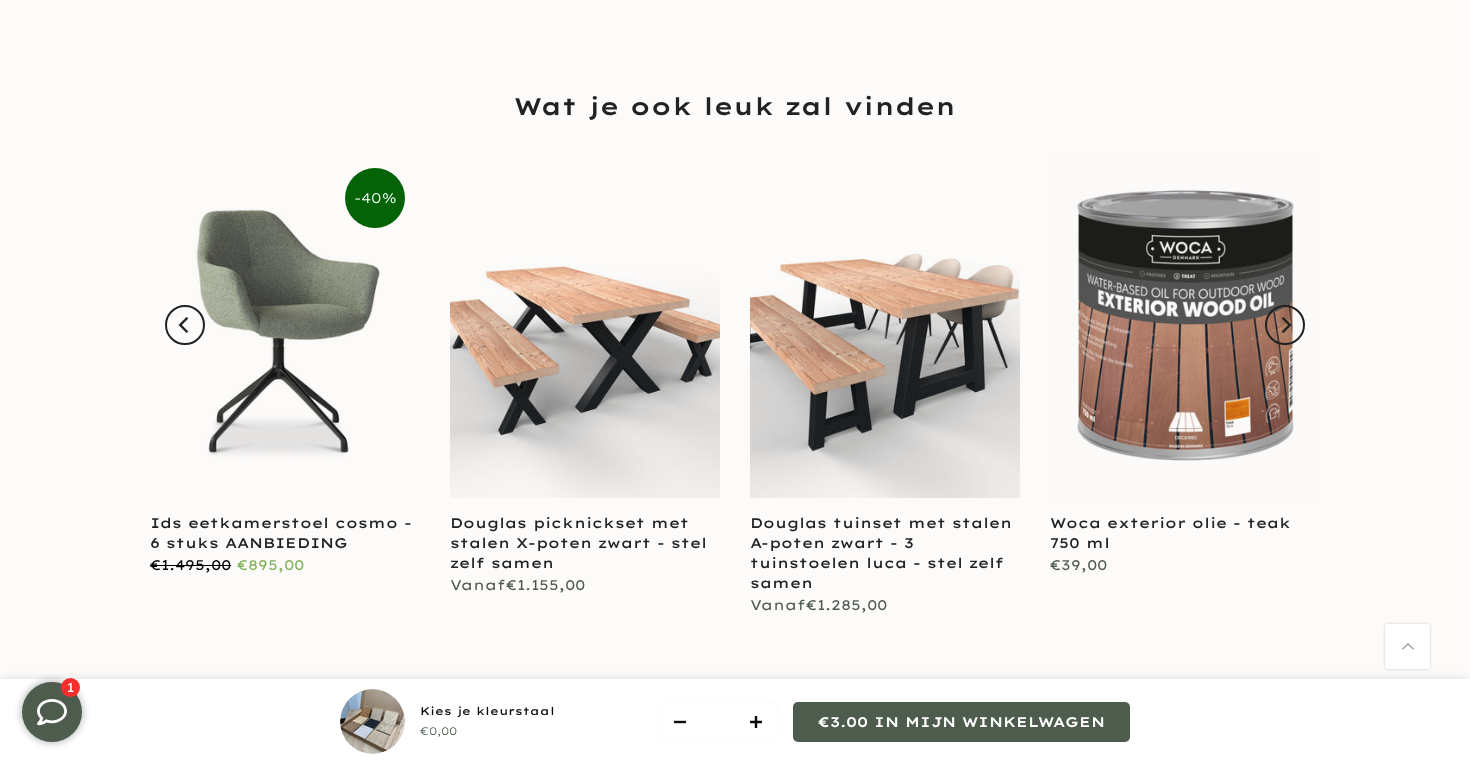 click on "Wat je ook leuk zal vinden" at bounding box center (735, 106) 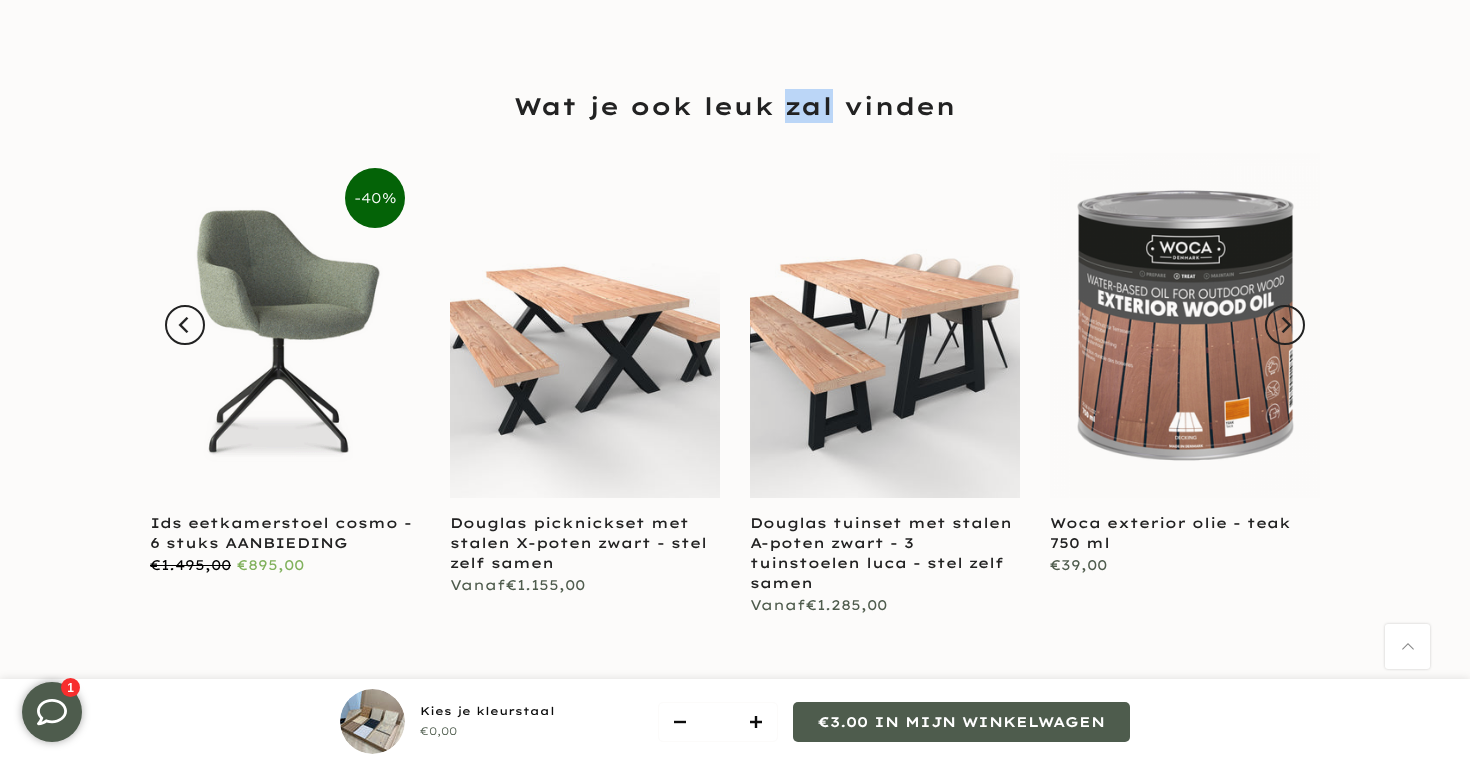 click on "Wat je ook leuk zal vinden" at bounding box center (735, 106) 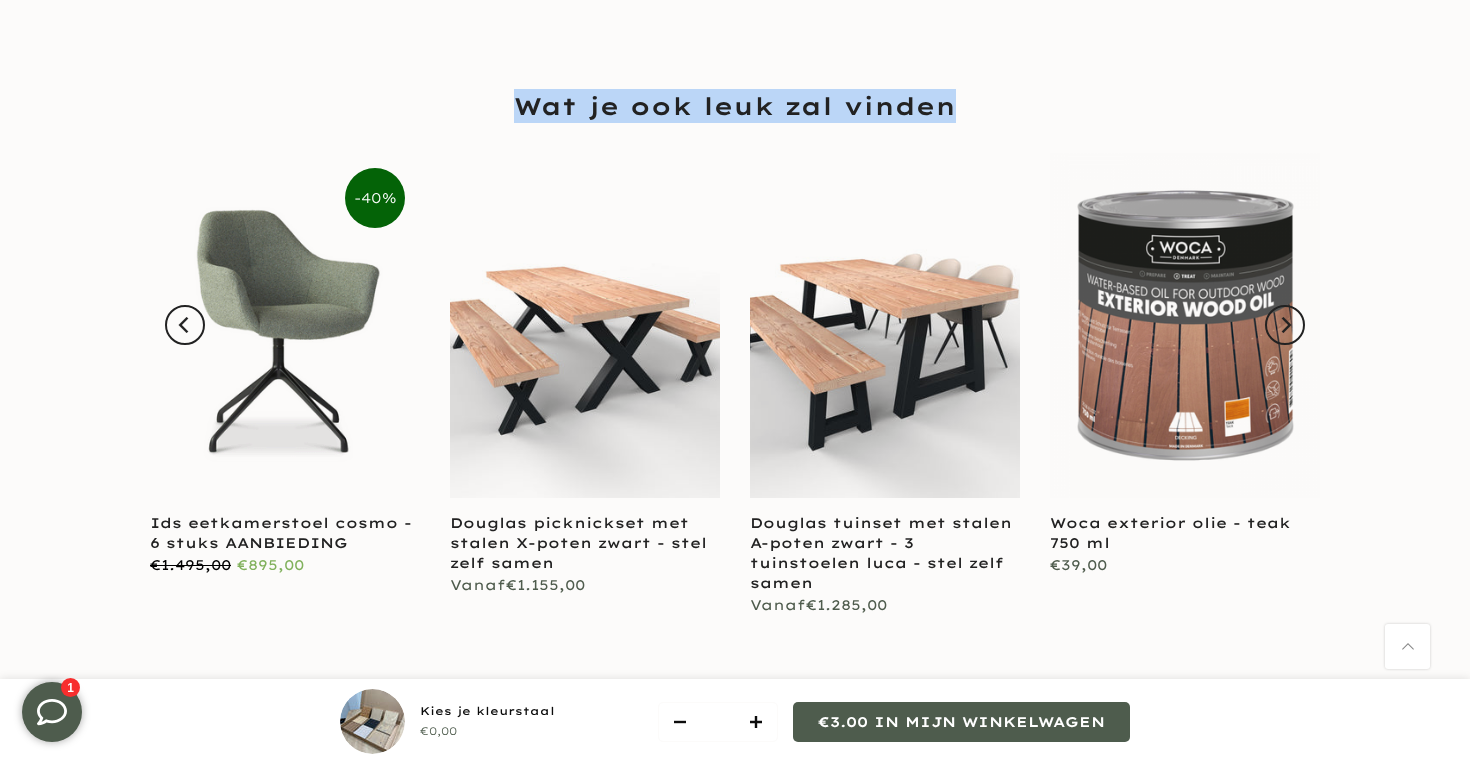 click on "Wat je ook leuk zal vinden" at bounding box center (735, 106) 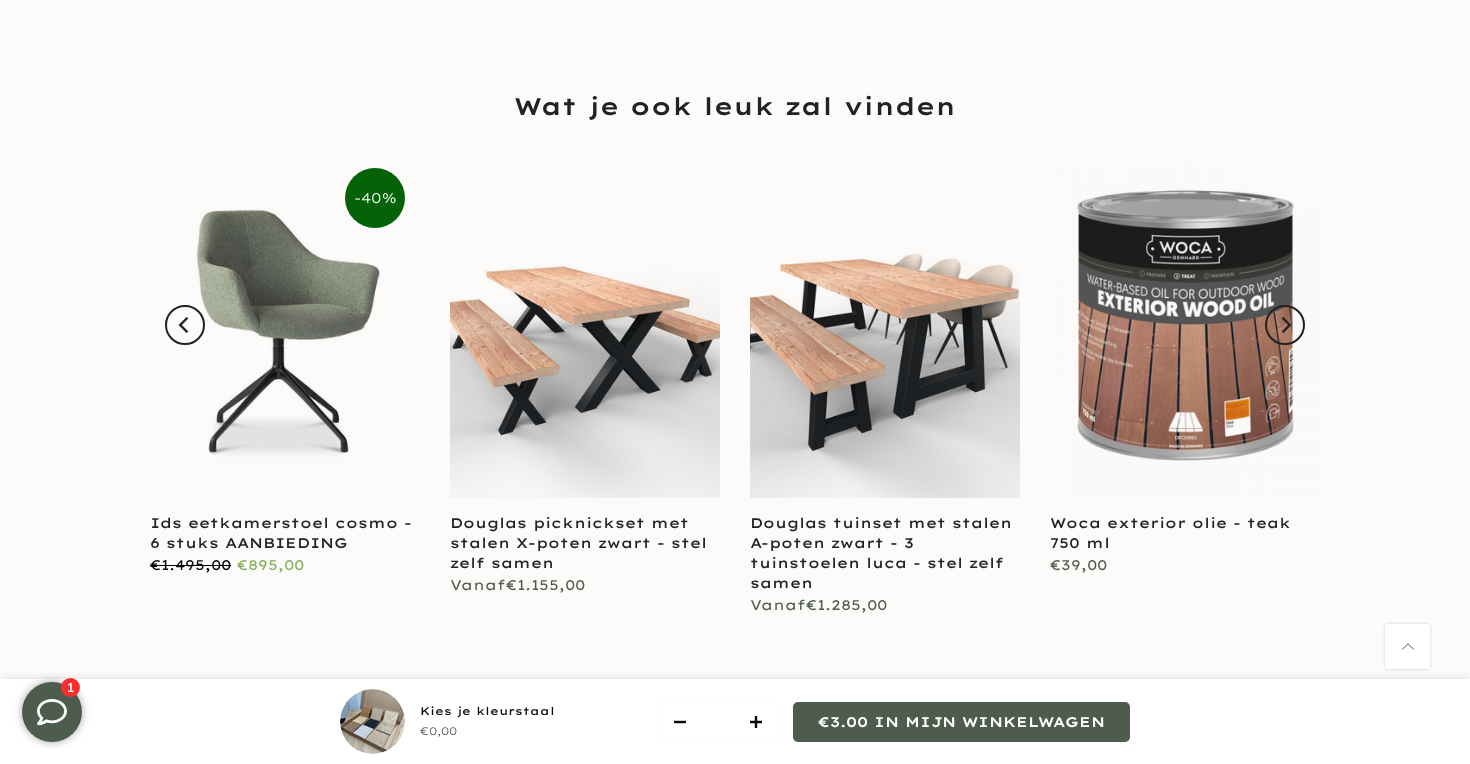 click on "Home Kies je kleurstaal
Uitverkocht
Klik om te vergroten
Kies je kleurstaal
€0,00
Opties: Walnut  |  €3.00
Ash
Chocolate
Coal  *" at bounding box center (735, -434) 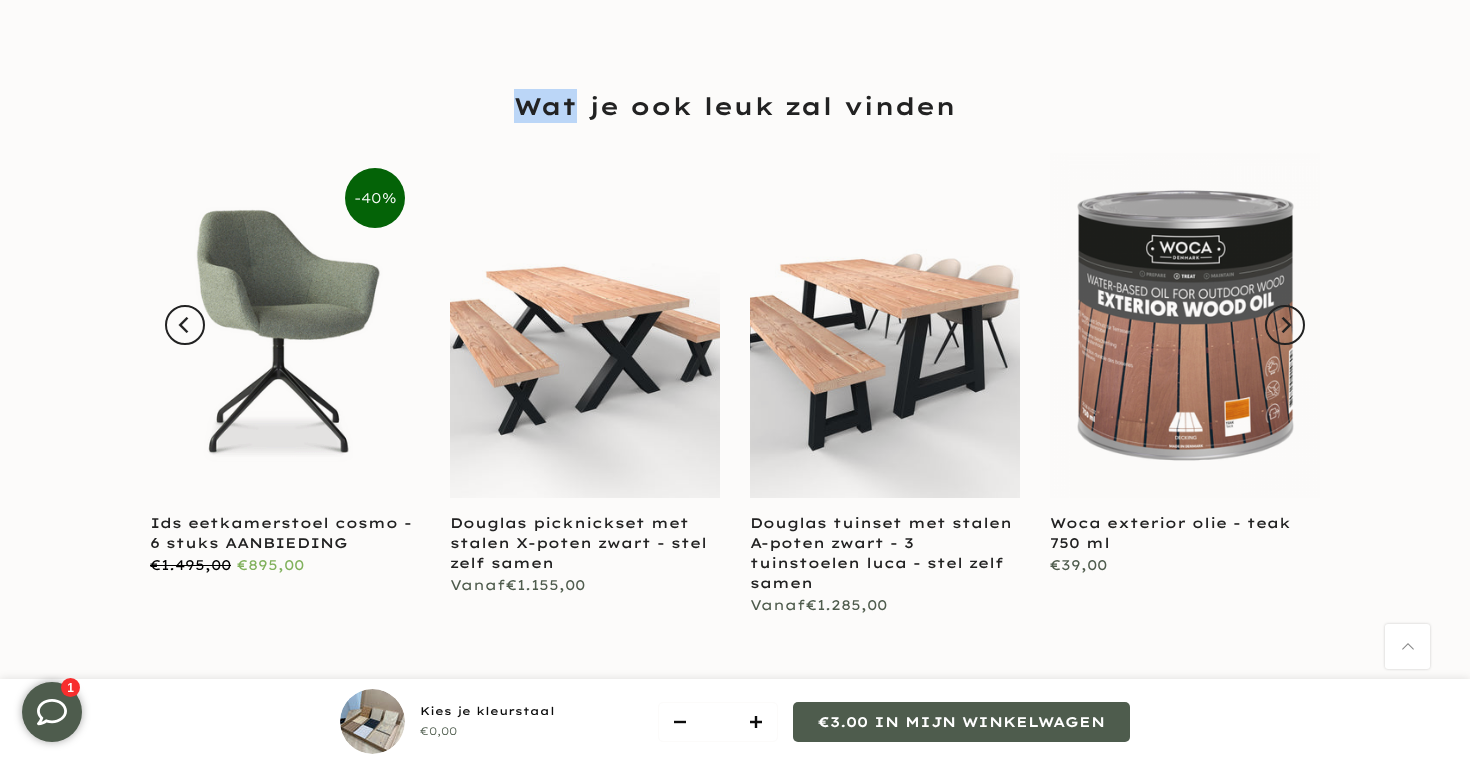 click on "Home Kies je kleurstaal
Uitverkocht
Klik om te vergroten
Kies je kleurstaal
€0,00
Opties: Walnut  |  €3.00
Ash
Chocolate
Coal  *" at bounding box center (735, -434) 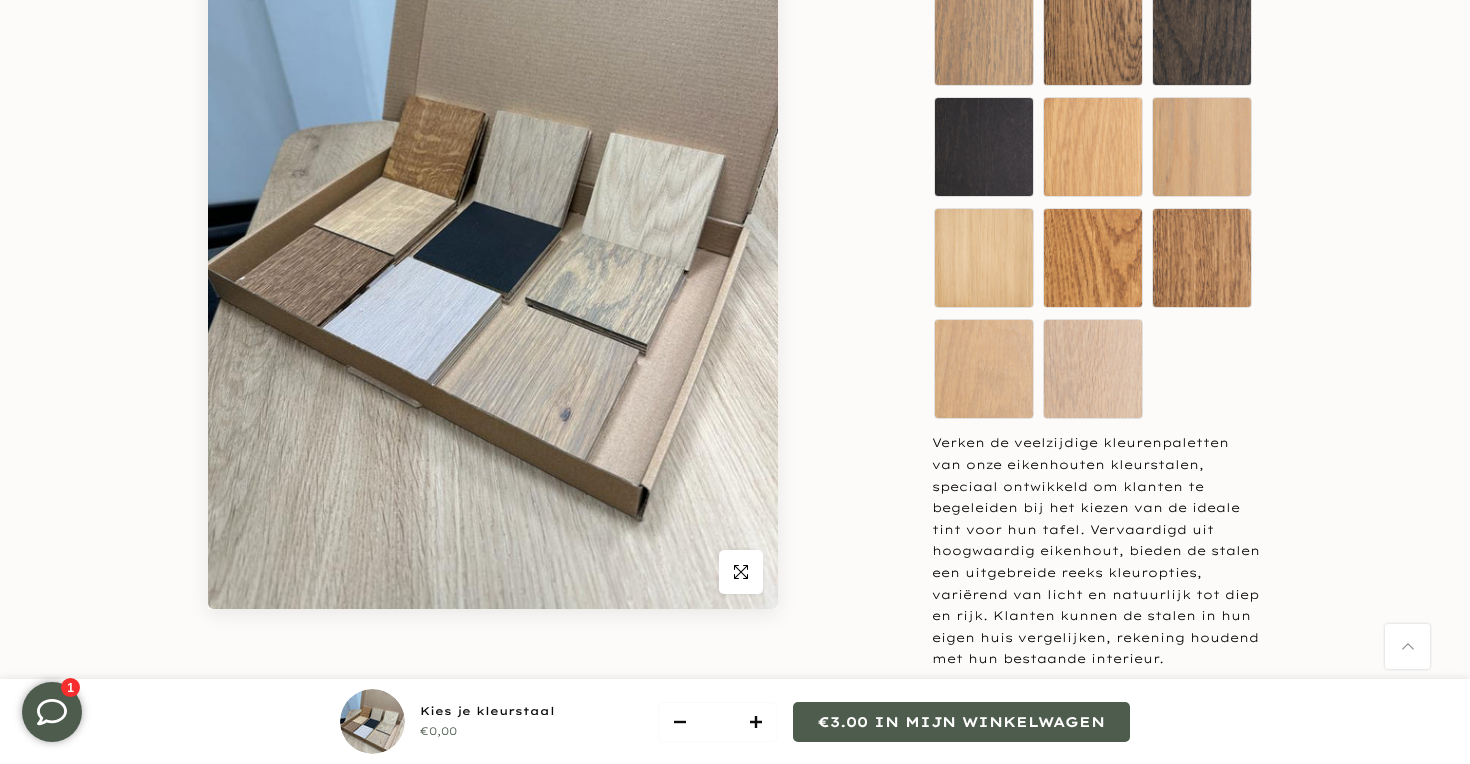scroll, scrollTop: 0, scrollLeft: 0, axis: both 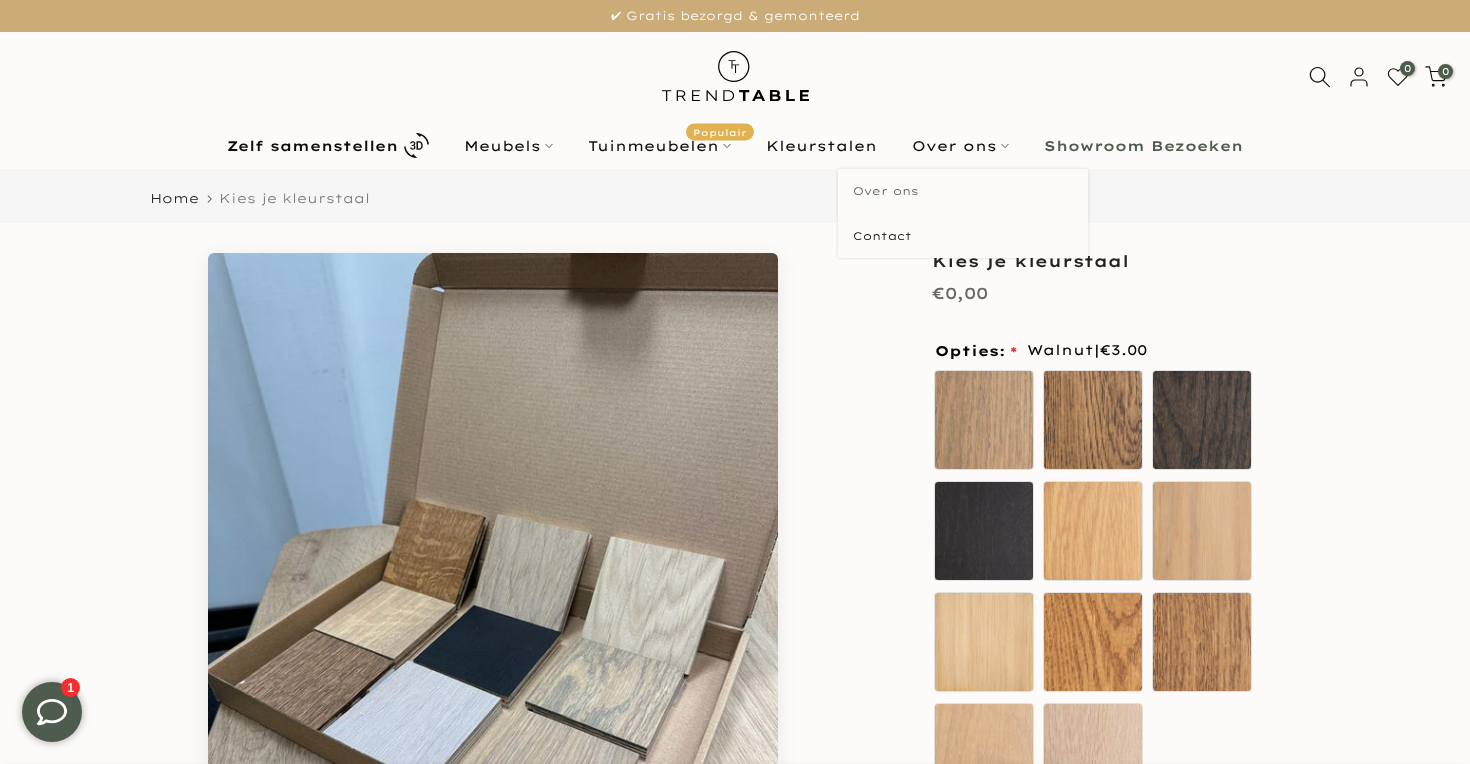 click on "Over ons" at bounding box center [963, 191] 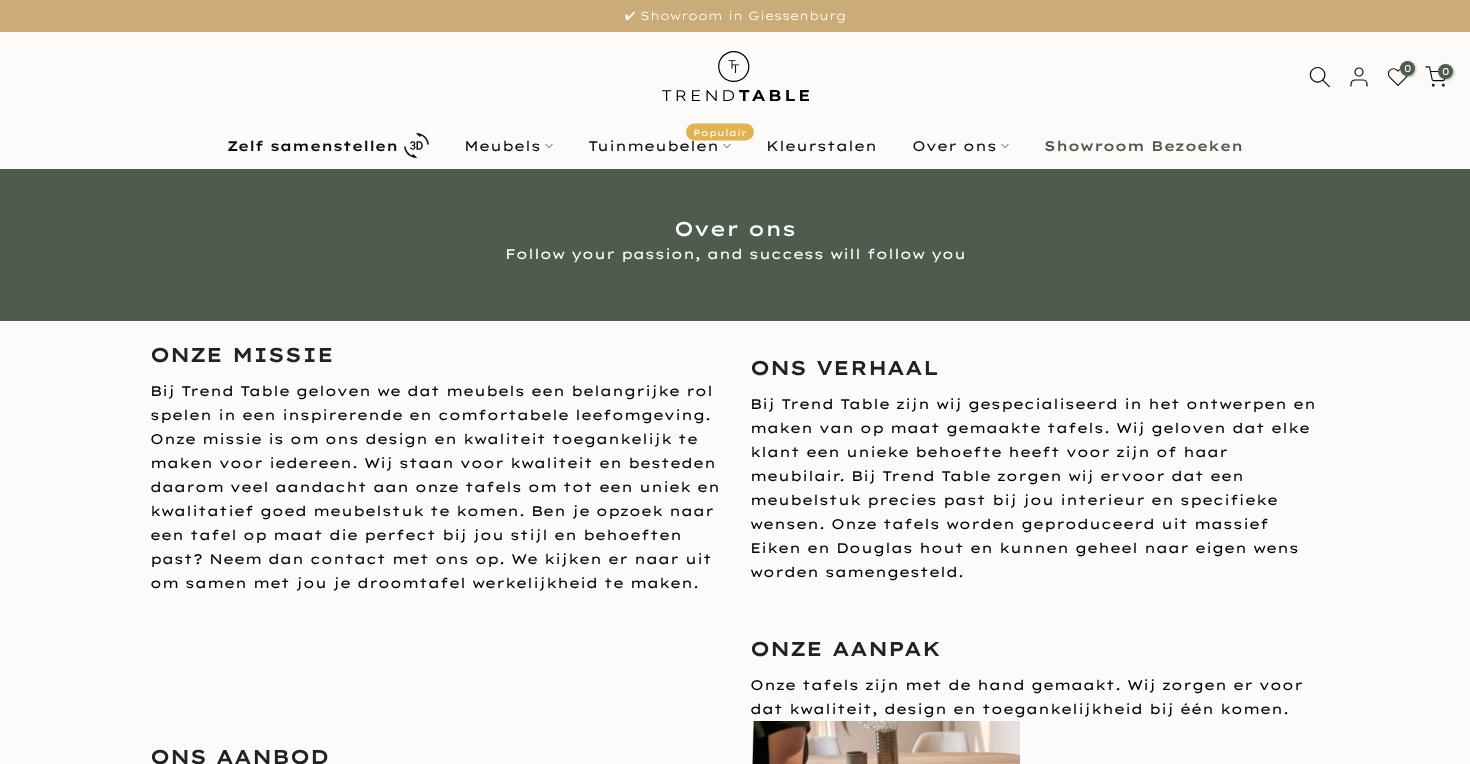 scroll, scrollTop: 0, scrollLeft: 0, axis: both 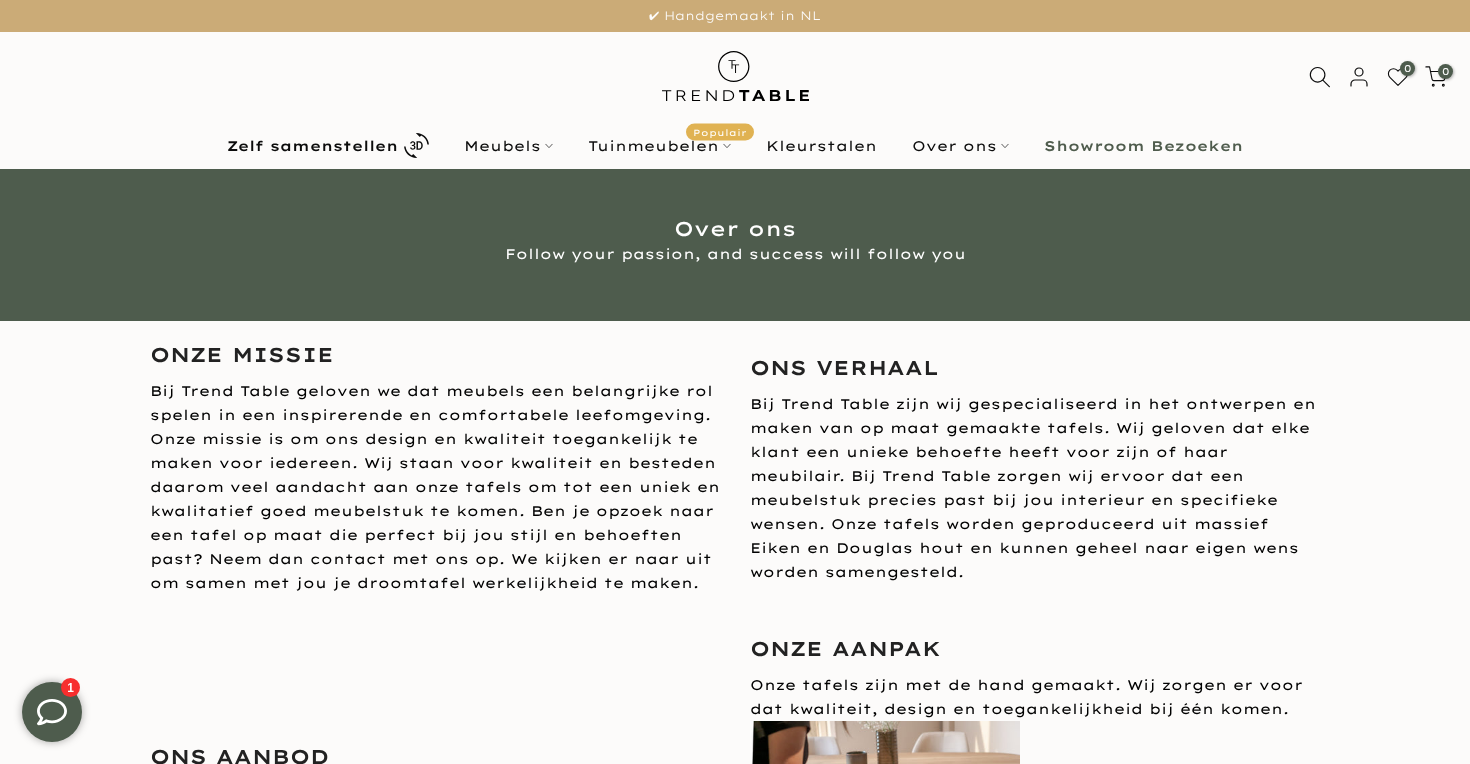 click on "Follow your passion, and success will follow you" at bounding box center (735, 254) 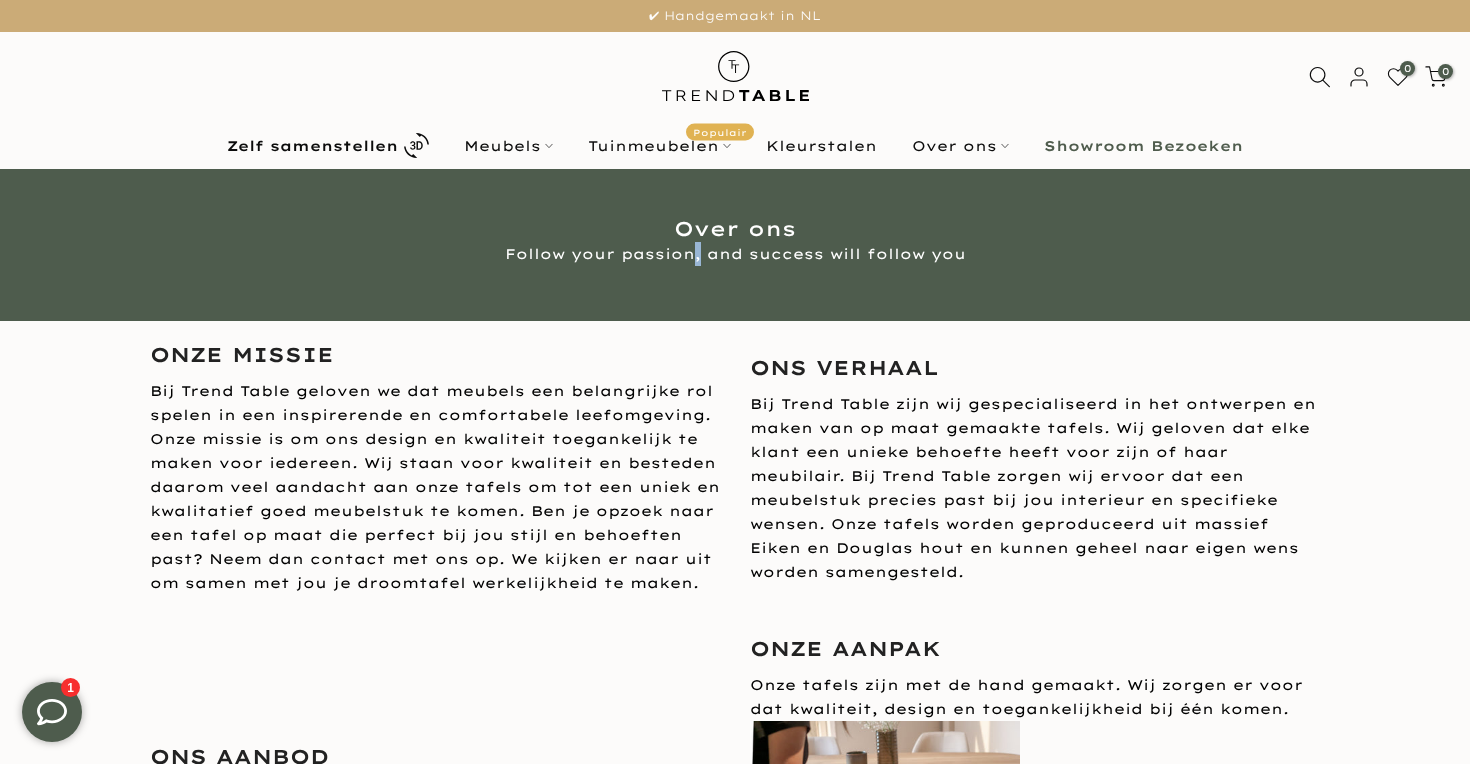 click on "Follow your passion, and success will follow you" at bounding box center (735, 254) 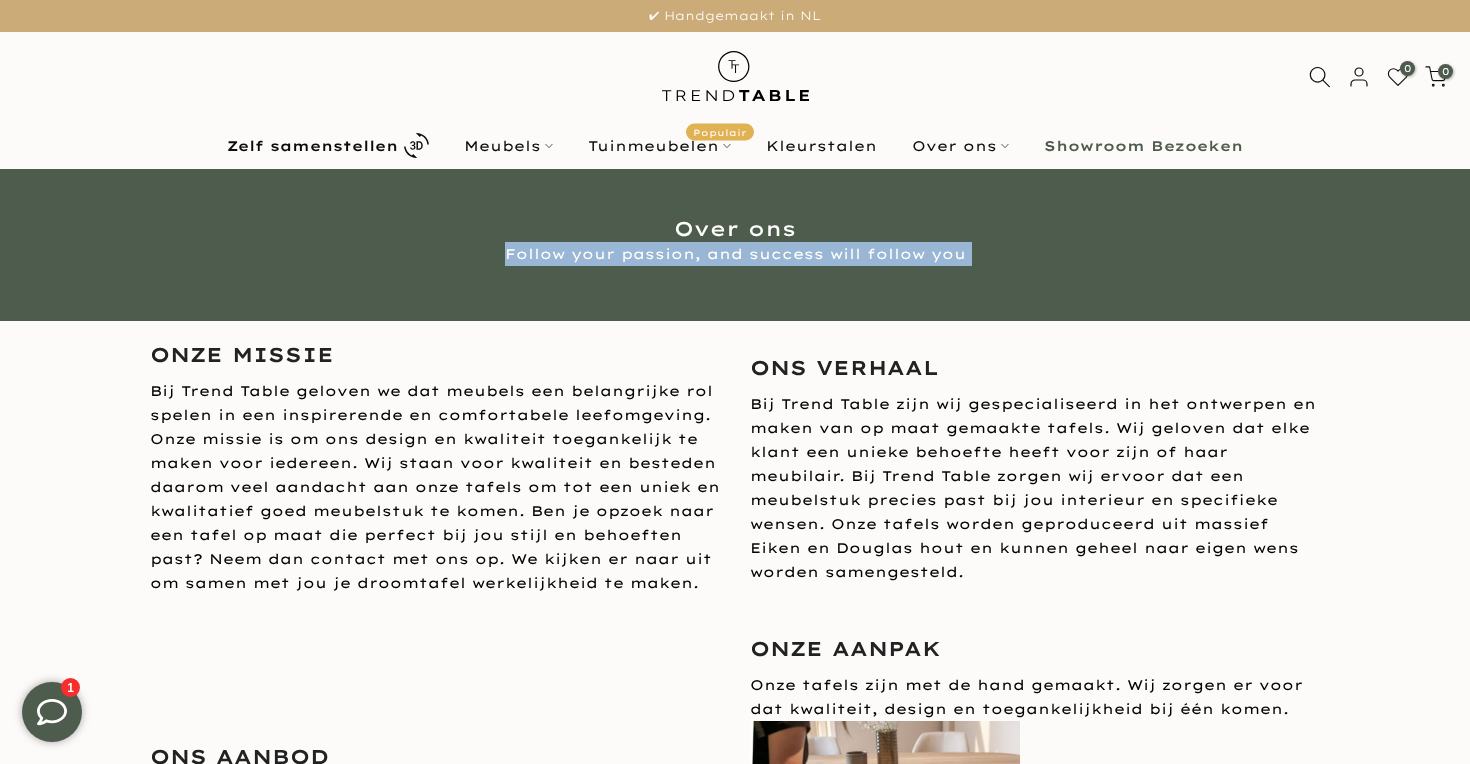 click on "Follow your passion, and success will follow you" at bounding box center (735, 254) 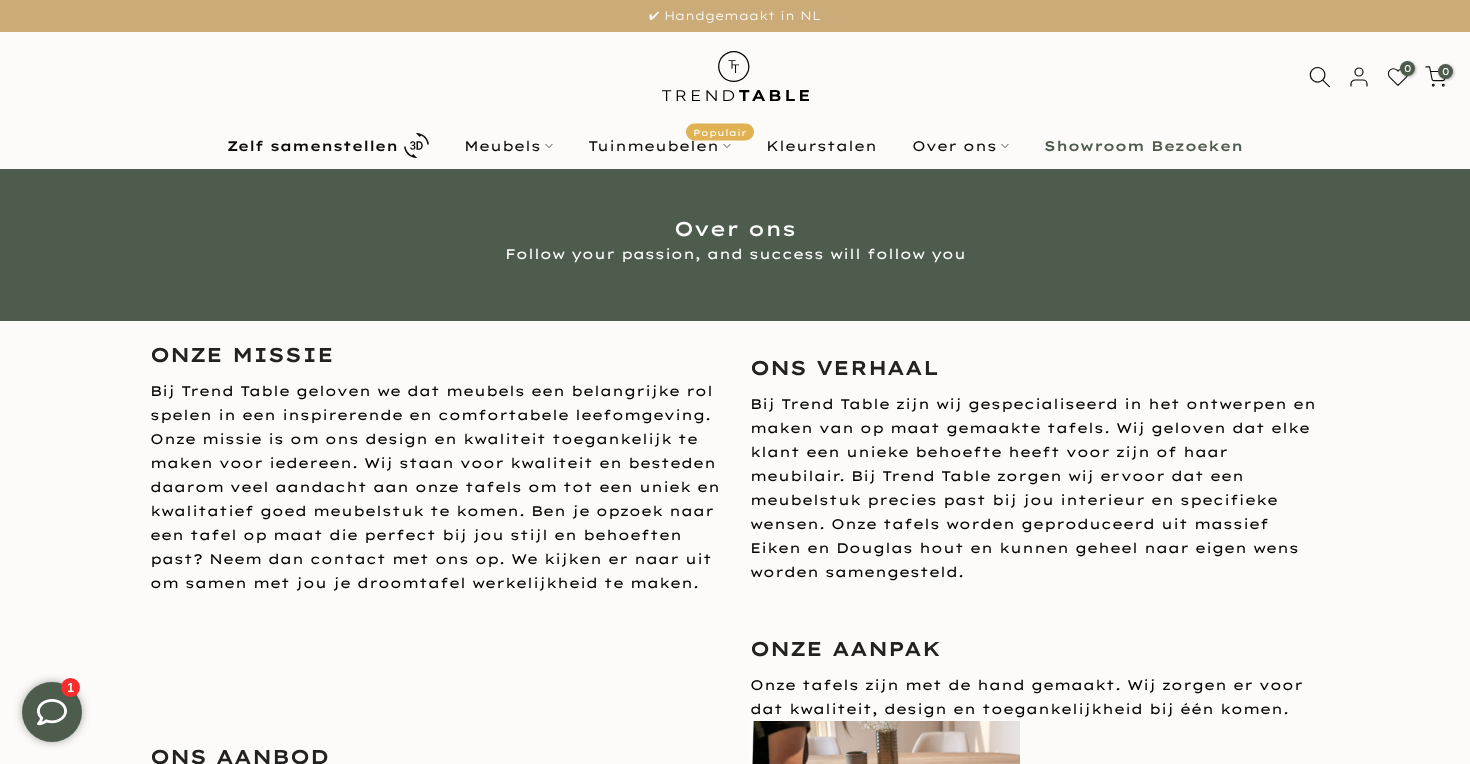 click on "Over ons" at bounding box center (735, 229) 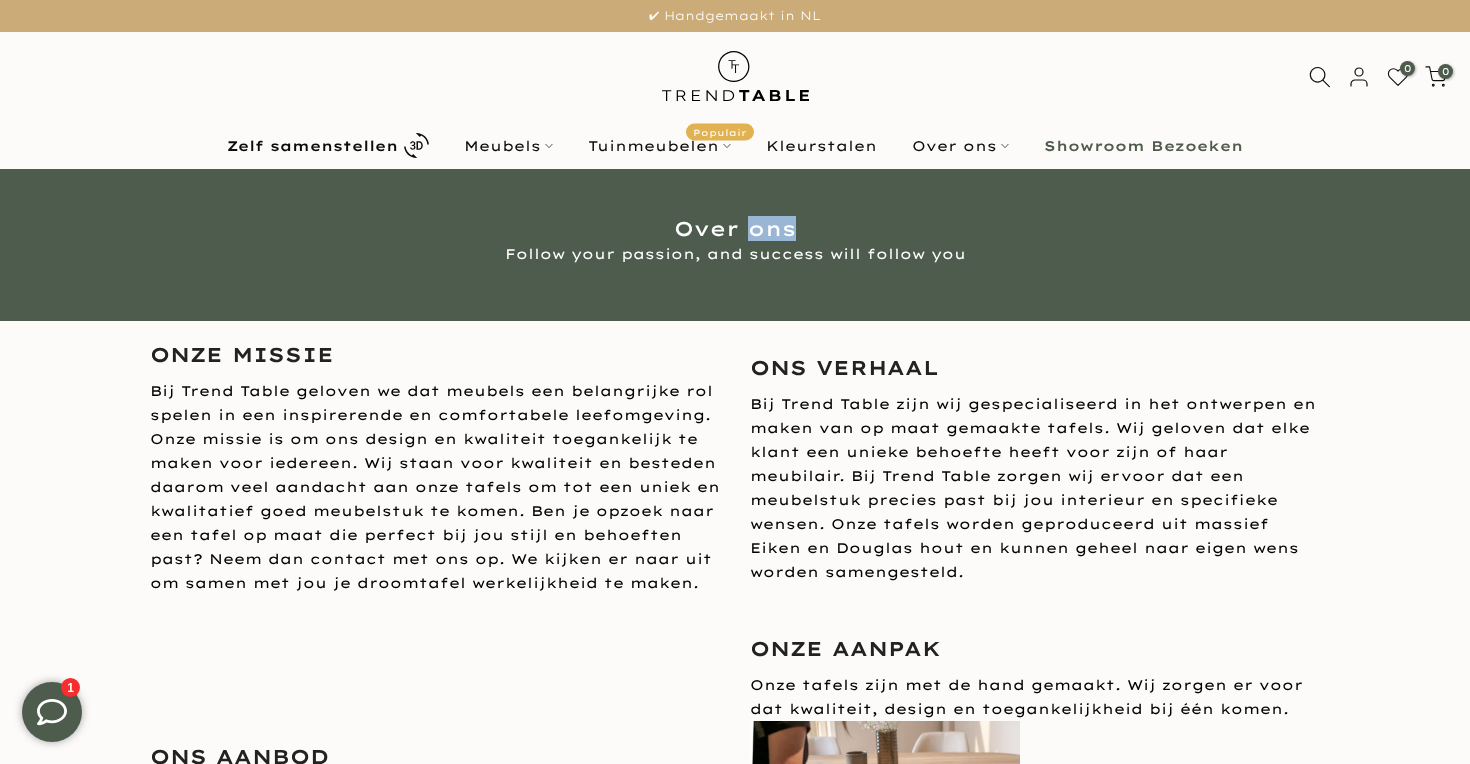 click on "Over ons" at bounding box center [735, 229] 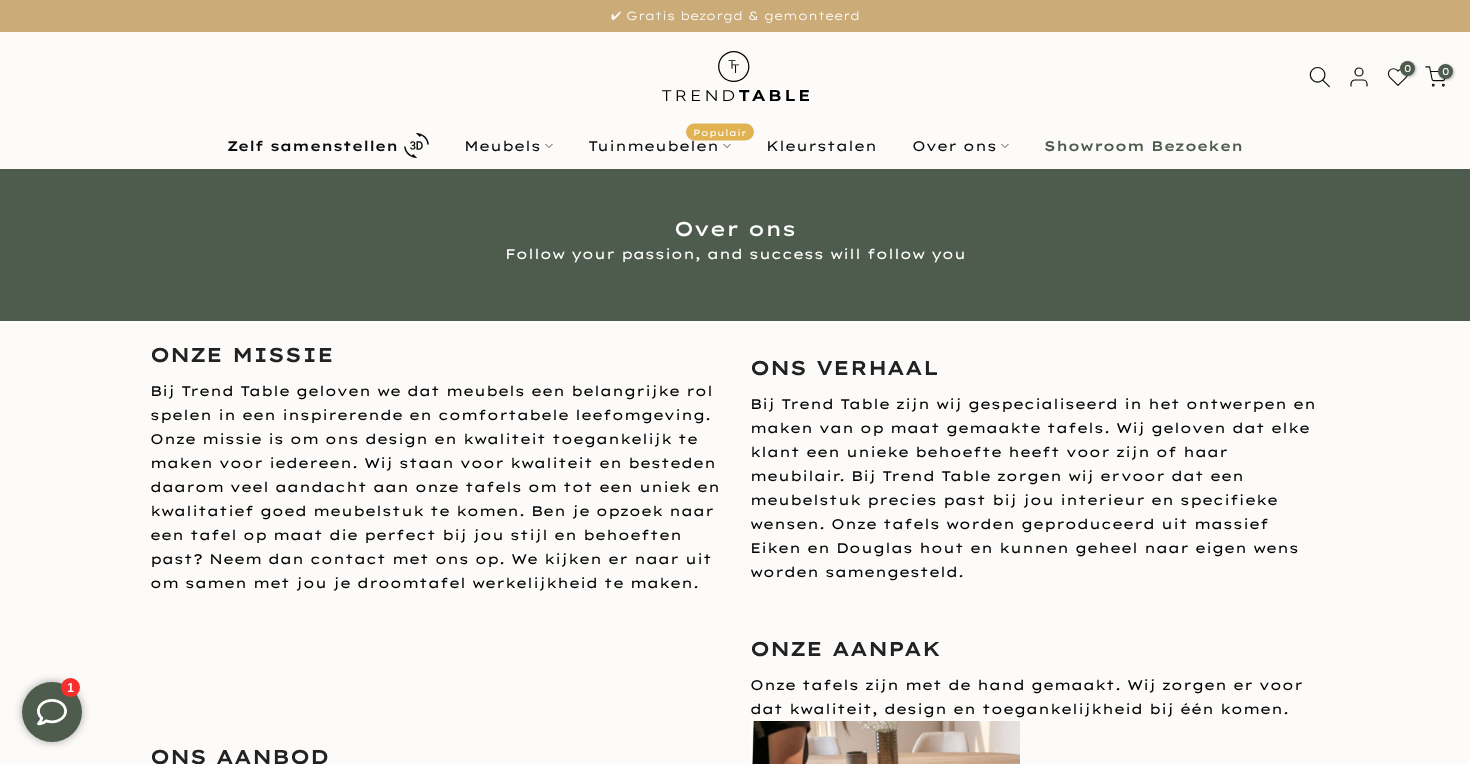 click on "Bij Trend Table zijn wij gespecialiseerd in het ontwerpen en maken van op maat gemaakte tafels. Wij geloven dat elke klant een unieke behoefte heeft voor zijn of haar meubilair. Bij Trend Table zorgen wij ervoor dat een meubelstuk precies past bij jou interieur en specifieke wensen. Onze tafels worden geproduceerd uit massief Eiken en Douglas hout en kunnen geheel naar eigen wens worden samengesteld." at bounding box center (1035, 488) 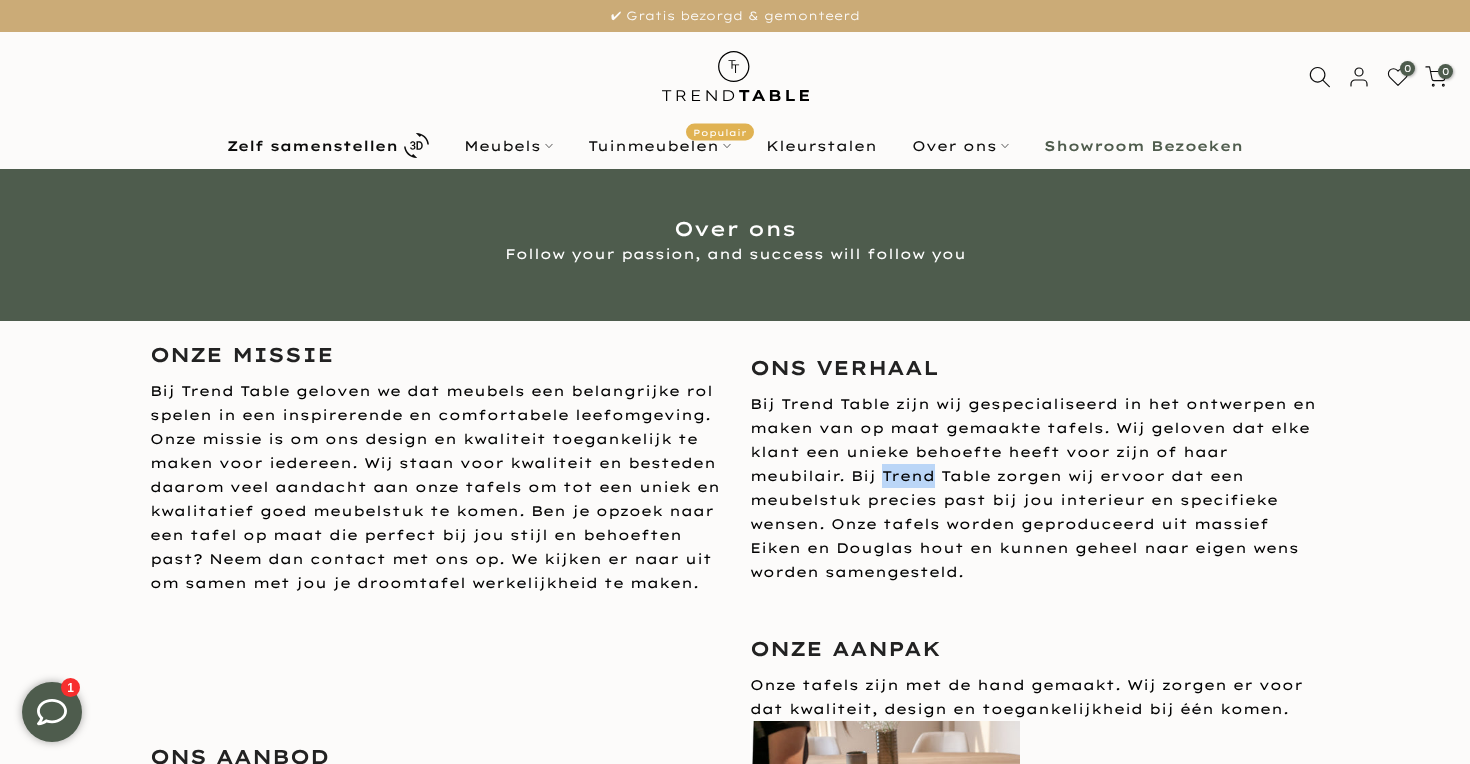 click on "Bij Trend Table zijn wij gespecialiseerd in het ontwerpen en maken van op maat gemaakte tafels. Wij geloven dat elke klant een unieke behoefte heeft voor zijn of haar meubilair. Bij Trend Table zorgen wij ervoor dat een meubelstuk precies past bij jou interieur en specifieke wensen. Onze tafels worden geproduceerd uit massief Eiken en Douglas hout en kunnen geheel naar eigen wens worden samengesteld." at bounding box center [1035, 488] 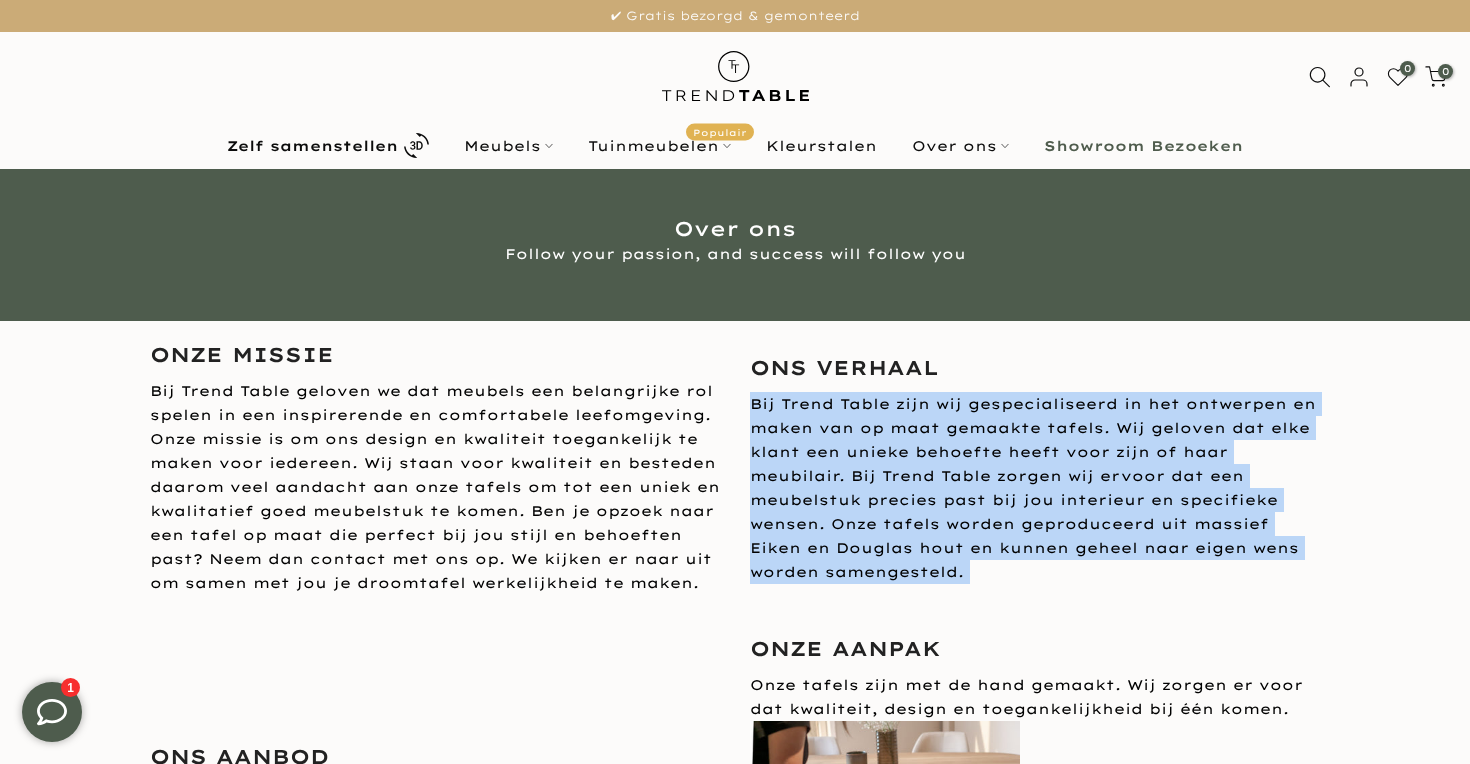 click on "Bij Trend Table zijn wij gespecialiseerd in het ontwerpen en maken van op maat gemaakte tafels. Wij geloven dat elke klant een unieke behoefte heeft voor zijn of haar meubilair. Bij Trend Table zorgen wij ervoor dat een meubelstuk precies past bij jou interieur en specifieke wensen. Onze tafels worden geproduceerd uit massief Eiken en Douglas hout en kunnen geheel naar eigen wens worden samengesteld." at bounding box center [1035, 488] 